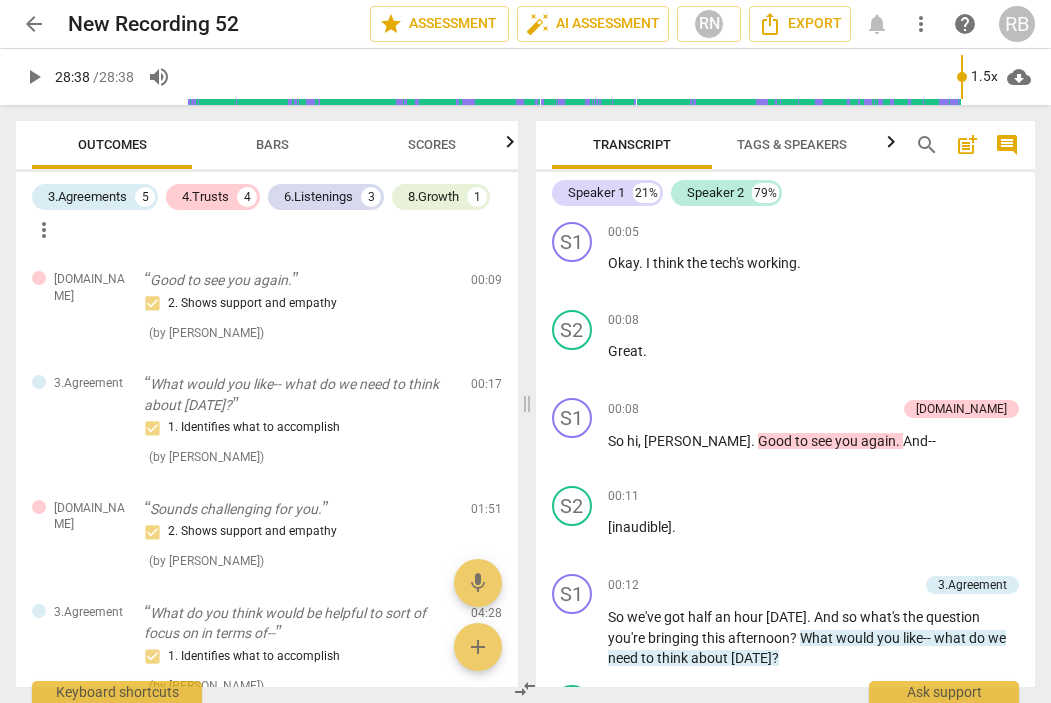 scroll, scrollTop: 0, scrollLeft: 0, axis: both 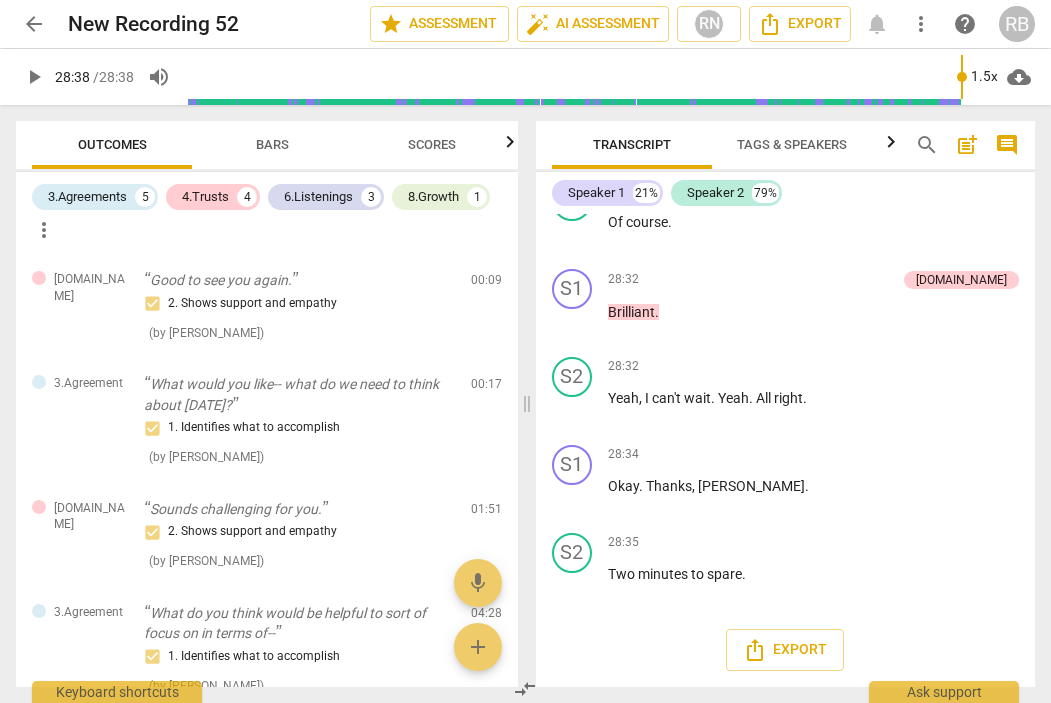 click on "play_arrow" at bounding box center (34, 77) 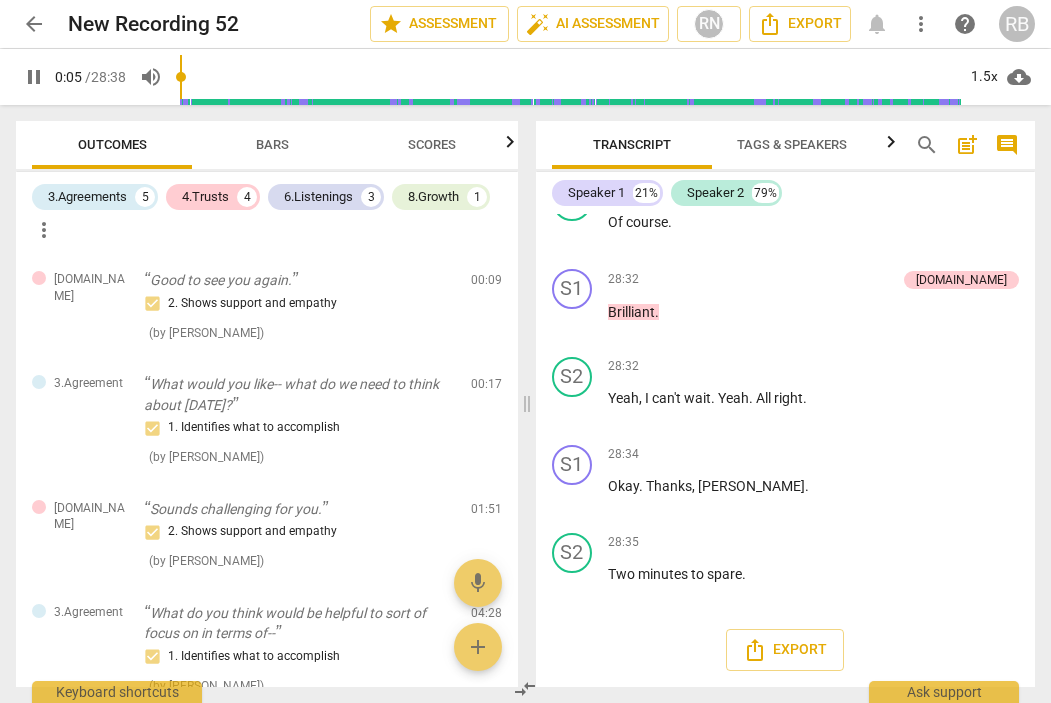 scroll, scrollTop: 41, scrollLeft: 0, axis: vertical 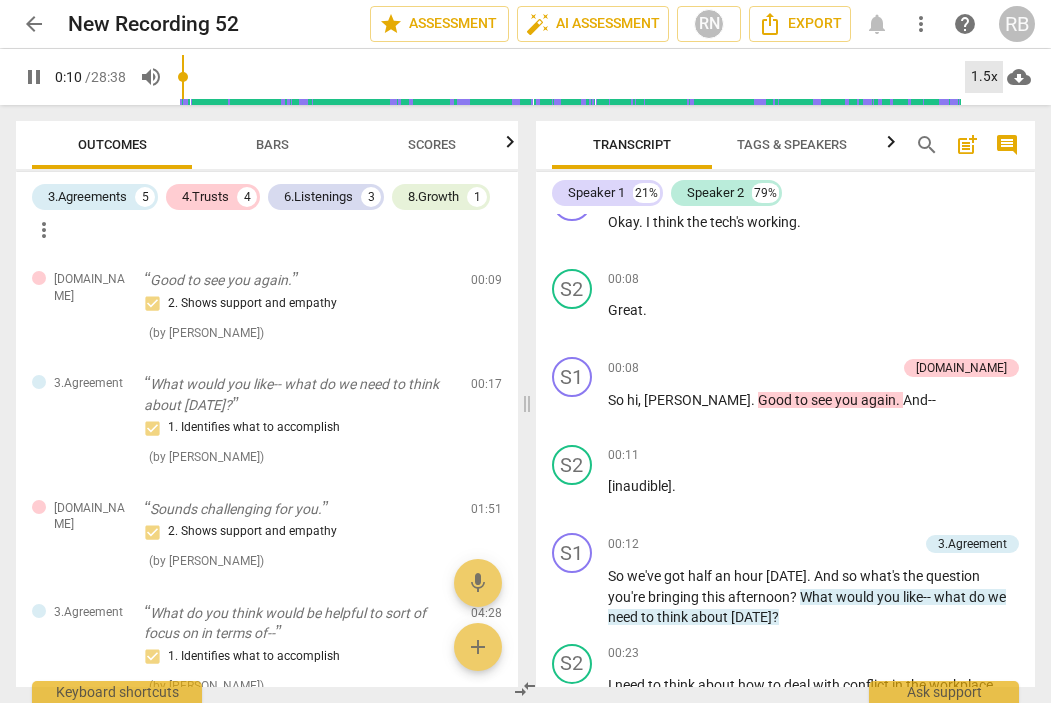 click on "1.5x" at bounding box center [984, 77] 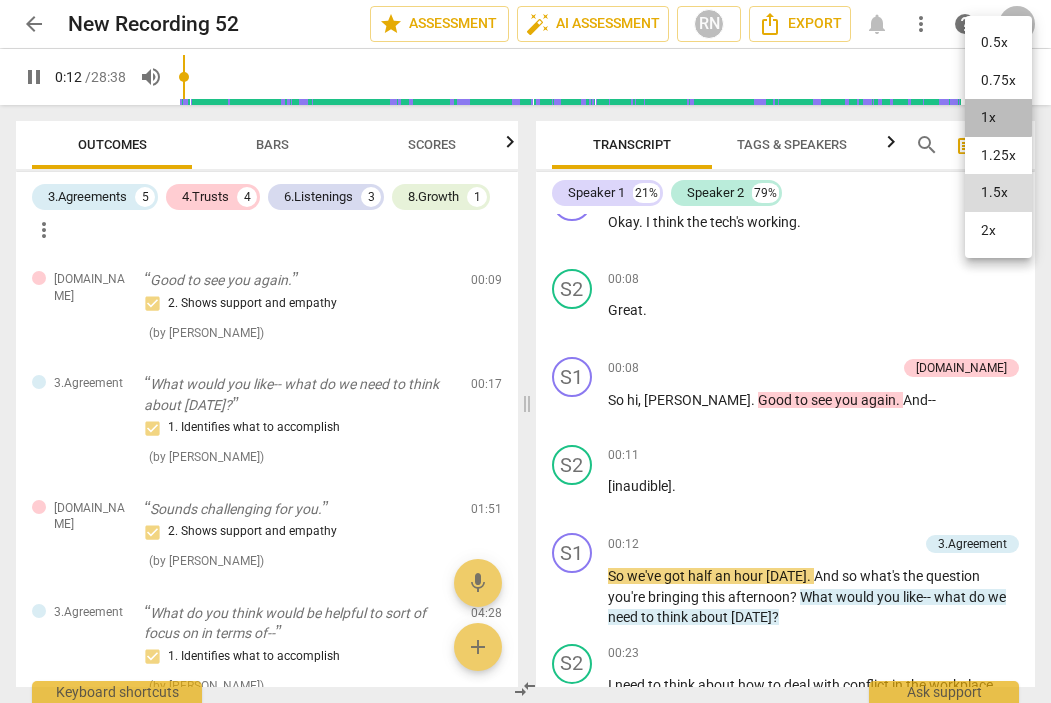 click on "1x" at bounding box center [998, 118] 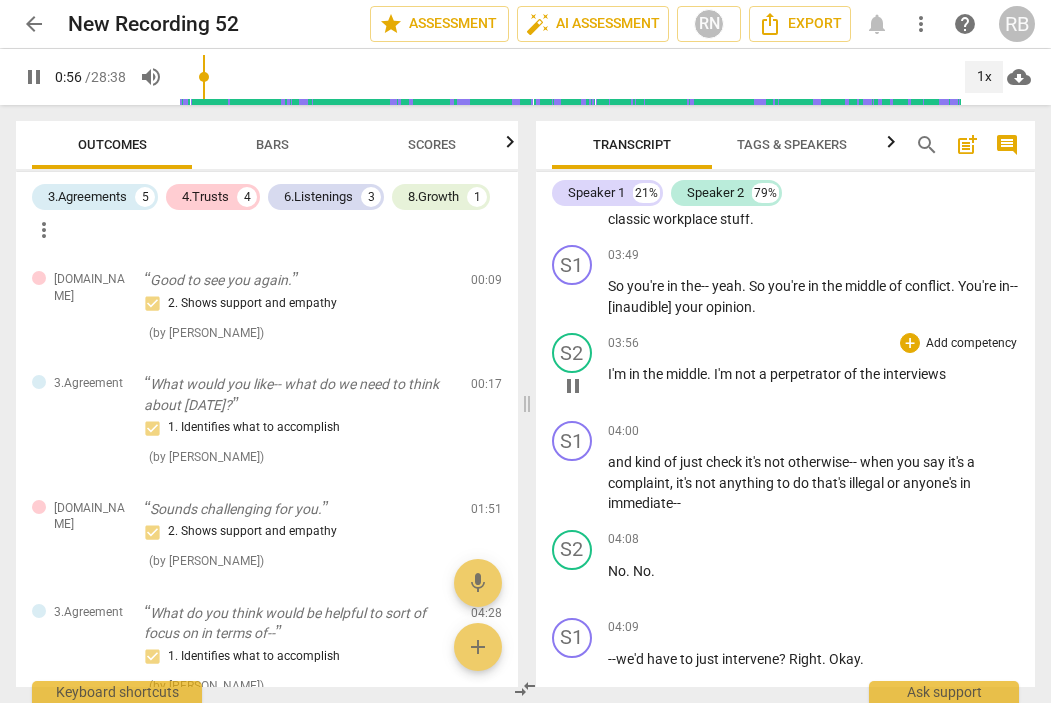 scroll, scrollTop: 1523, scrollLeft: 0, axis: vertical 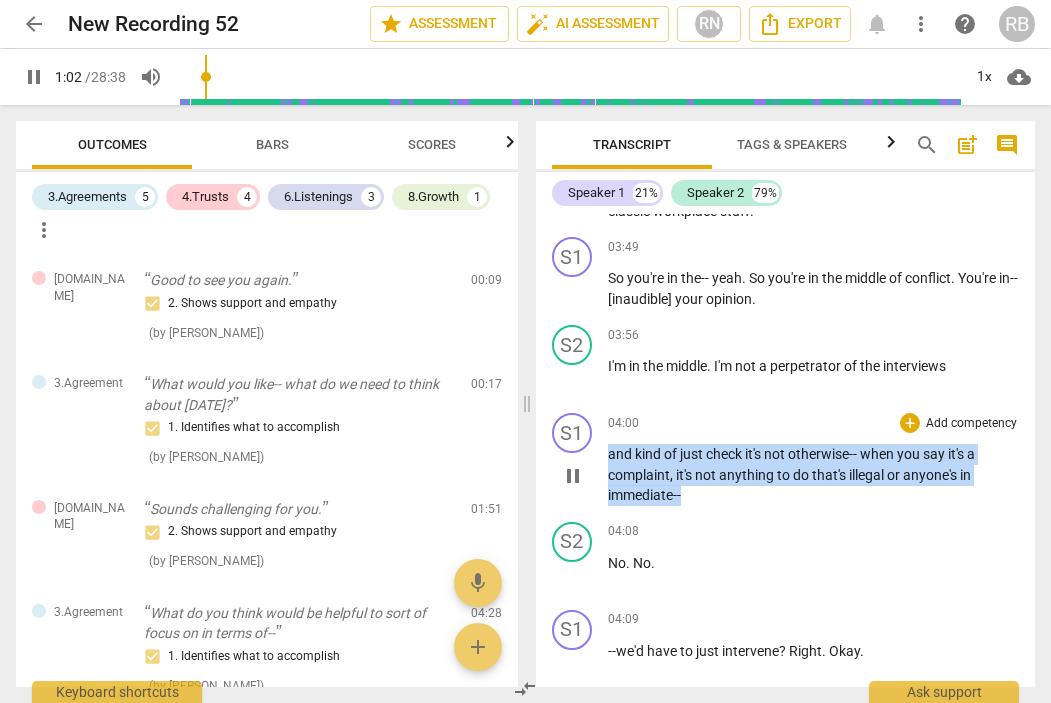 drag, startPoint x: 717, startPoint y: 500, endPoint x: 608, endPoint y: 461, distance: 115.767006 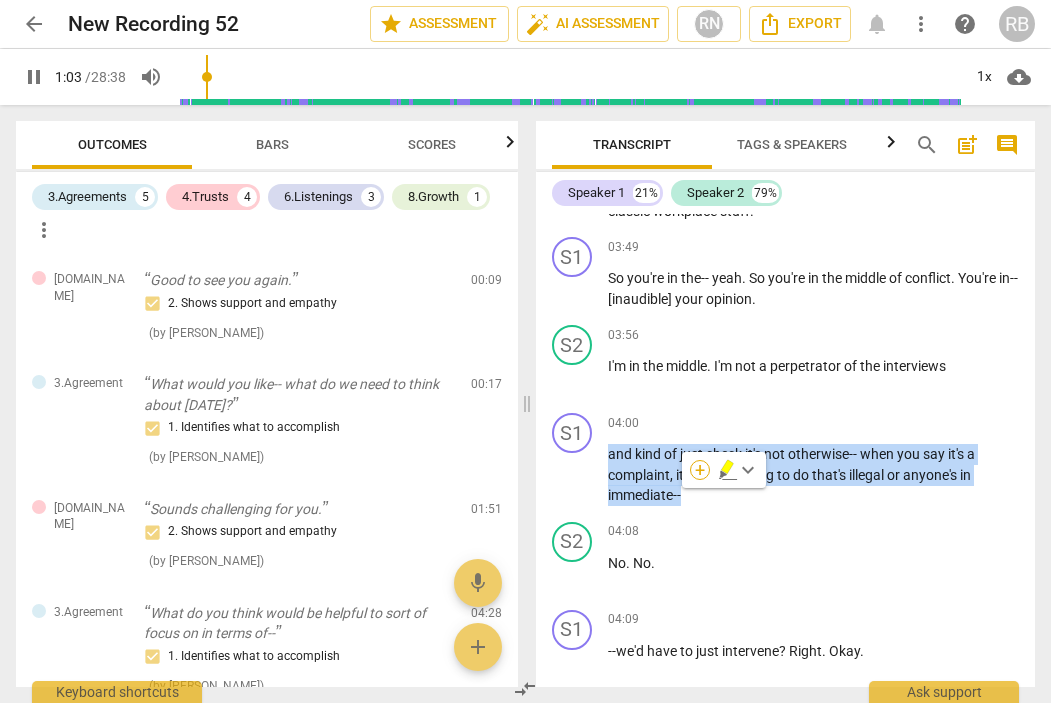 click on "+" at bounding box center [700, 470] 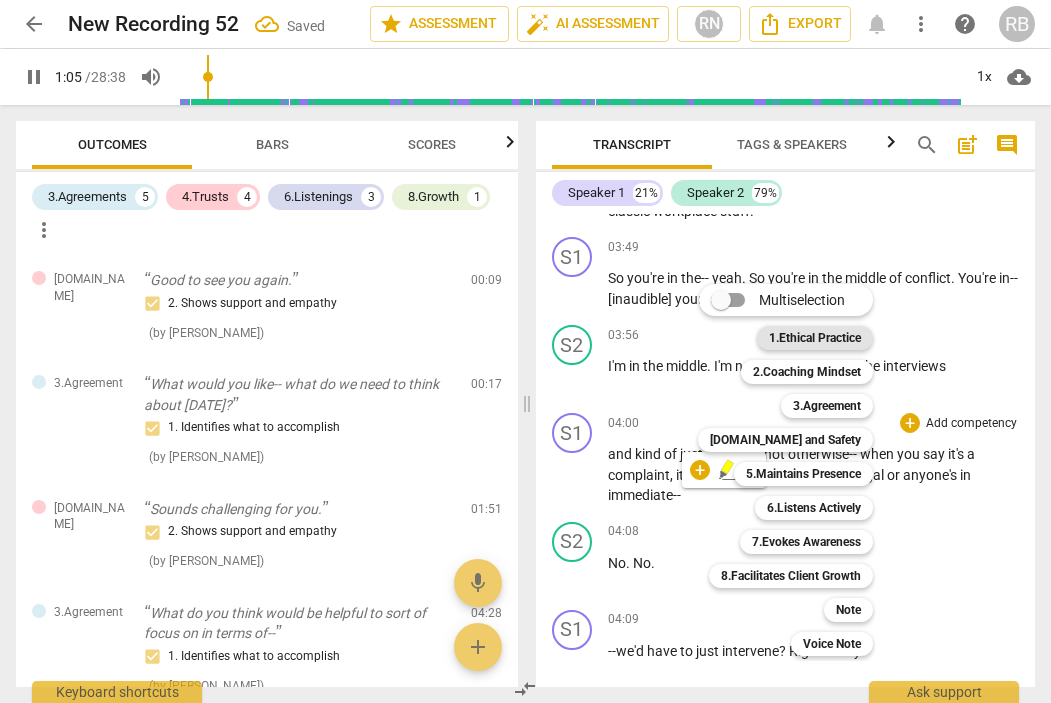 click on "1.Ethical Practice" at bounding box center [815, 338] 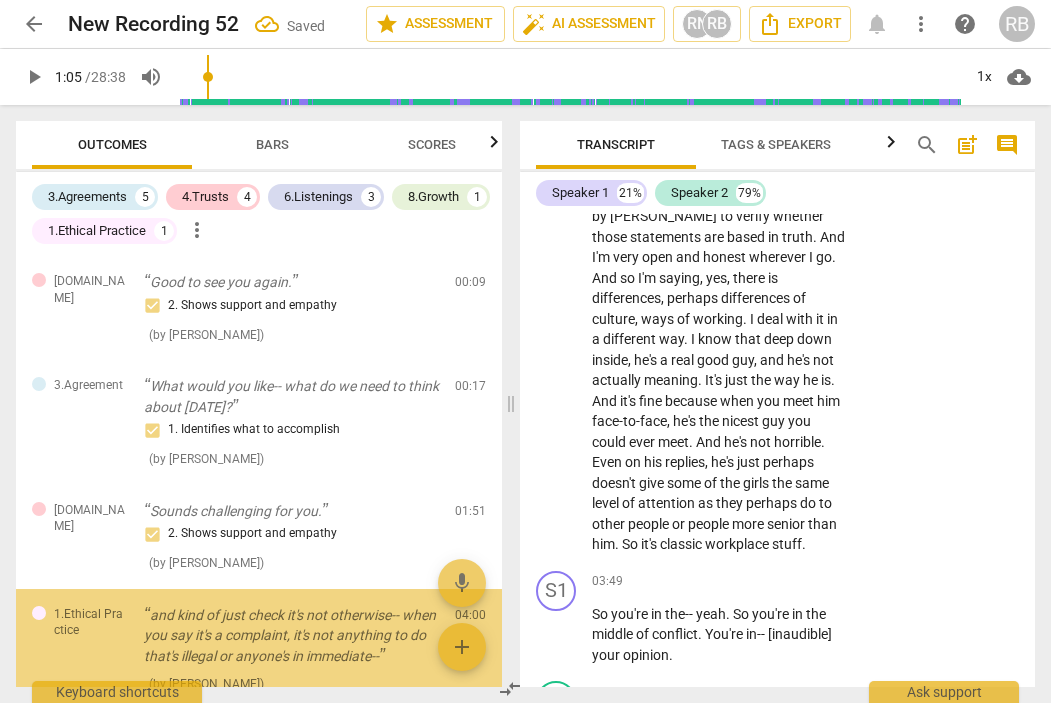 scroll, scrollTop: 2186, scrollLeft: 0, axis: vertical 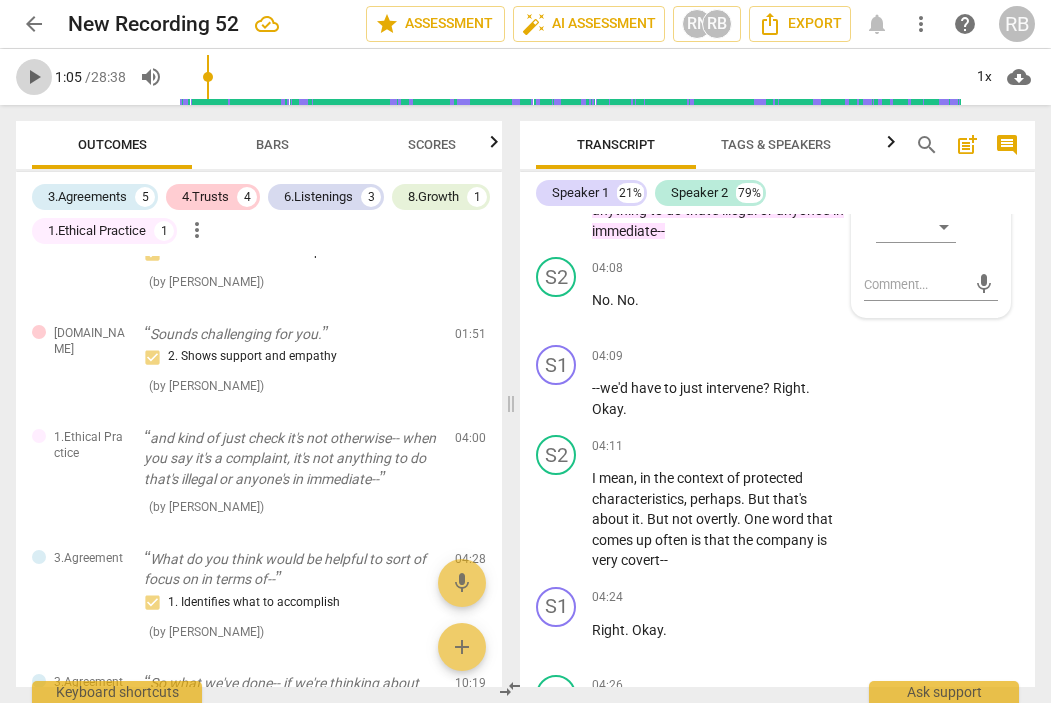 click on "play_arrow" at bounding box center [34, 77] 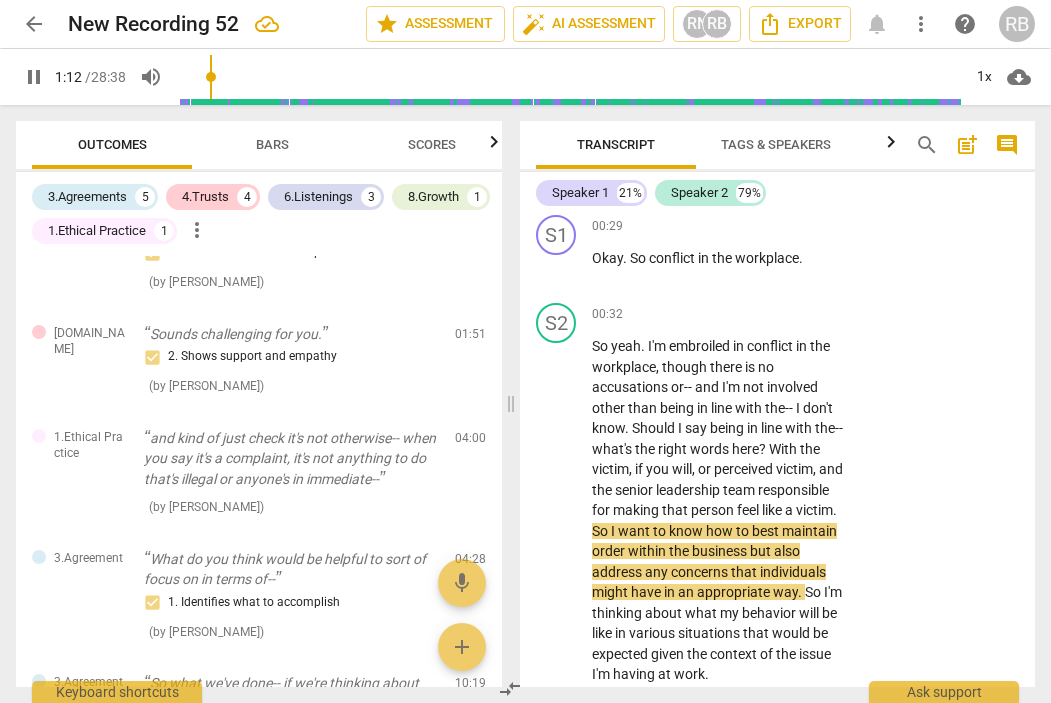 scroll, scrollTop: 625, scrollLeft: 0, axis: vertical 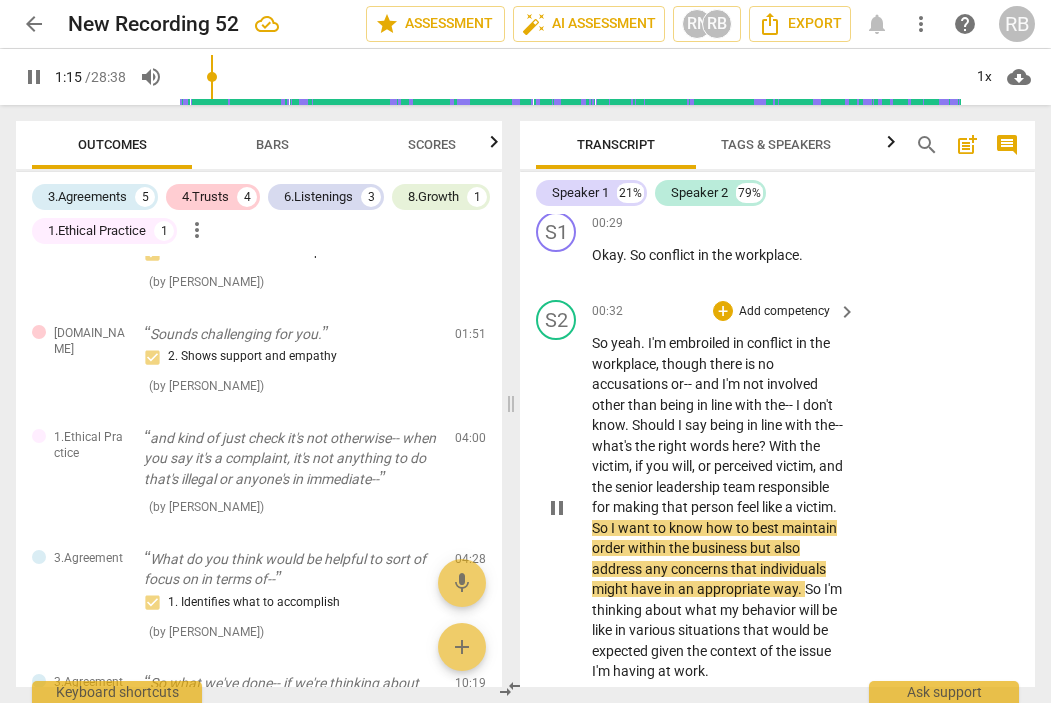 click on "So" at bounding box center [601, 343] 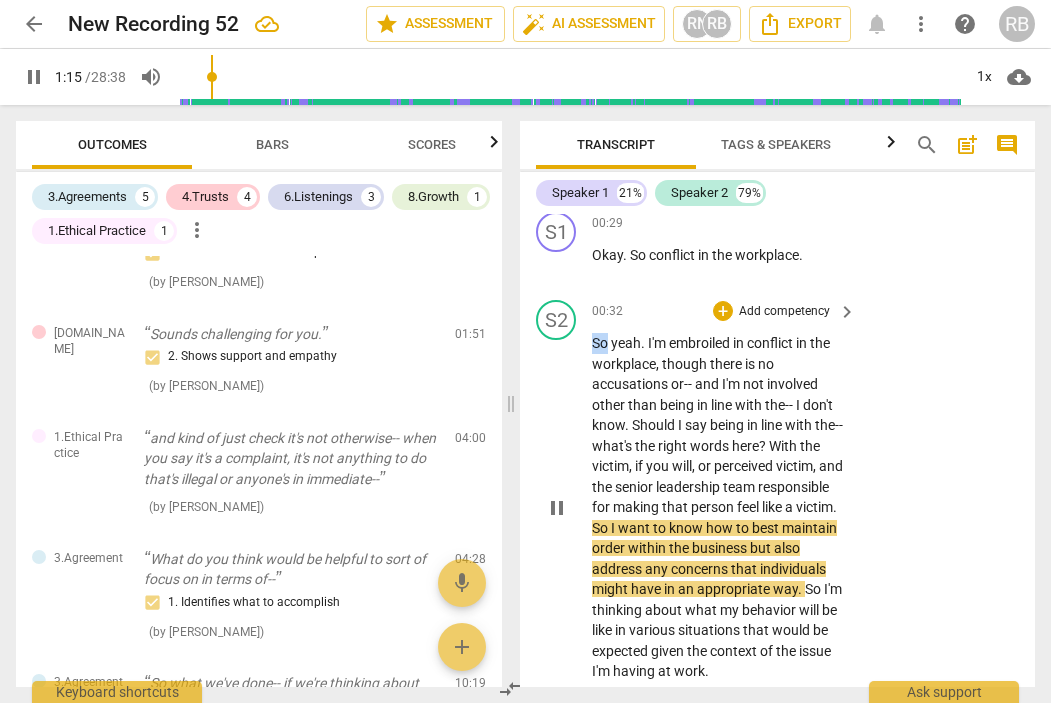 click on "So" at bounding box center (601, 343) 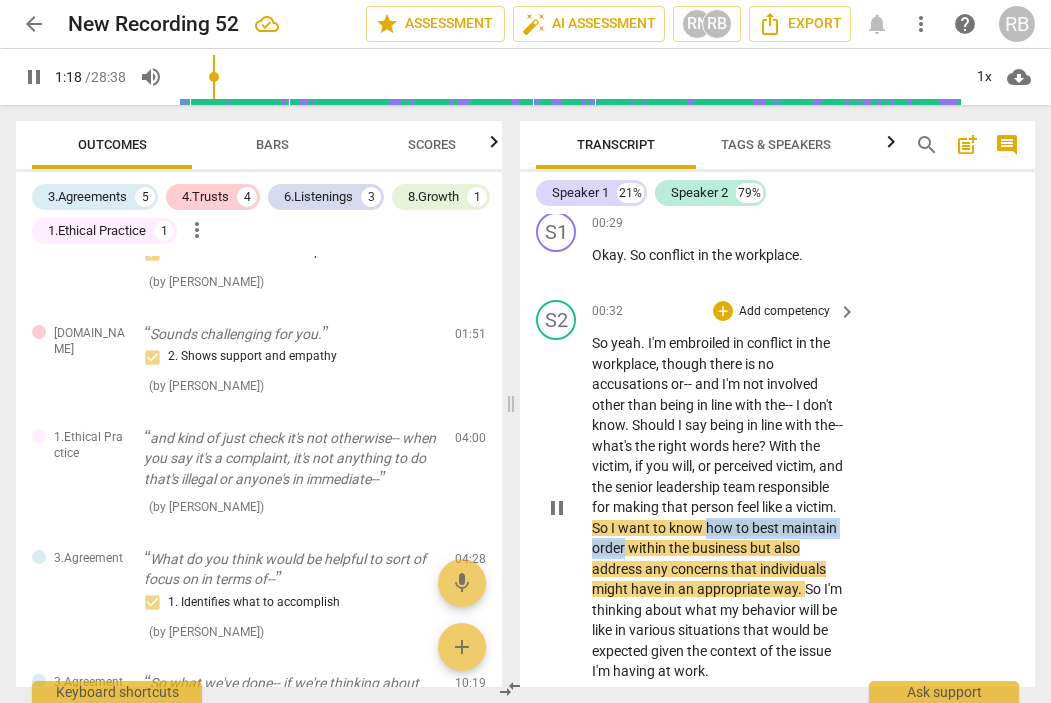 drag, startPoint x: 712, startPoint y: 527, endPoint x: 788, endPoint y: 501, distance: 80.32434 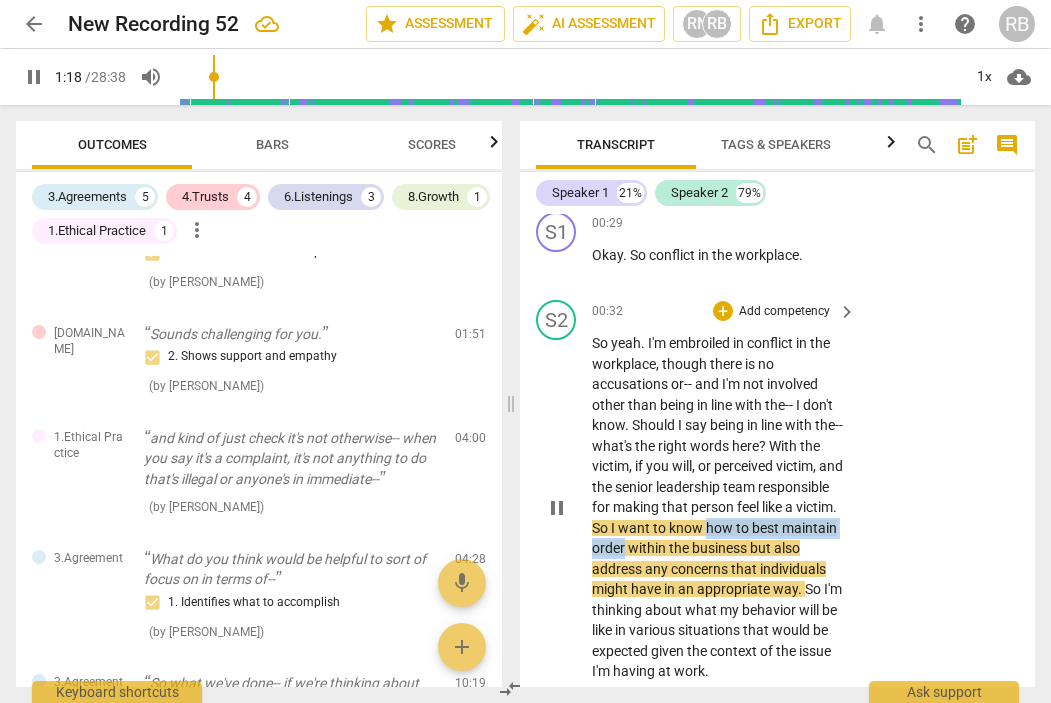 click on "So   yeah .   I'm   embroiled   in   conflict   in   the   workplace ,   though   there   is   no   accusations   or- -   and   I'm   not   involved   other   than   being   in   line   with   the- -   I   don't   know .   Should   I   say   being   in   line   with   the- -   what's   the   right   words   here ?   With   the   victim ,   if   you   will ,   or   perceived   victim ,   and   the   senior   leadership   team   responsible   for   making   that   person   feel   like   a   victim .   So   I   want   to   know   how   to   best   maintain   order   within   the   business   but   also   address   any   concerns   that   individuals   might   have   in   an   appropriate   way .   So   I'm   thinking   about   what   my   behavior   will   be   like   in   various   situations   that   would   be   expected   given   the   context   of   the   issue   I'm   having   at   work ." at bounding box center [719, 507] 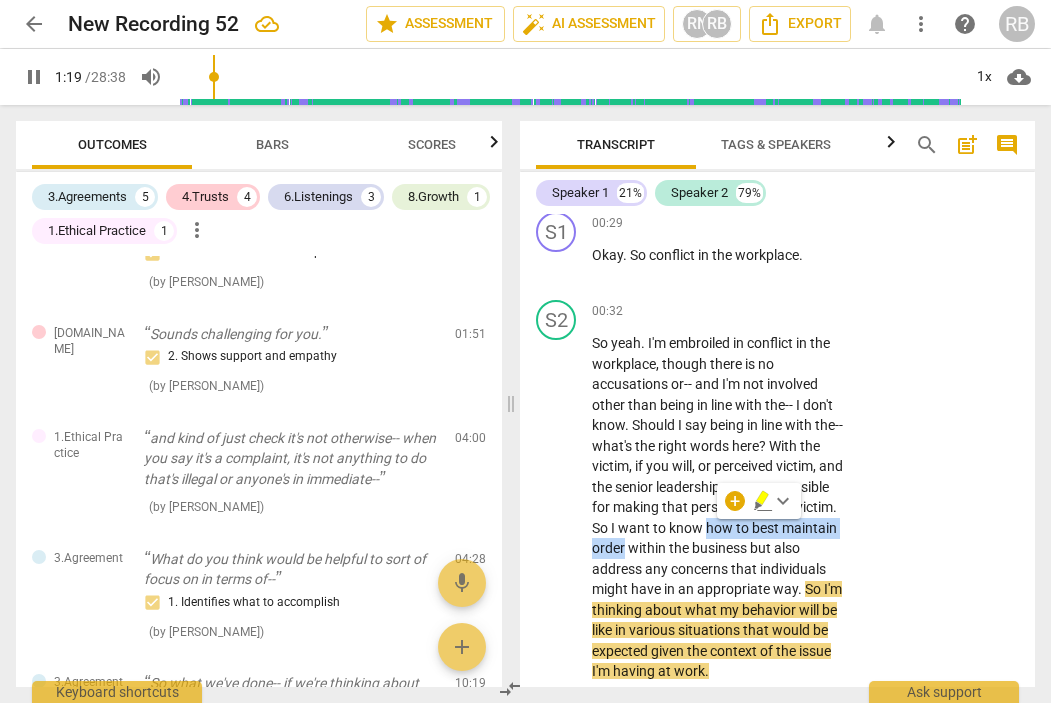 click 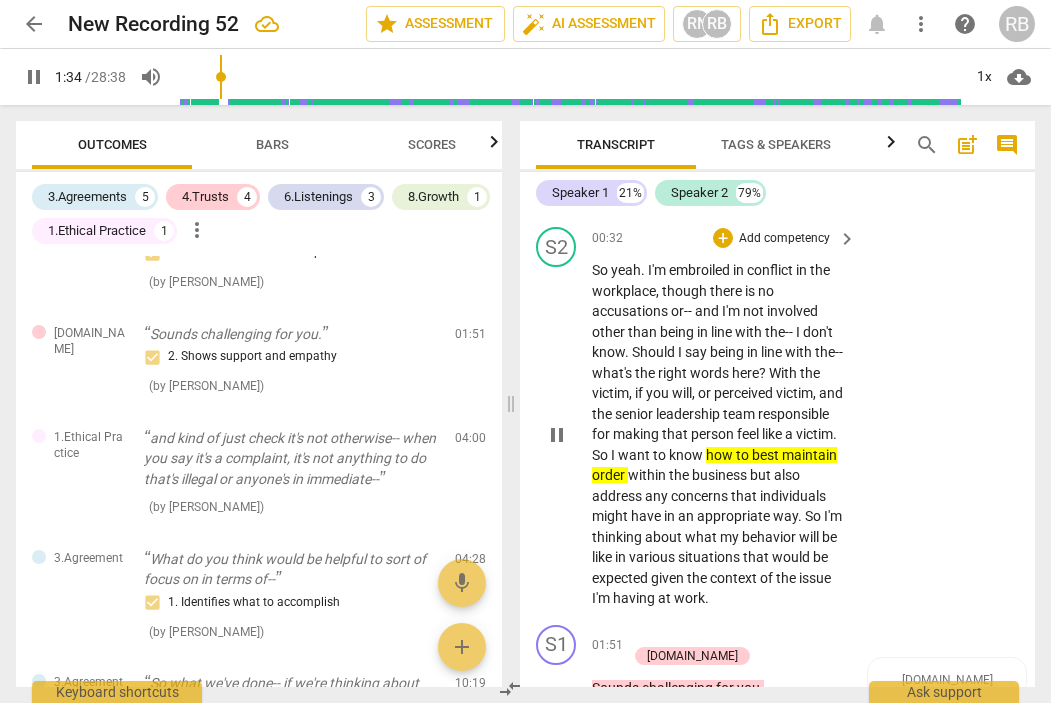 scroll, scrollTop: 722, scrollLeft: 0, axis: vertical 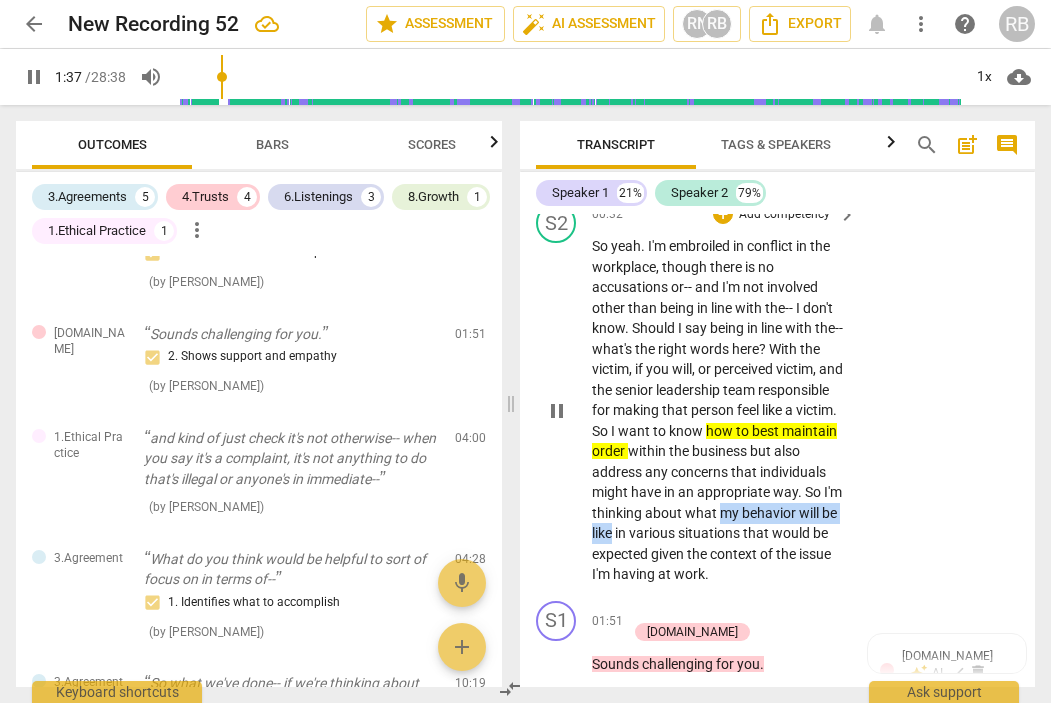 drag, startPoint x: 790, startPoint y: 486, endPoint x: 714, endPoint y: 512, distance: 80.32434 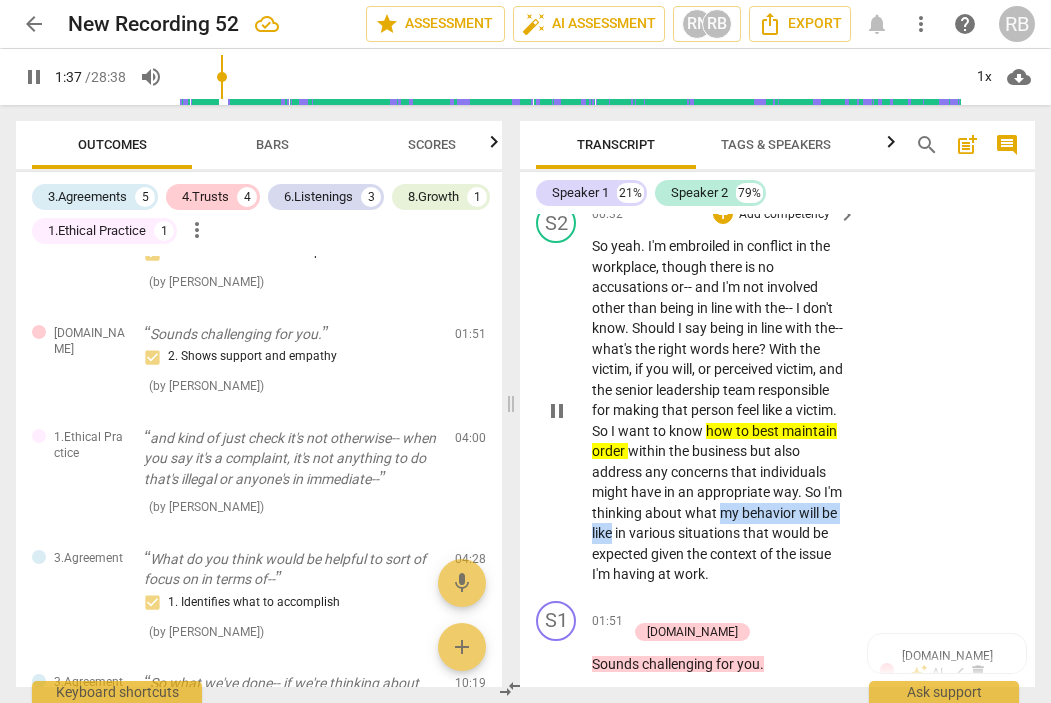 click on "So   yeah .   I'm   embroiled   in   conflict   in   the   workplace ,   though   there   is   no   accusations   or--   and   I'm   not   involved   other   than   being   in   line   with   the--   I   don't   know .   Should   I   say   being   in   line   with   the--   what's   the   right   words   here ?   With   the   victim ,   if   you   will ,   or   perceived   victim ,   and   the   senior   leadership   team   responsible   for   making   that   person   feel   like   a   victim .   So   I   want   to   know   how   to   best   maintain   order   within   the   business   but   also   address   any   concerns   that   individuals   might   have   in   an   appropriate   way .   So   I'm   thinking   about   what   my   behavior   will   be   like   in   various   situations   that   would   be   expected   given   the   context   of   the   issue   I'm   having   at   work ." at bounding box center [719, 410] 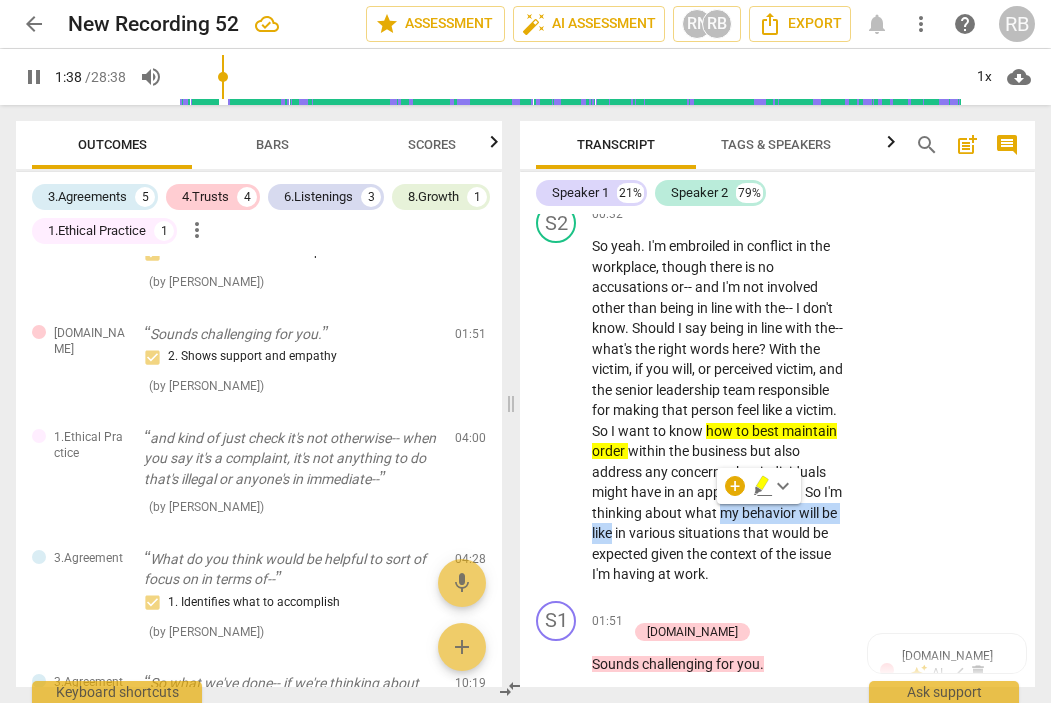 click 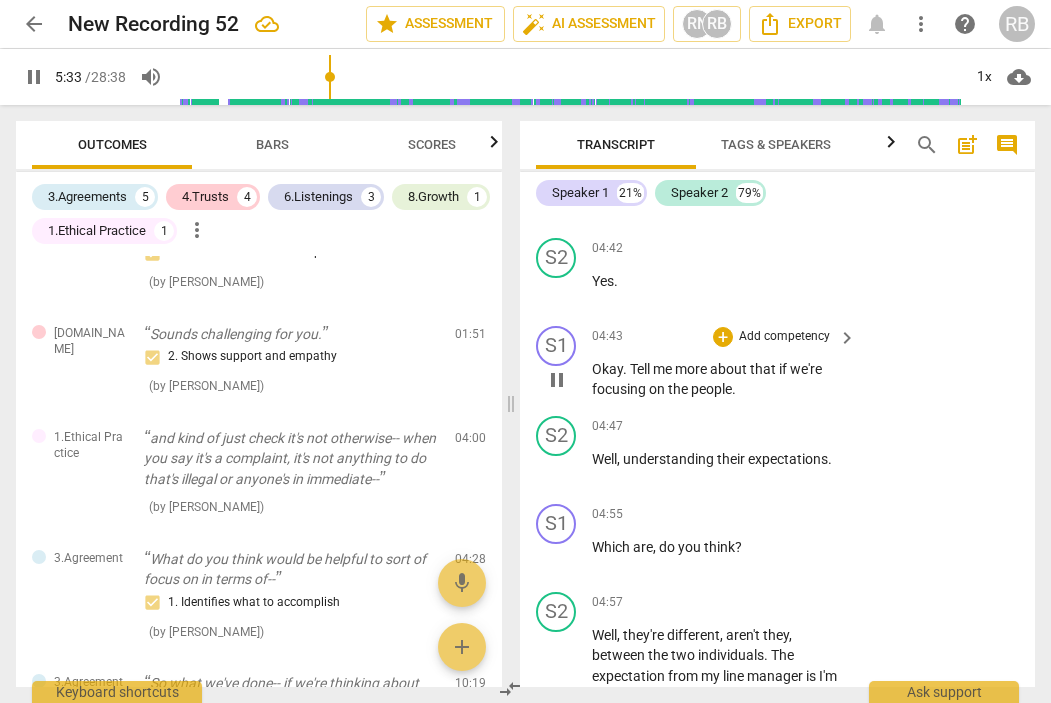 scroll, scrollTop: 3165, scrollLeft: 0, axis: vertical 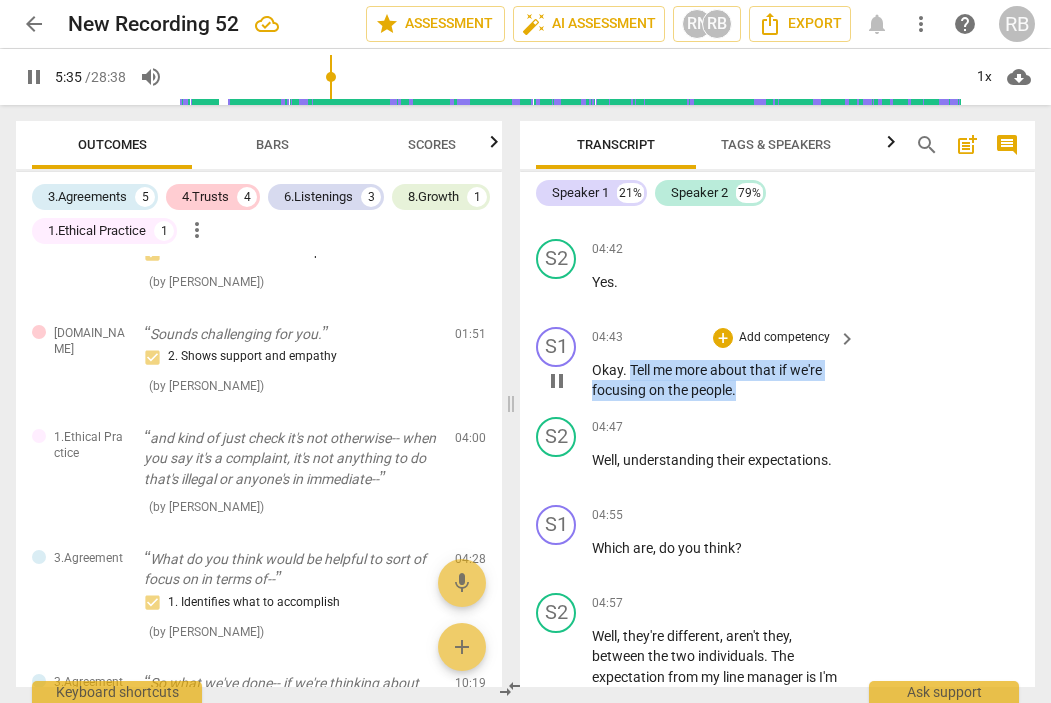 drag, startPoint x: 746, startPoint y: 390, endPoint x: 630, endPoint y: 363, distance: 119.1008 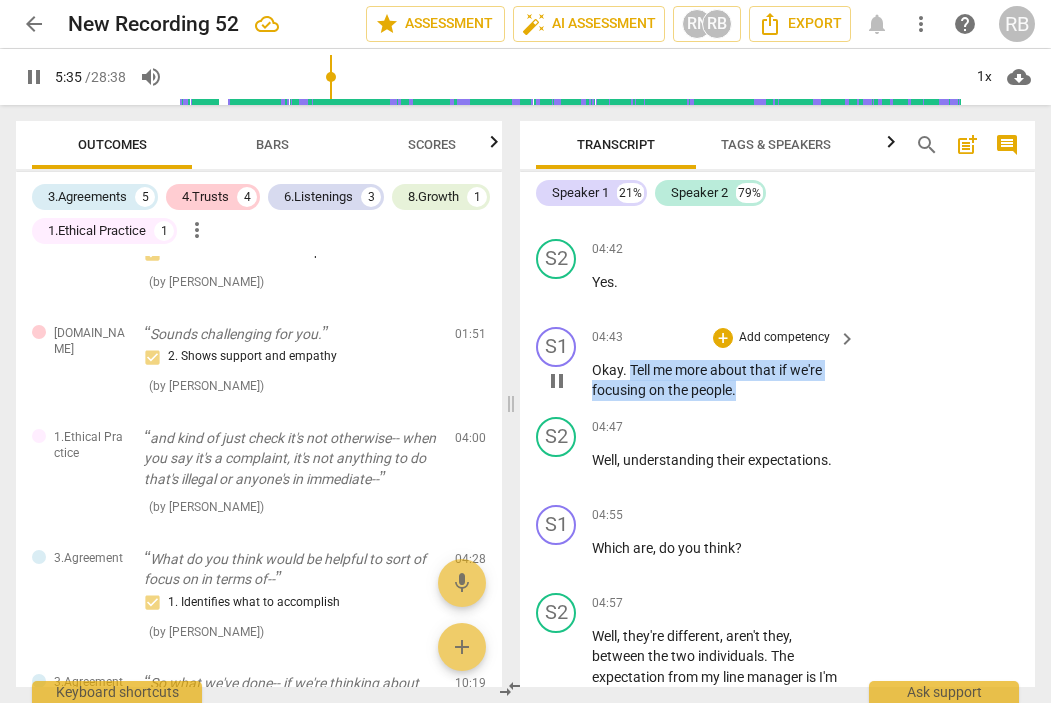 click on "Okay .   Tell   me   more   about   that   if   we're   focusing   on   the   people ." at bounding box center (719, 380) 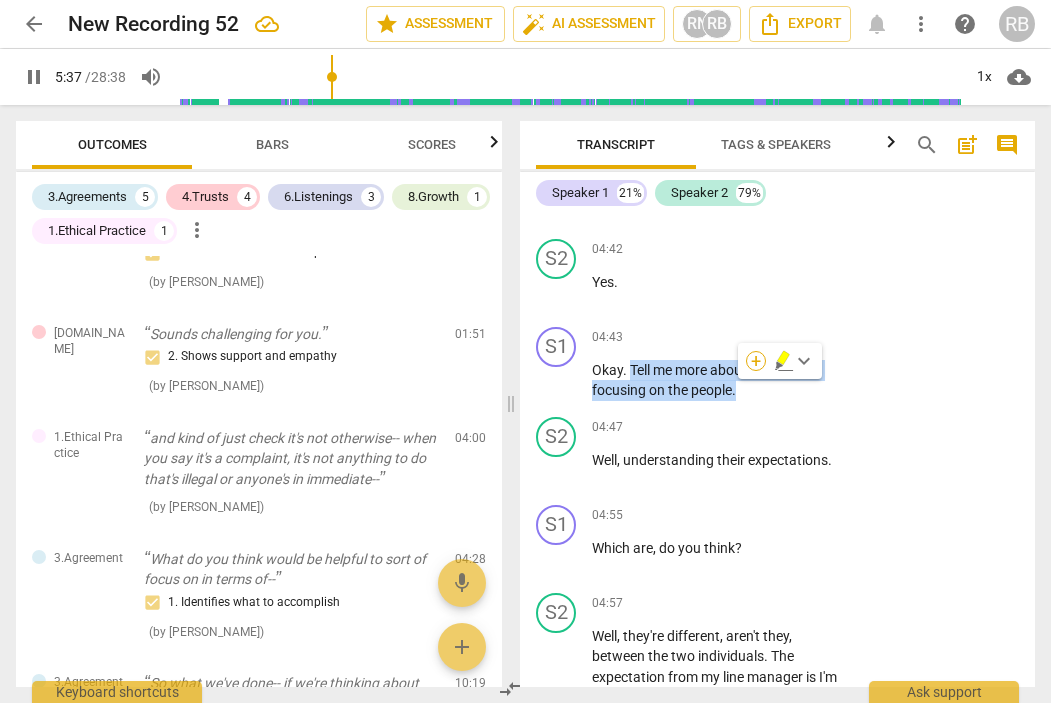 click on "+" at bounding box center [756, 361] 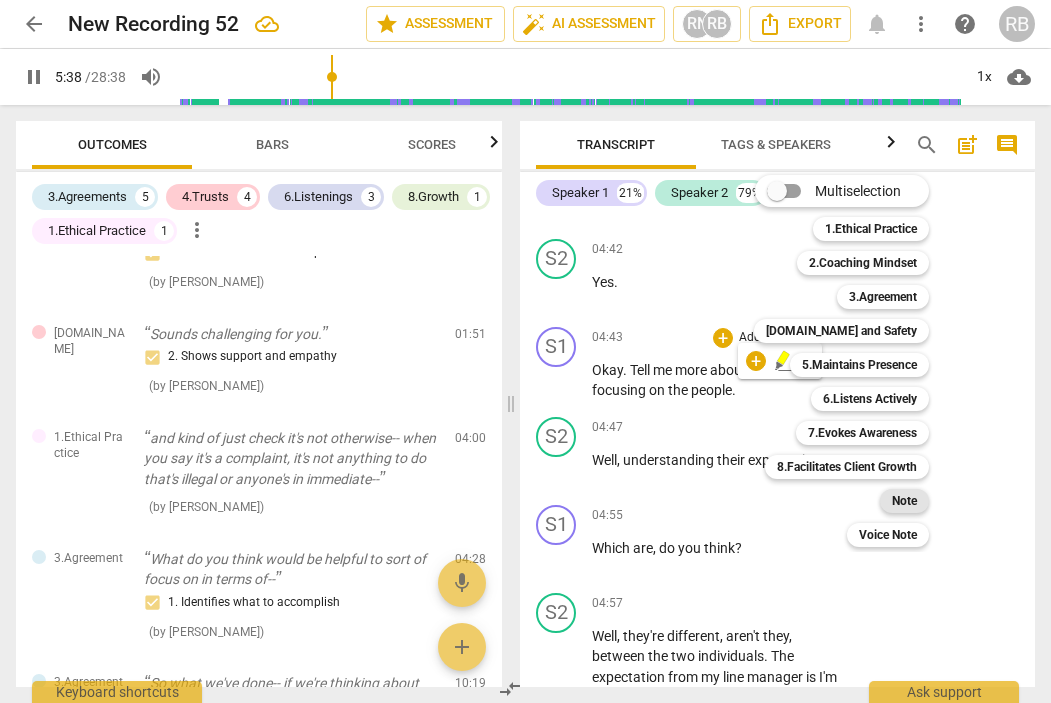 click on "Note" at bounding box center (904, 501) 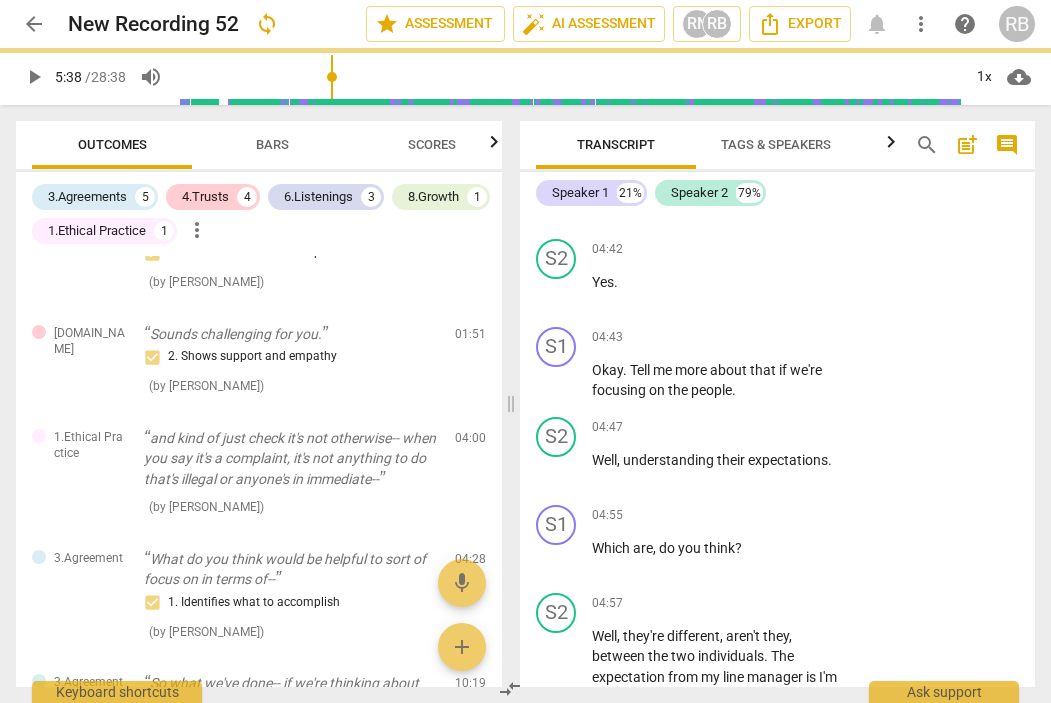 type on "339" 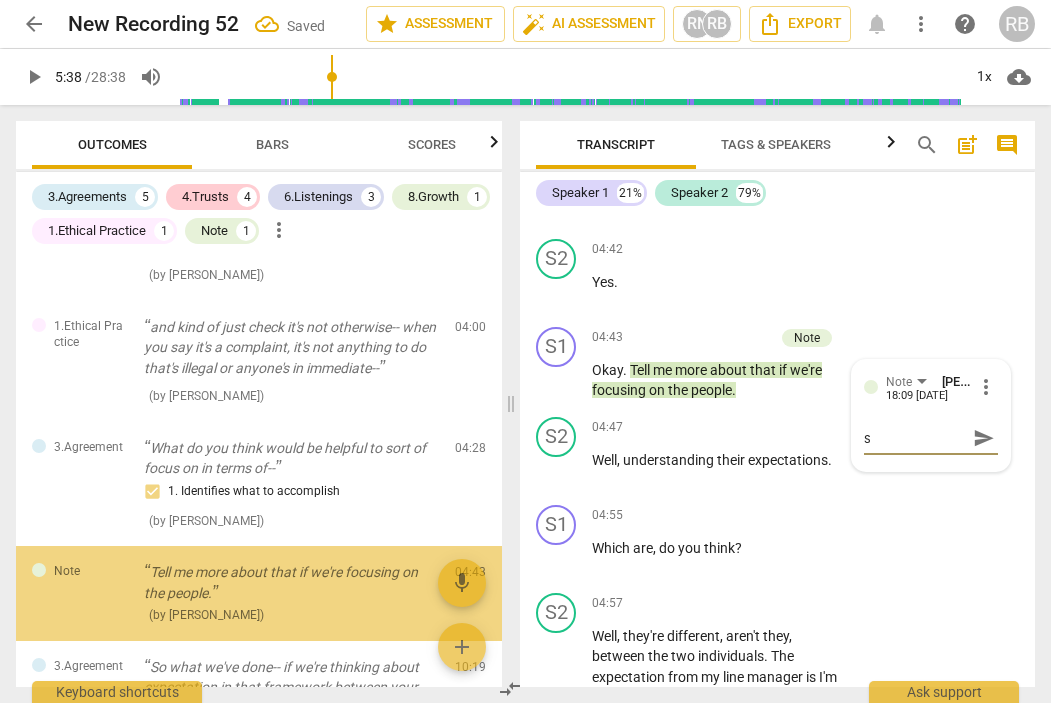 type on "st" 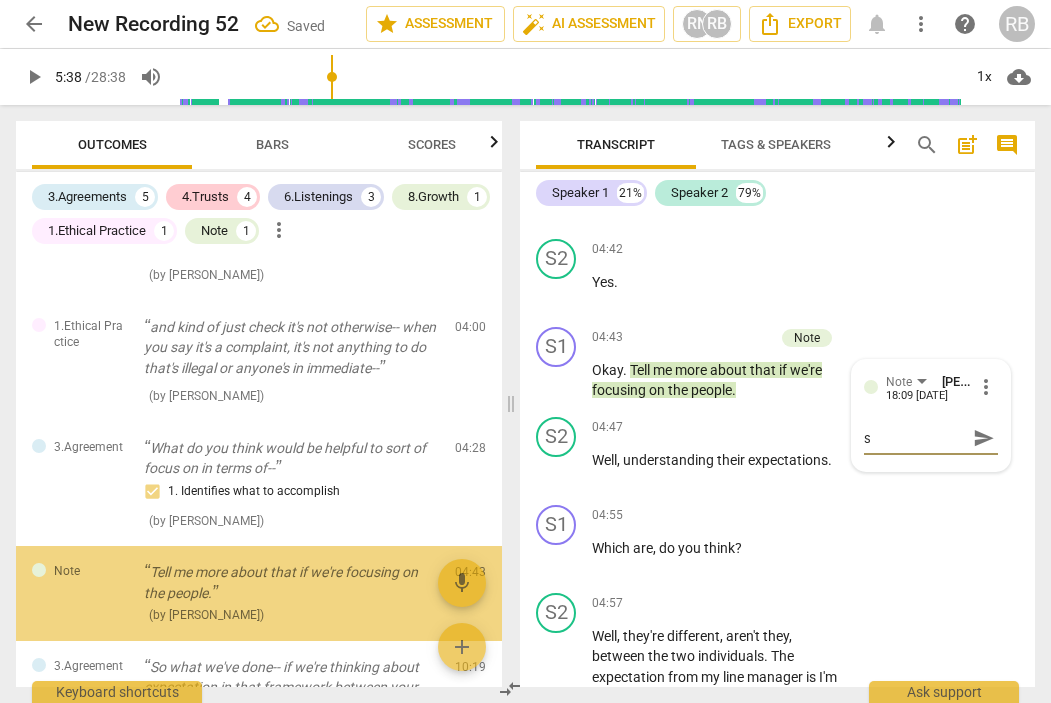 type on "st" 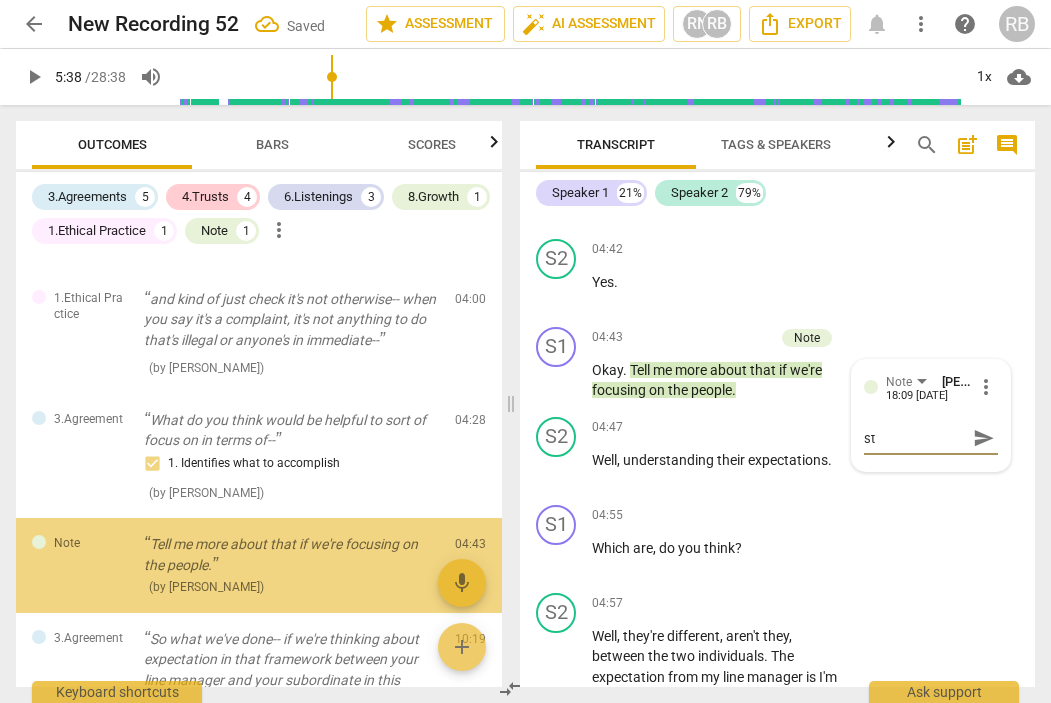 scroll, scrollTop: 410, scrollLeft: 0, axis: vertical 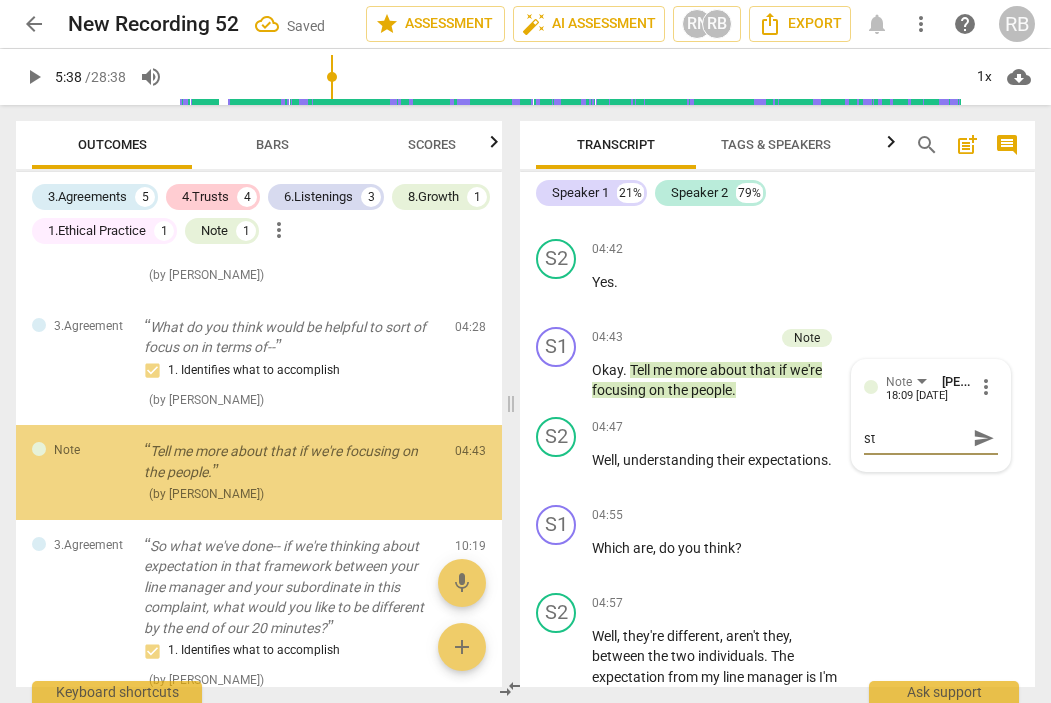 type on "sti" 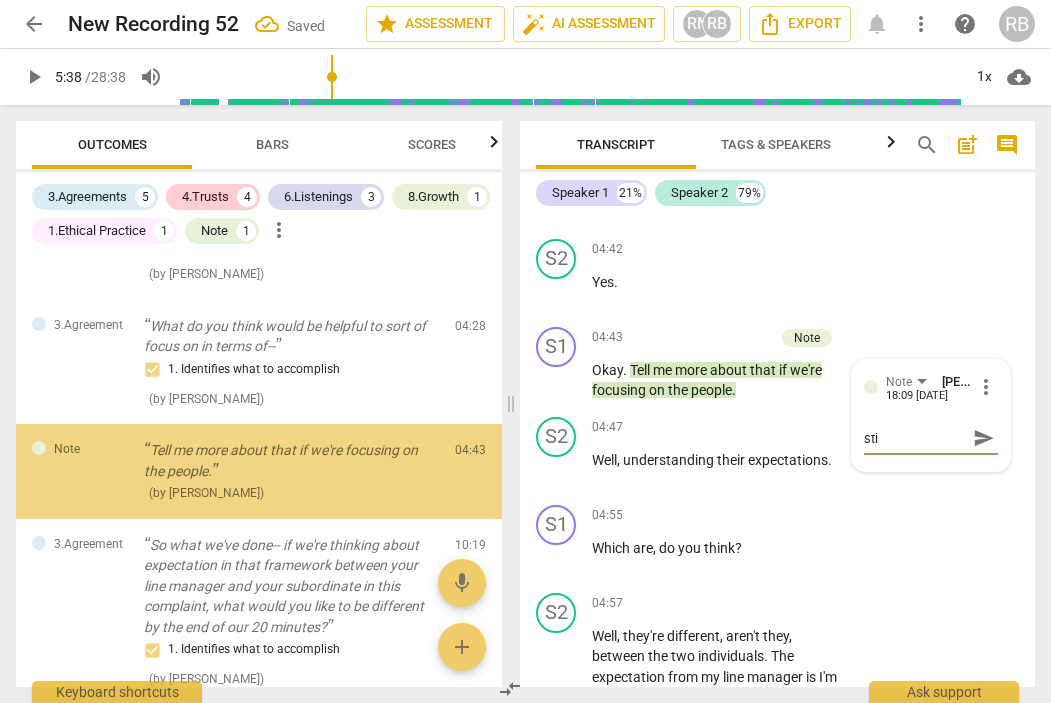 type on "stil" 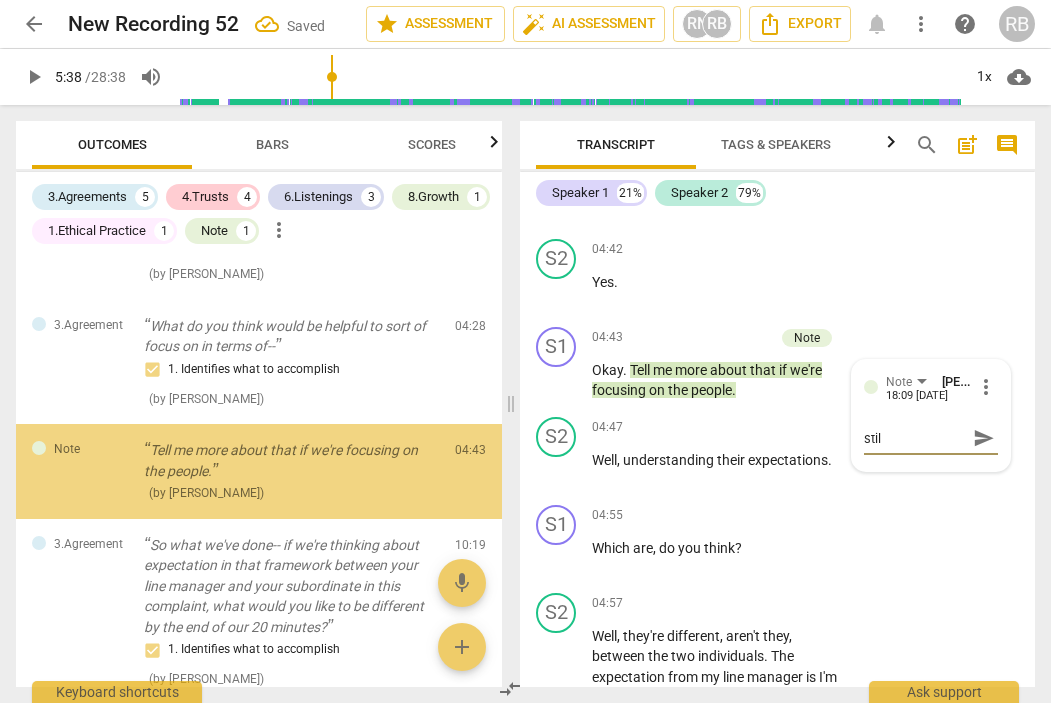 type on "still" 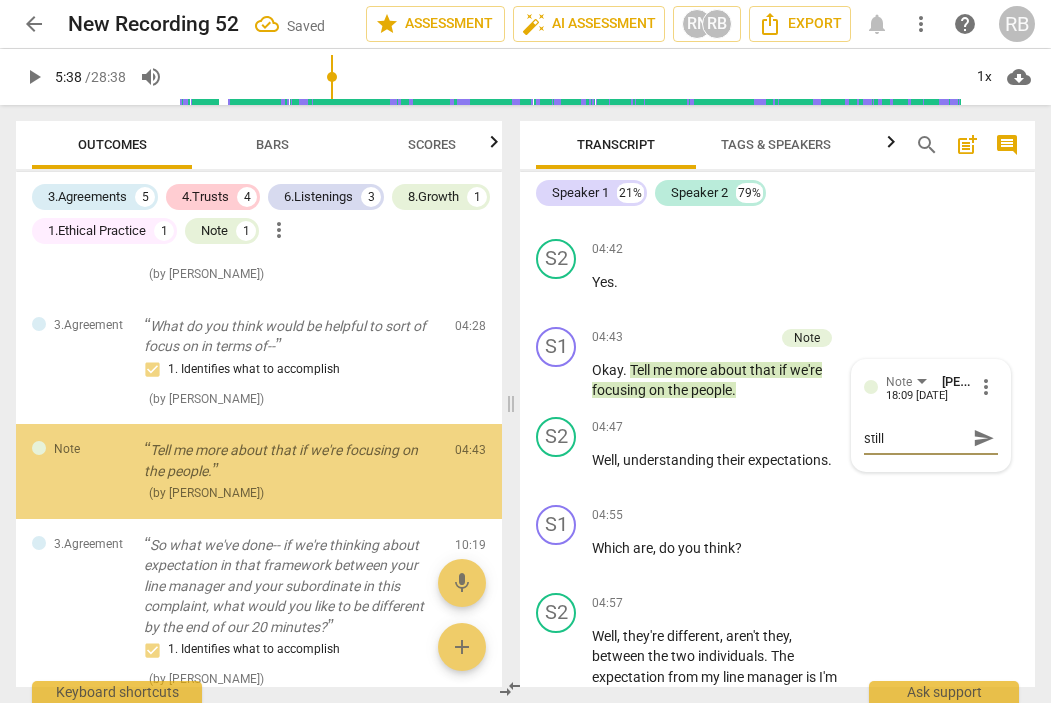 type on "still" 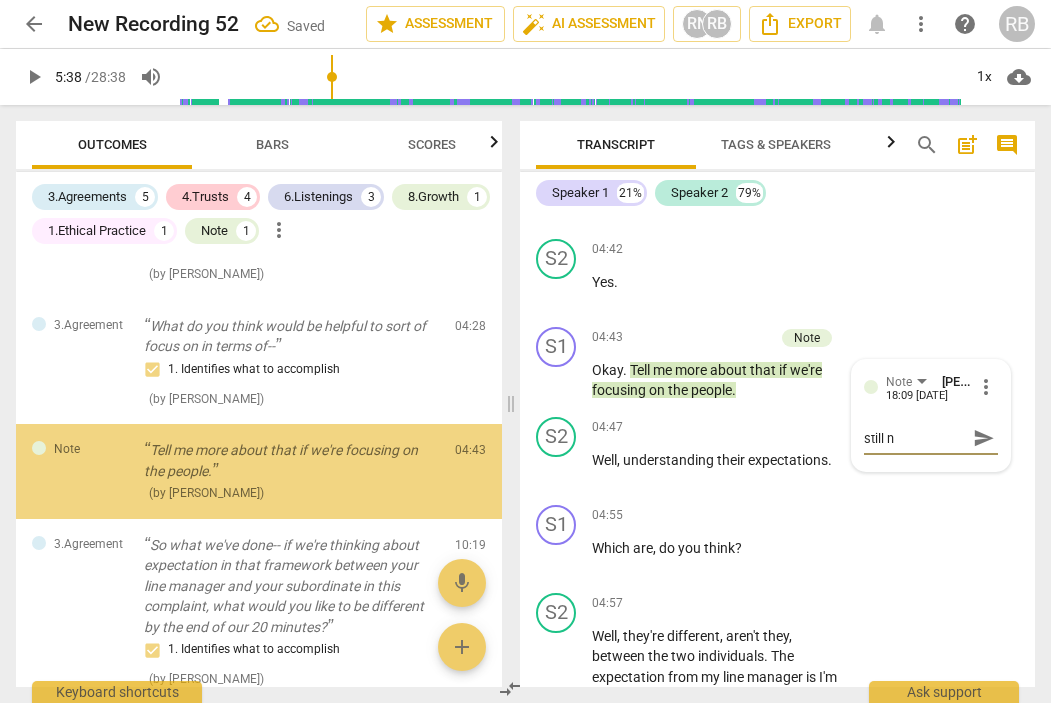 type on "still ne" 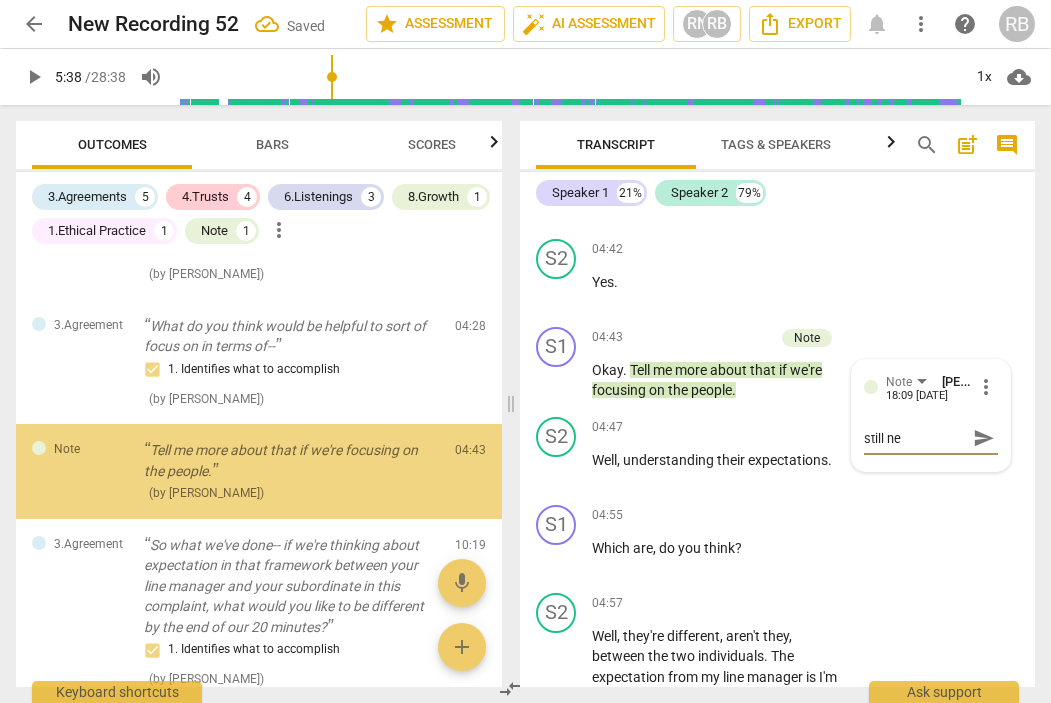 type on "still nee" 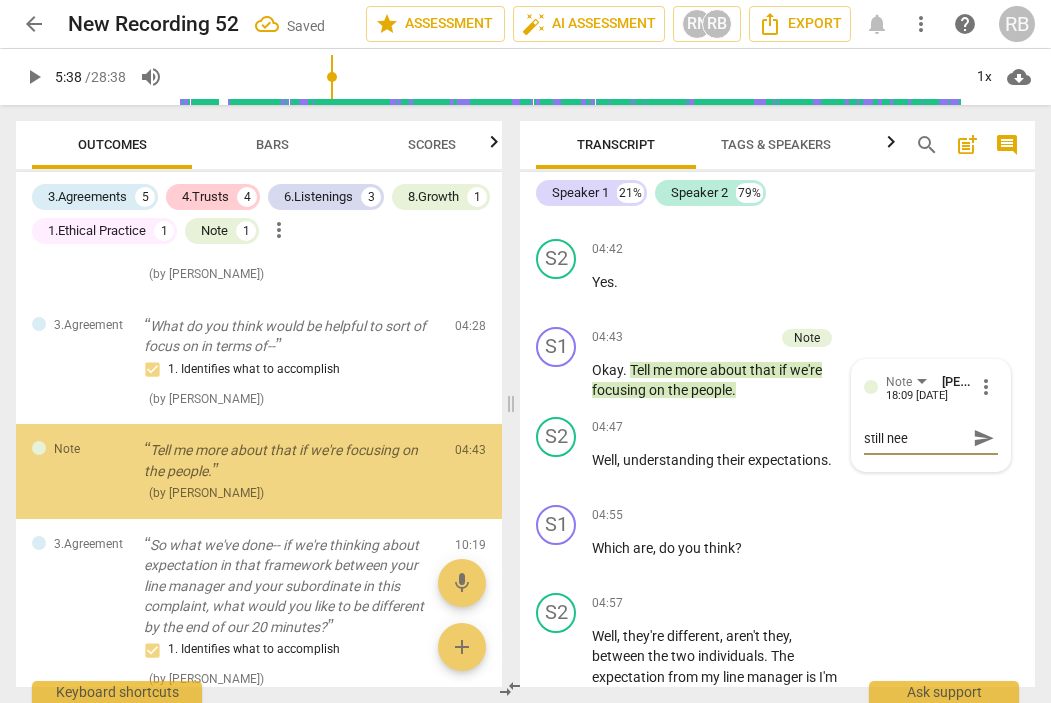 type on "still nee3" 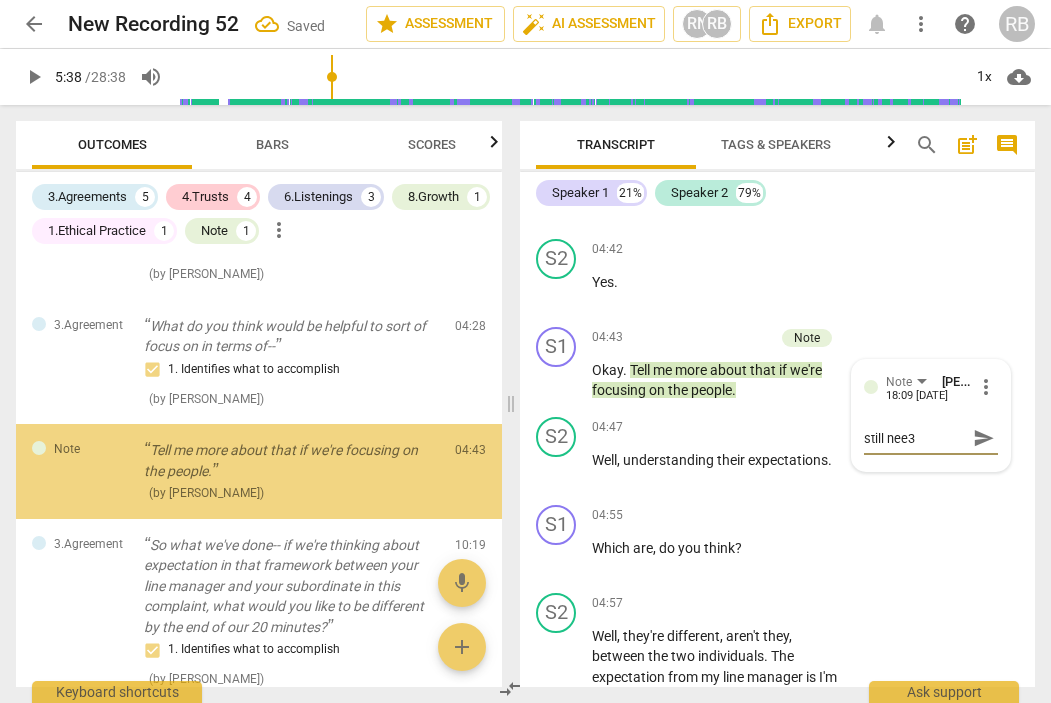 type on "still nee3d" 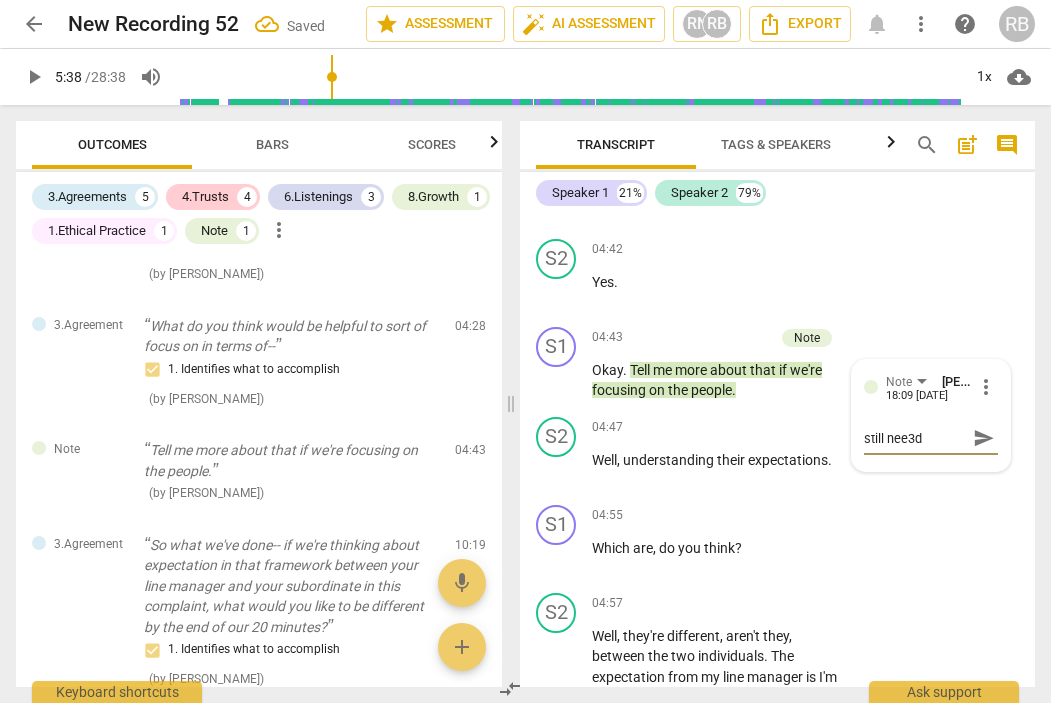 type on "still nee3d" 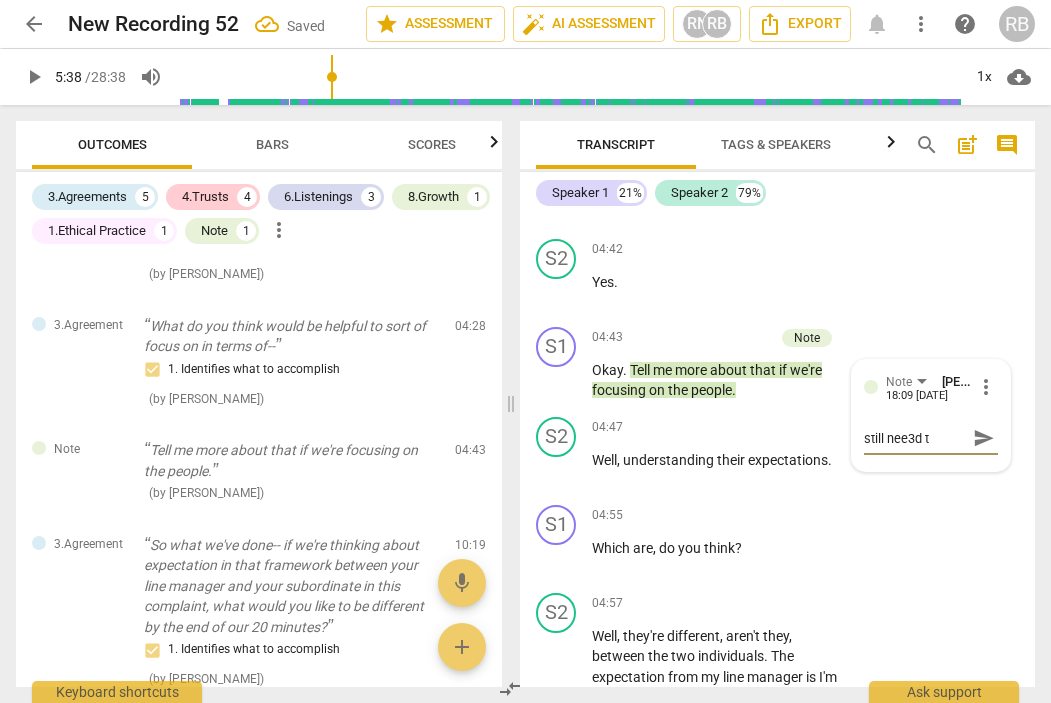 type on "still nee3d to" 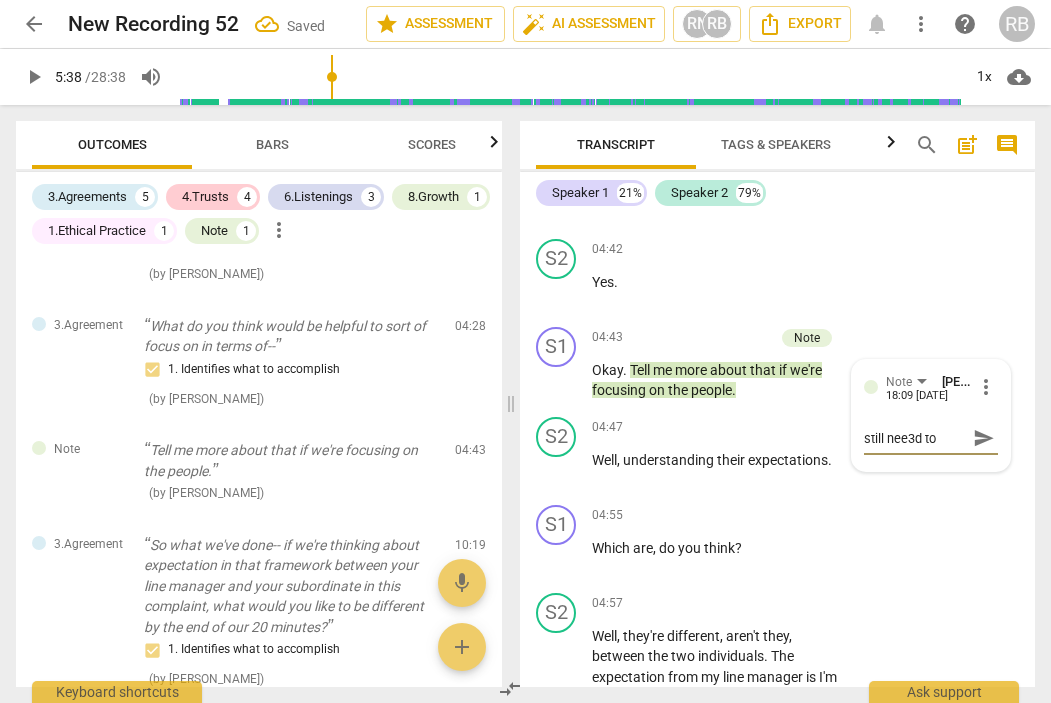type on "still nee3d to" 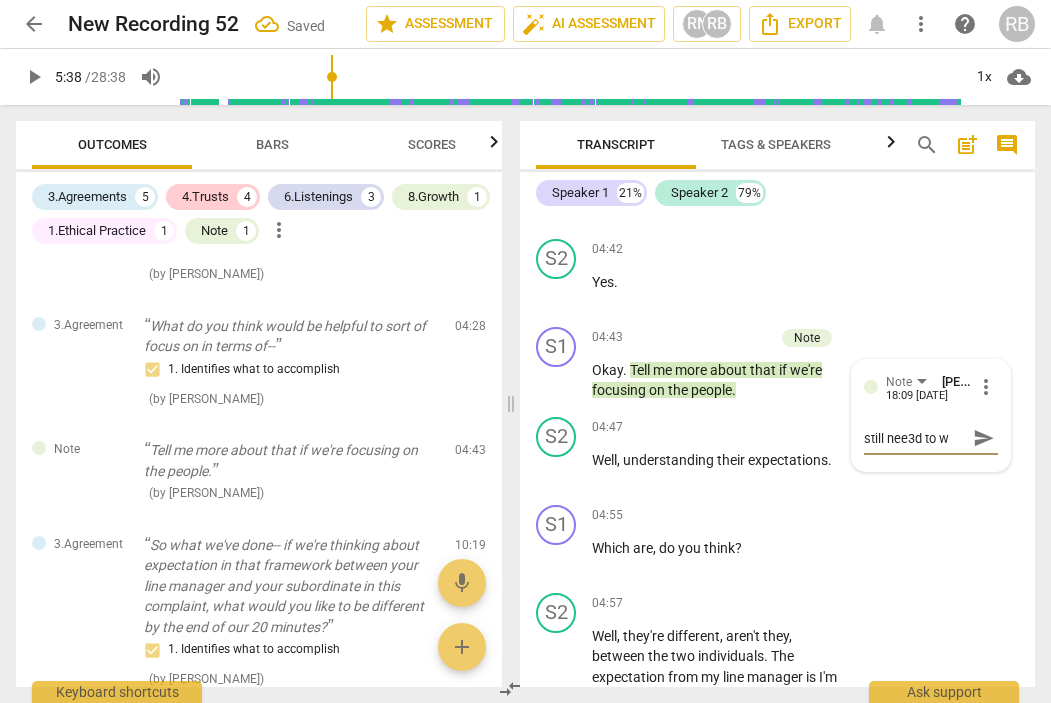 type on "still nee3d to wq" 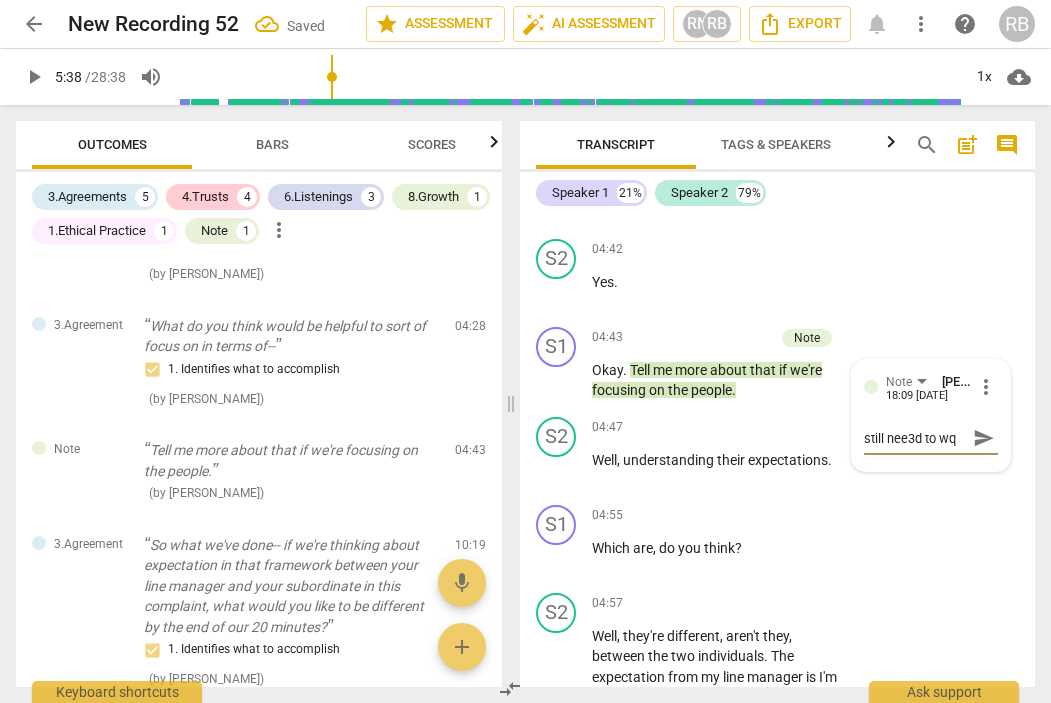 type on "still nee3d to wqo" 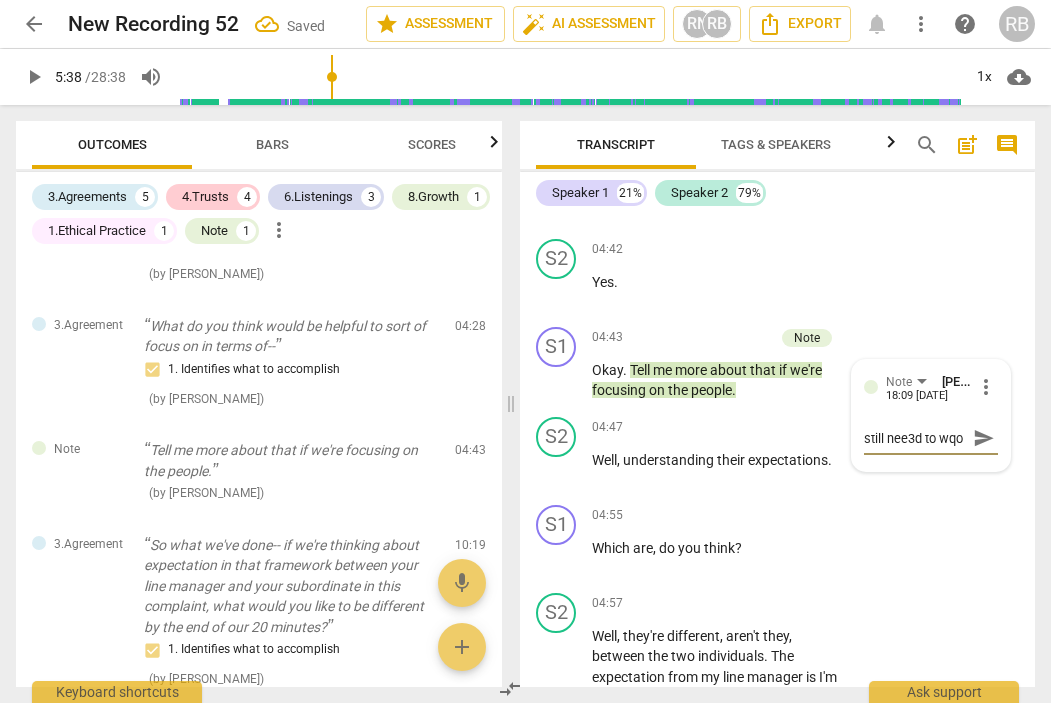 scroll, scrollTop: 17, scrollLeft: 0, axis: vertical 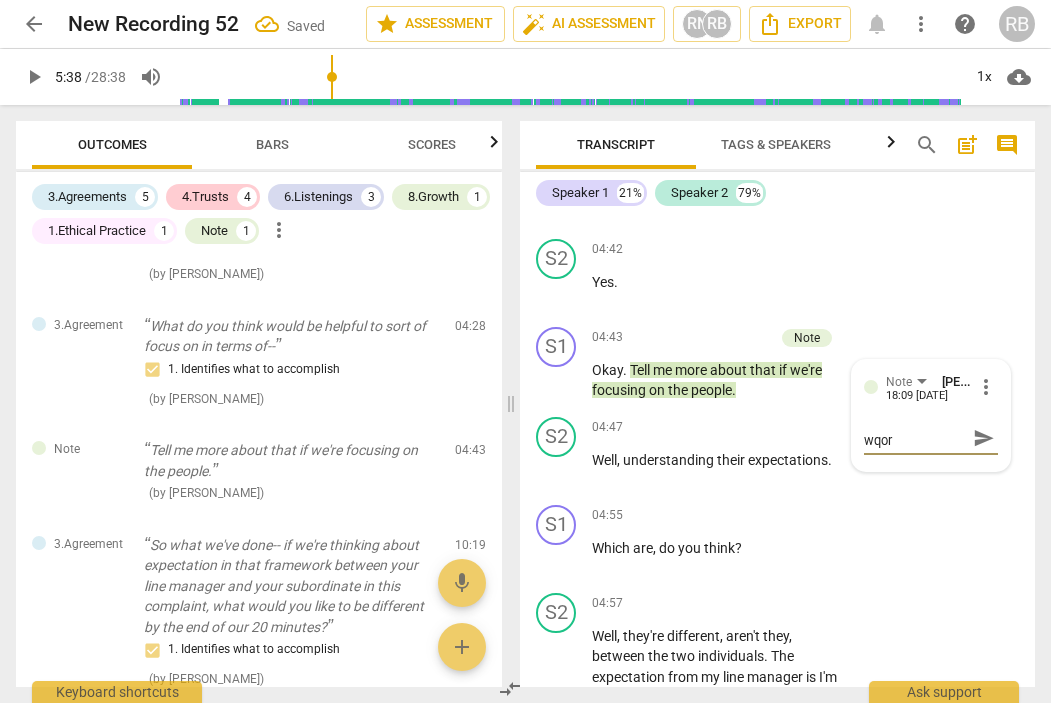 type on "still nee3d to wqork" 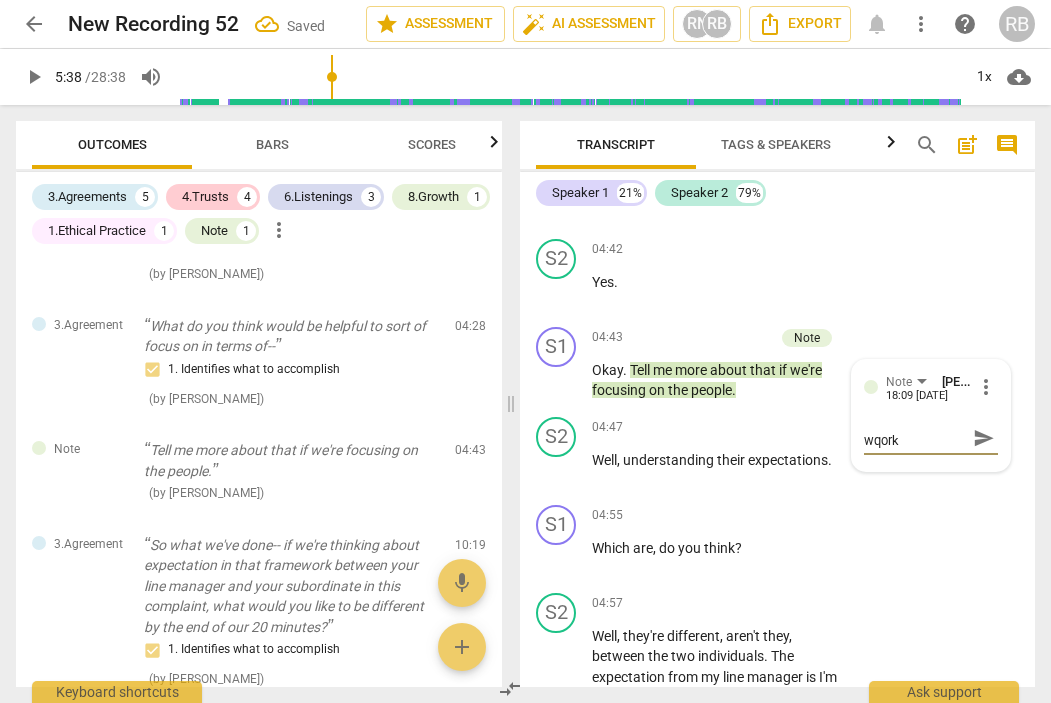 type on "still nee3d to wqork" 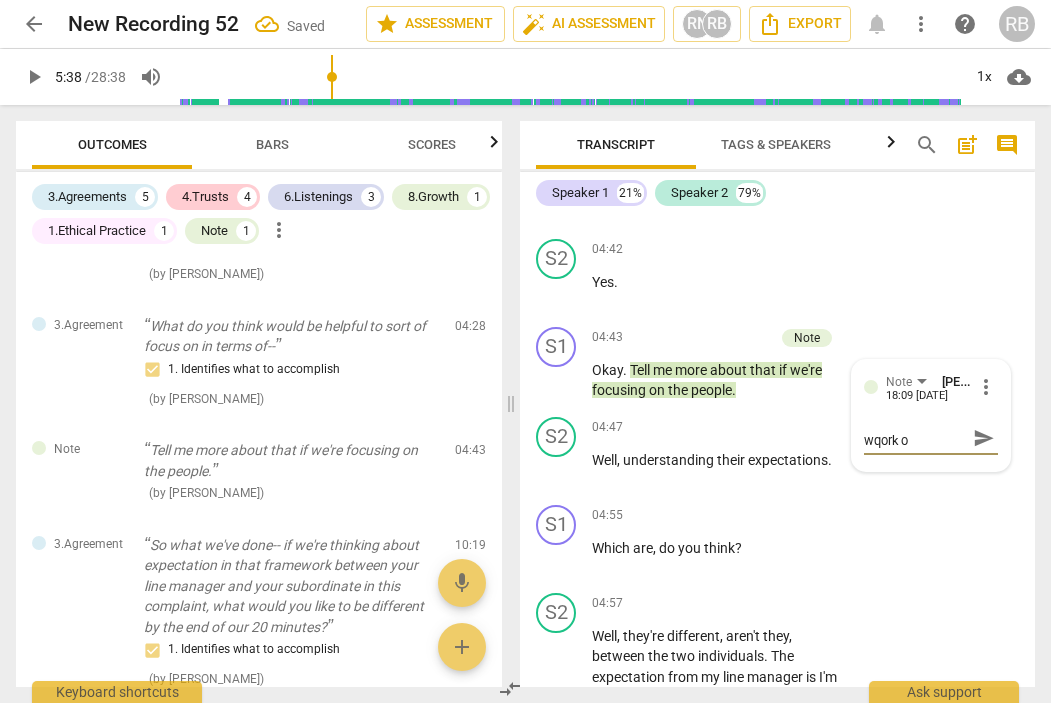 type on "still nee3d to wqork ou" 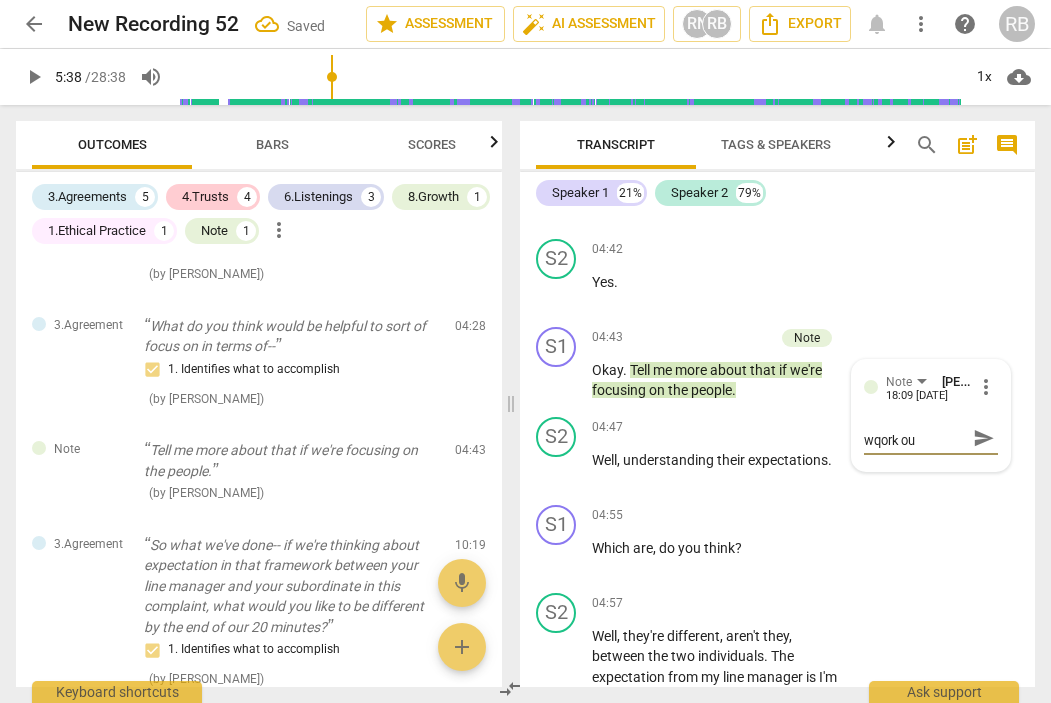 type on "still nee3d to wqork out" 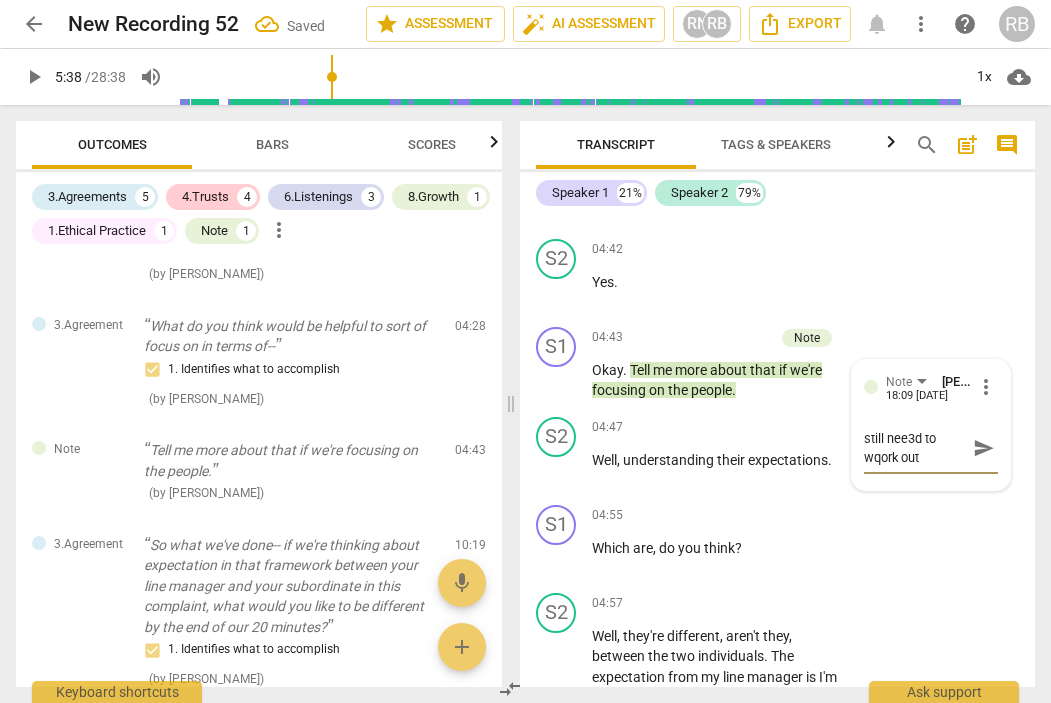 scroll, scrollTop: 0, scrollLeft: 0, axis: both 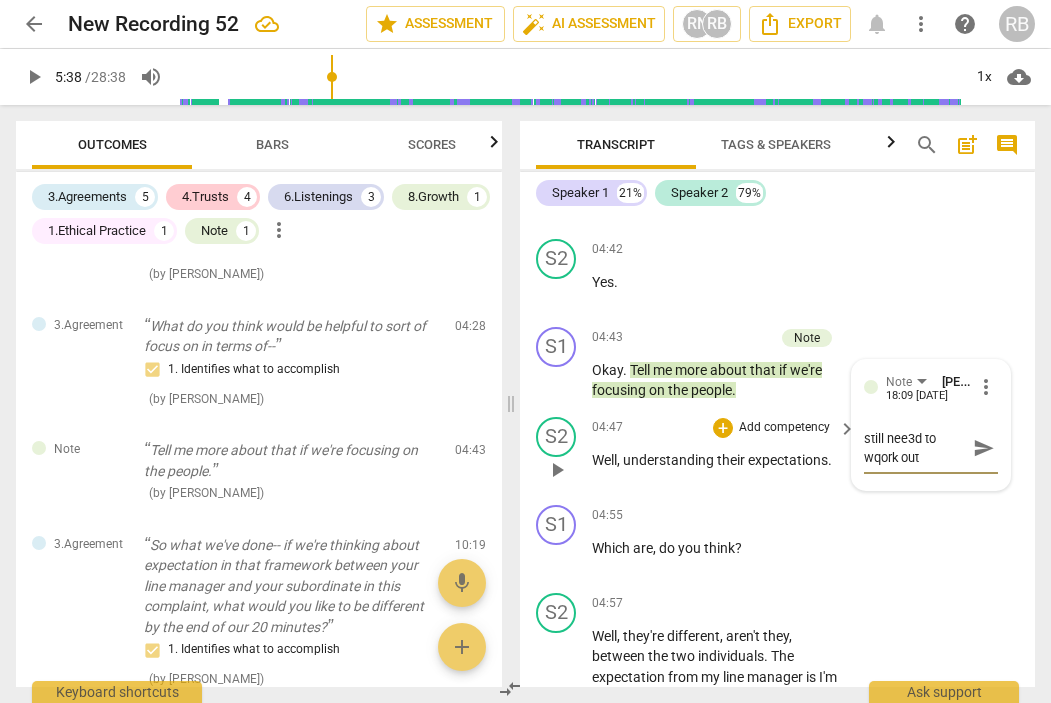 drag, startPoint x: 927, startPoint y: 457, endPoint x: 839, endPoint y: 429, distance: 92.34717 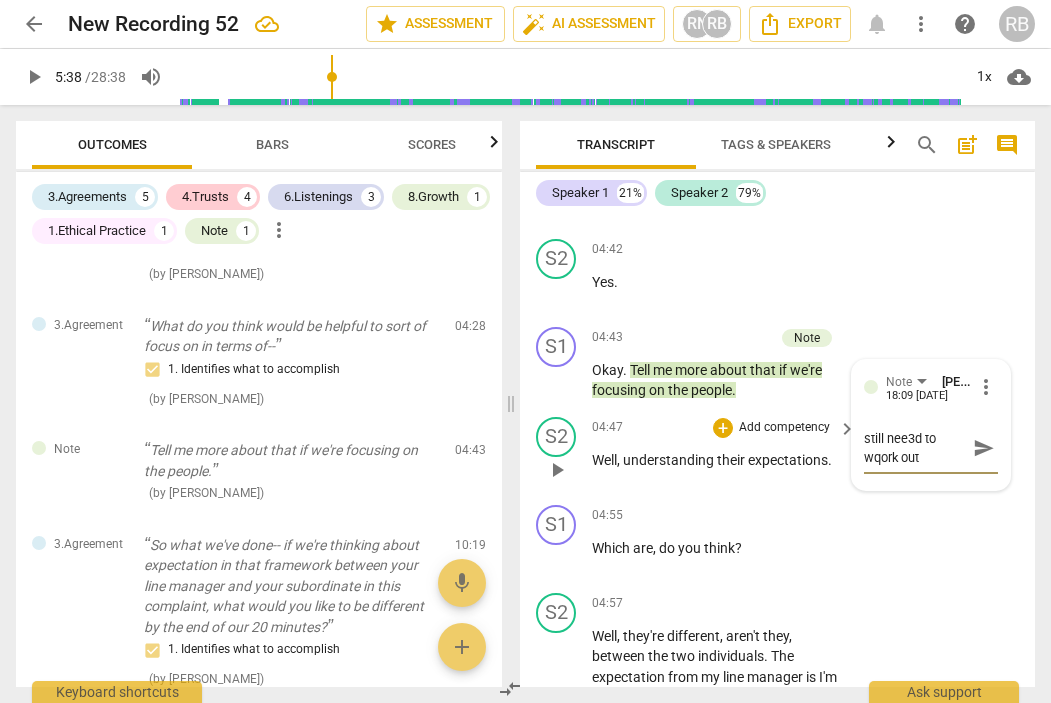 type on "w" 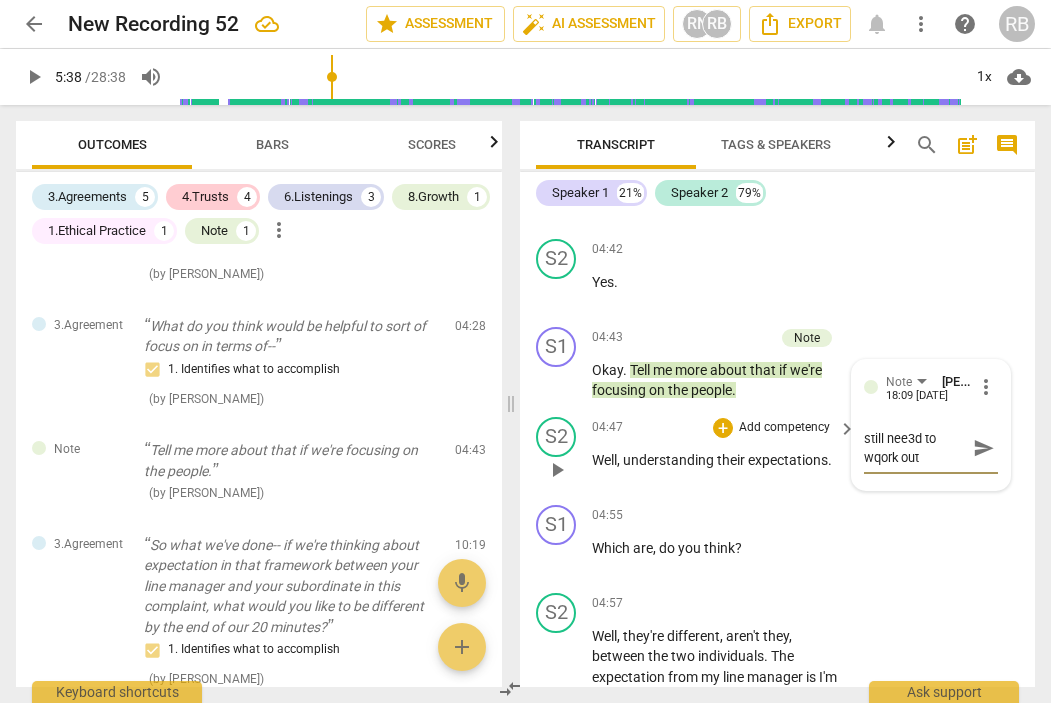 type on "w" 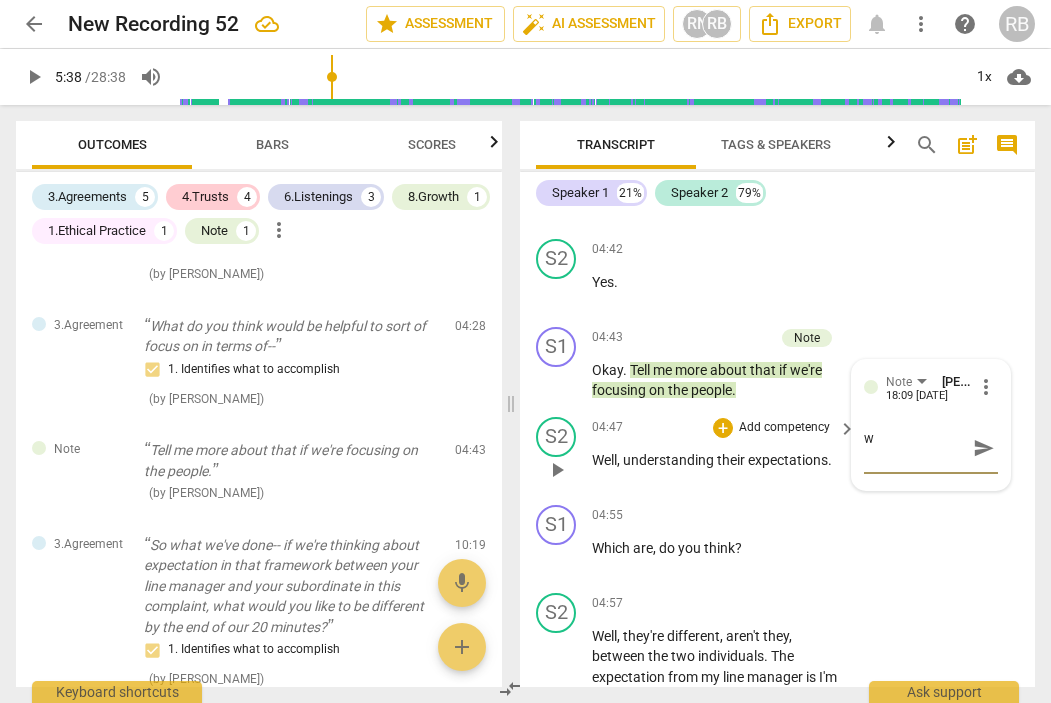 type on "we" 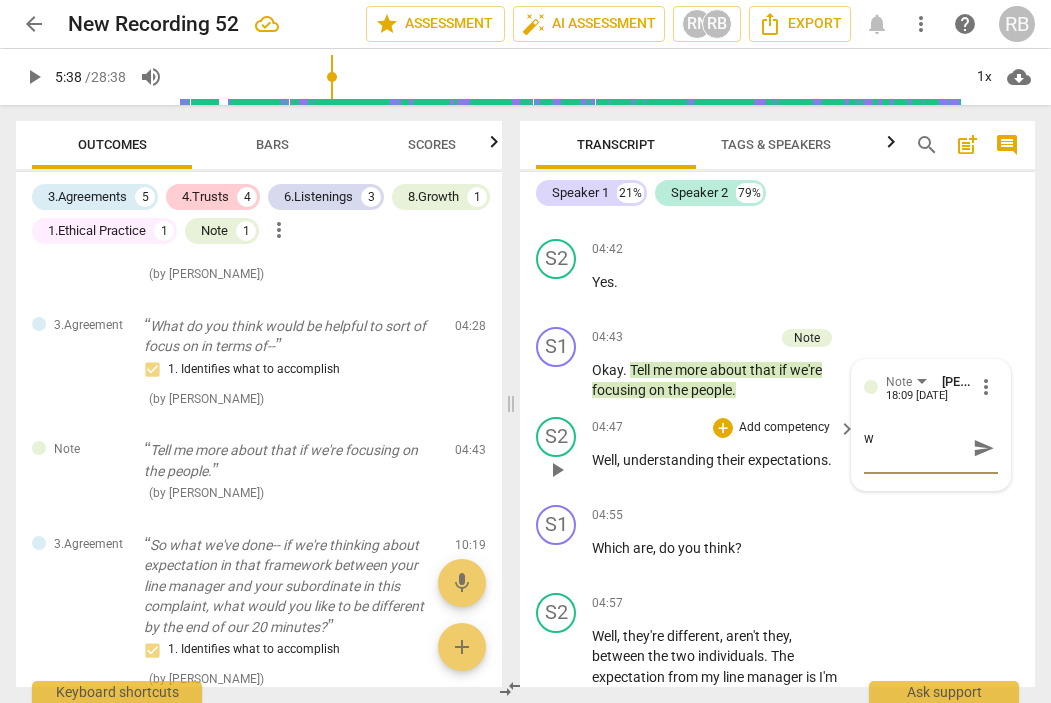type on "we" 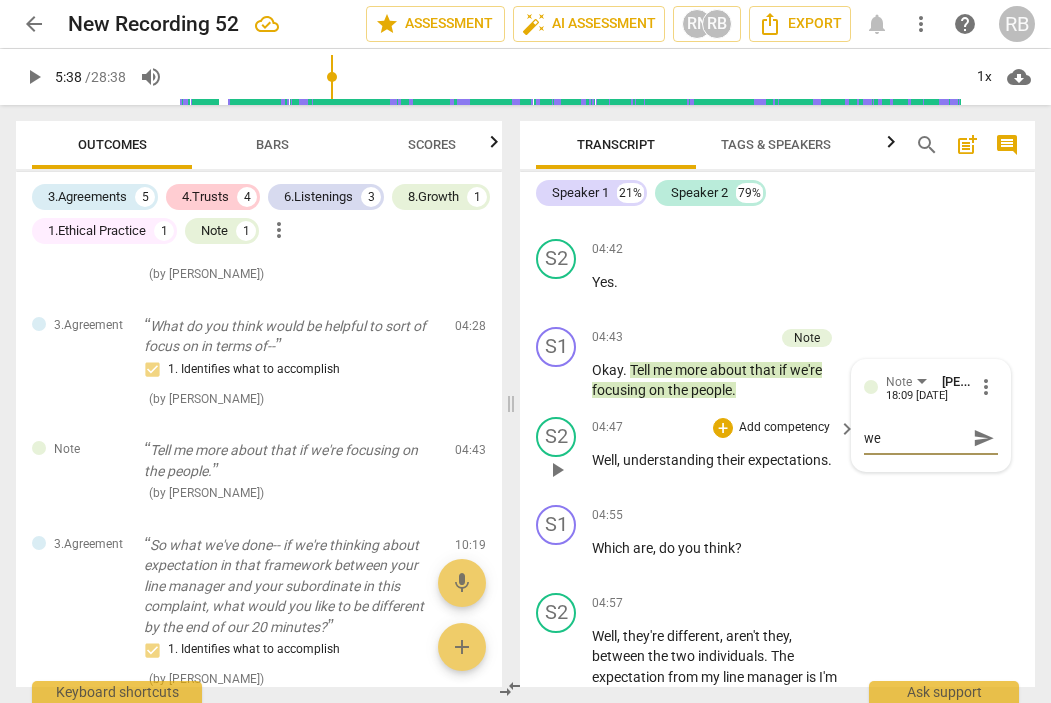 type on "we'" 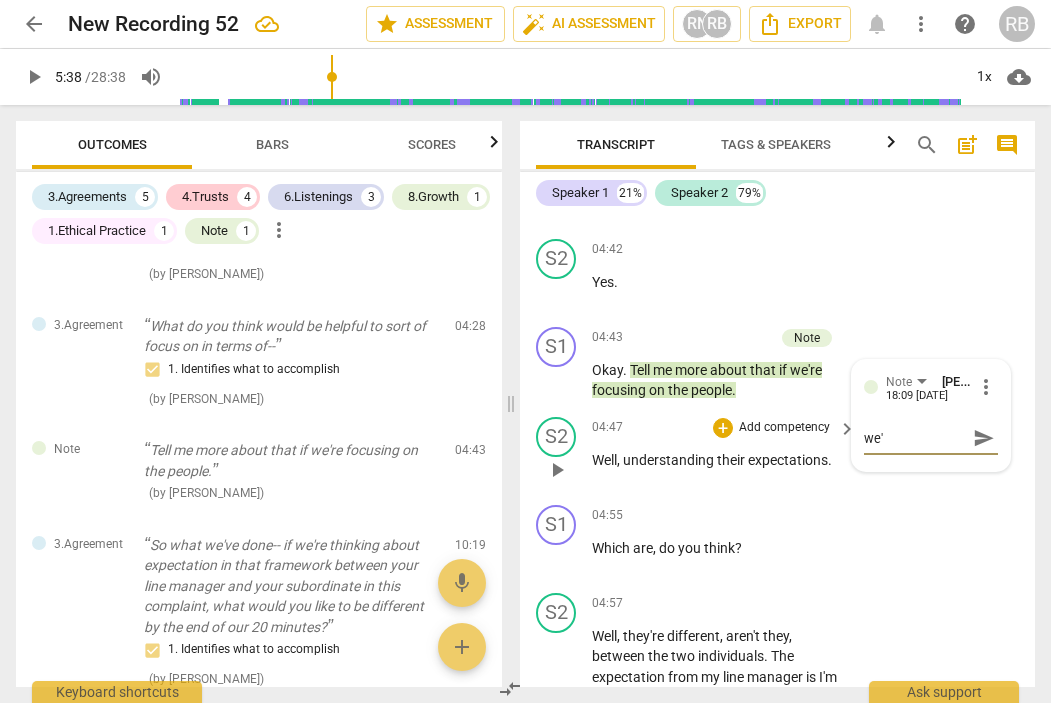 type on "we'v" 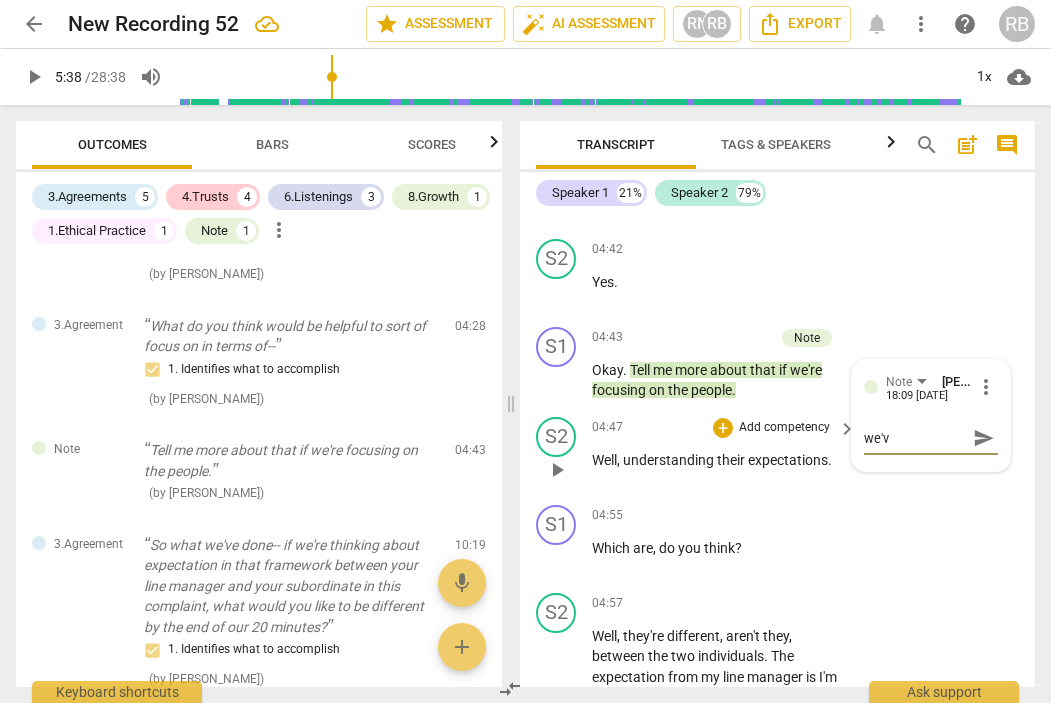 type on "we've" 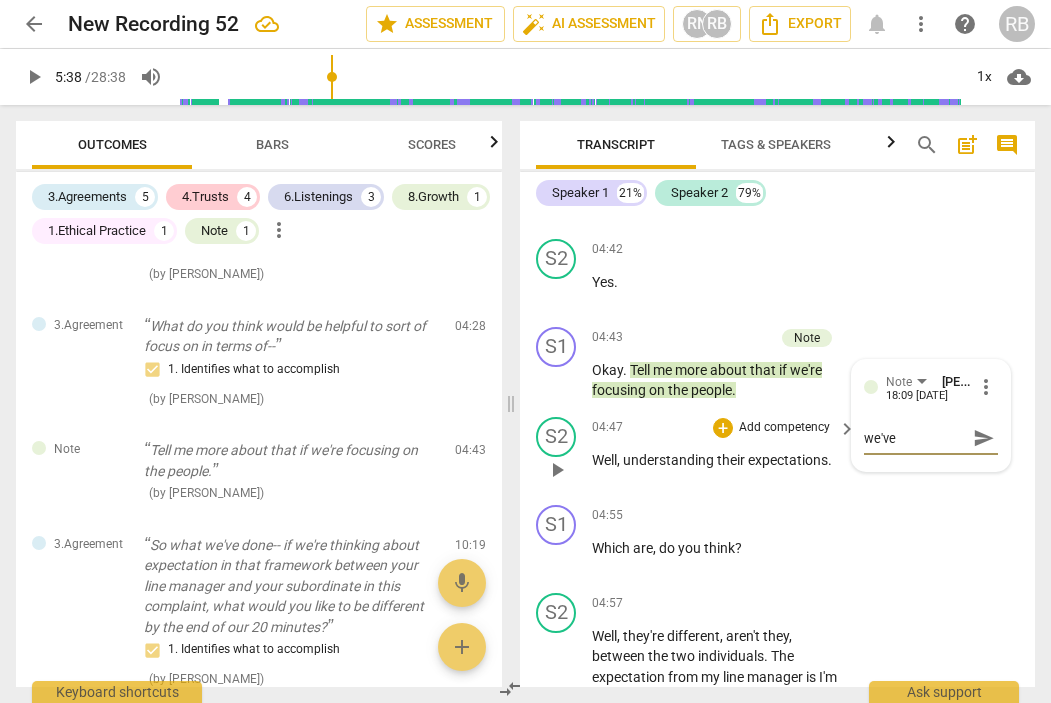 type on "we've" 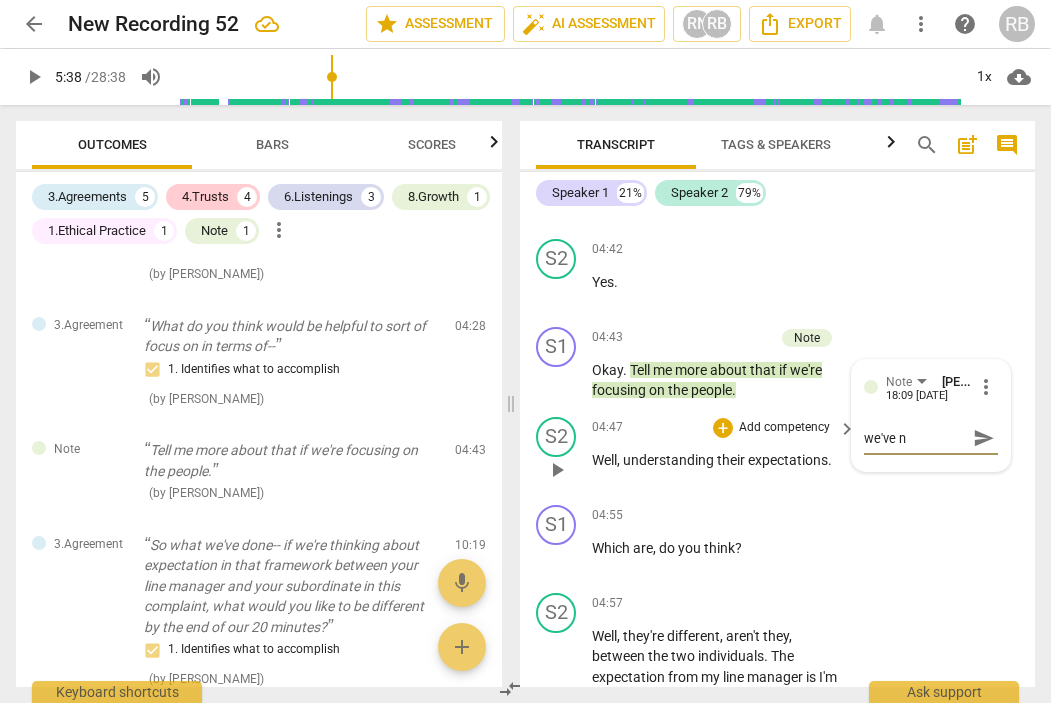 type on "we've no" 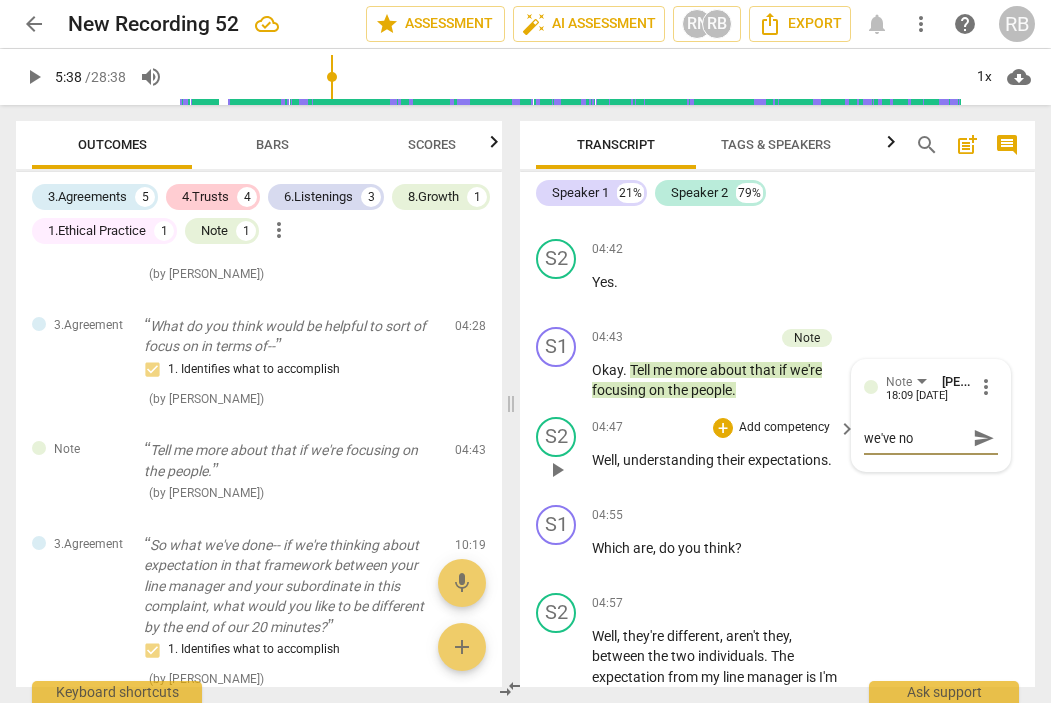 type on "we've not" 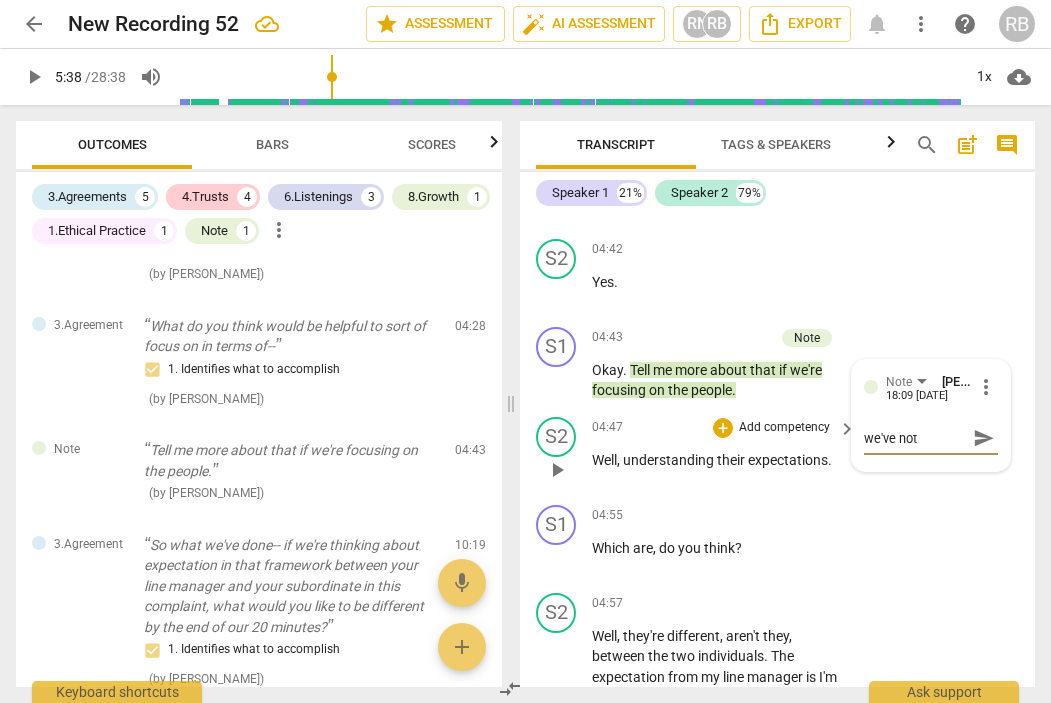 type on "we've not" 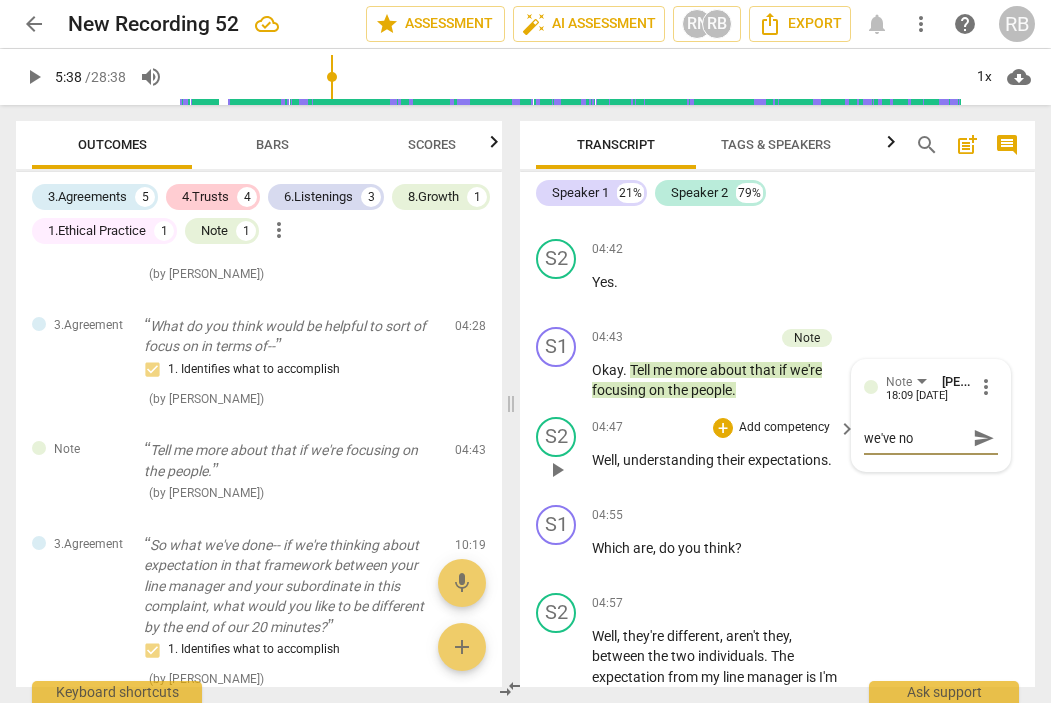 type on "we've n" 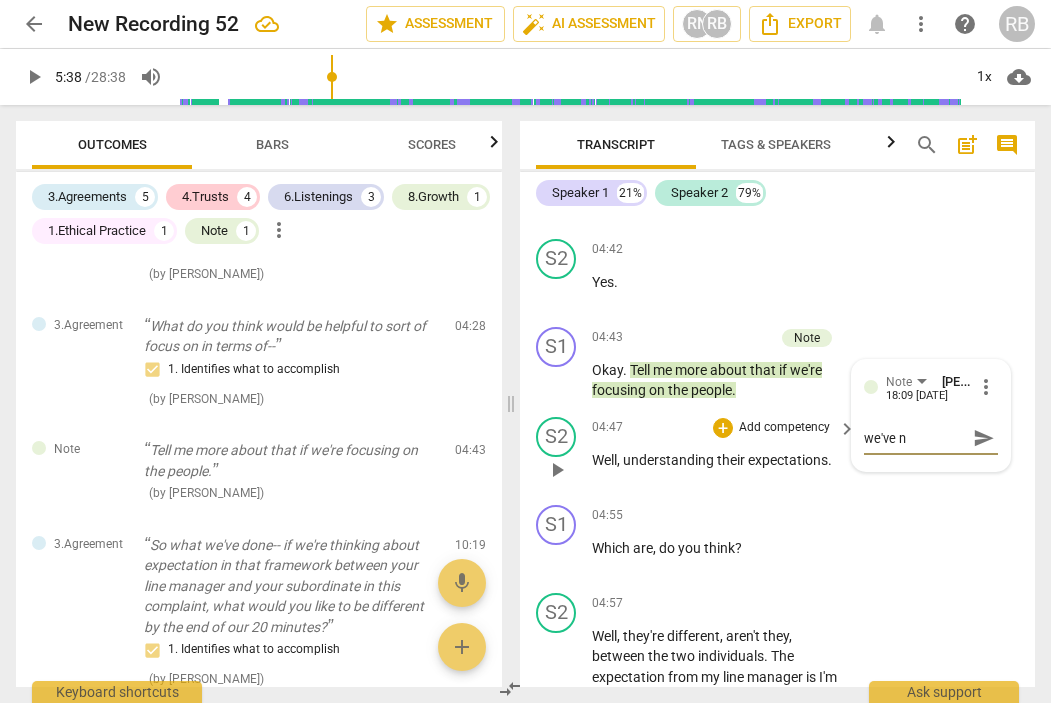 type on "we've" 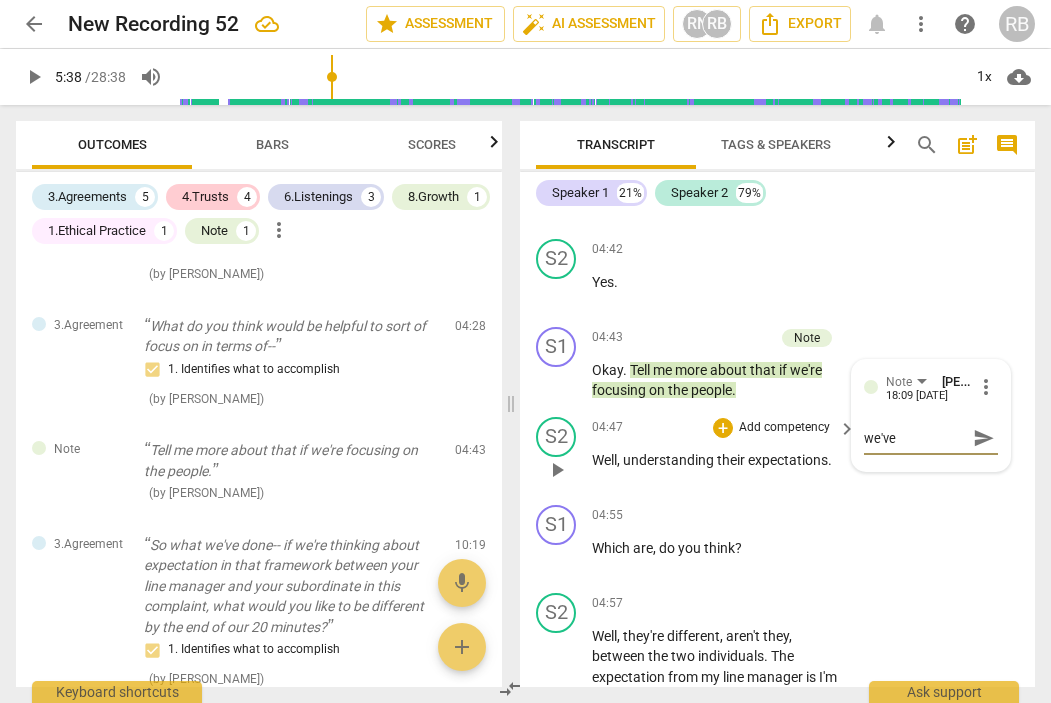 type on "we've" 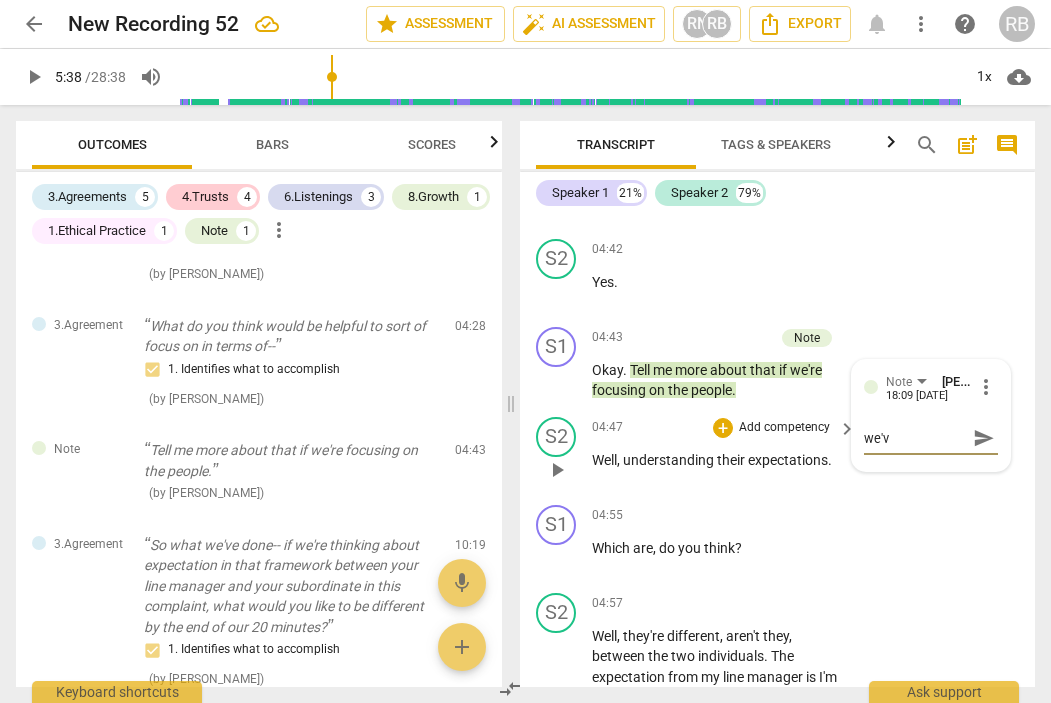 type on "we'" 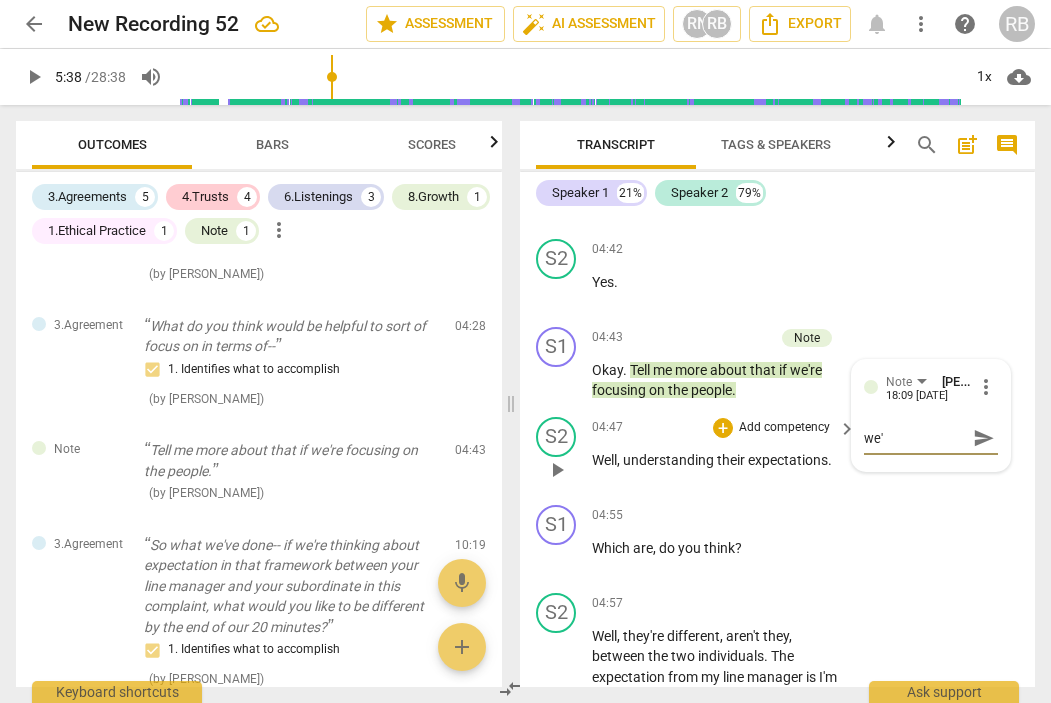 type on "we" 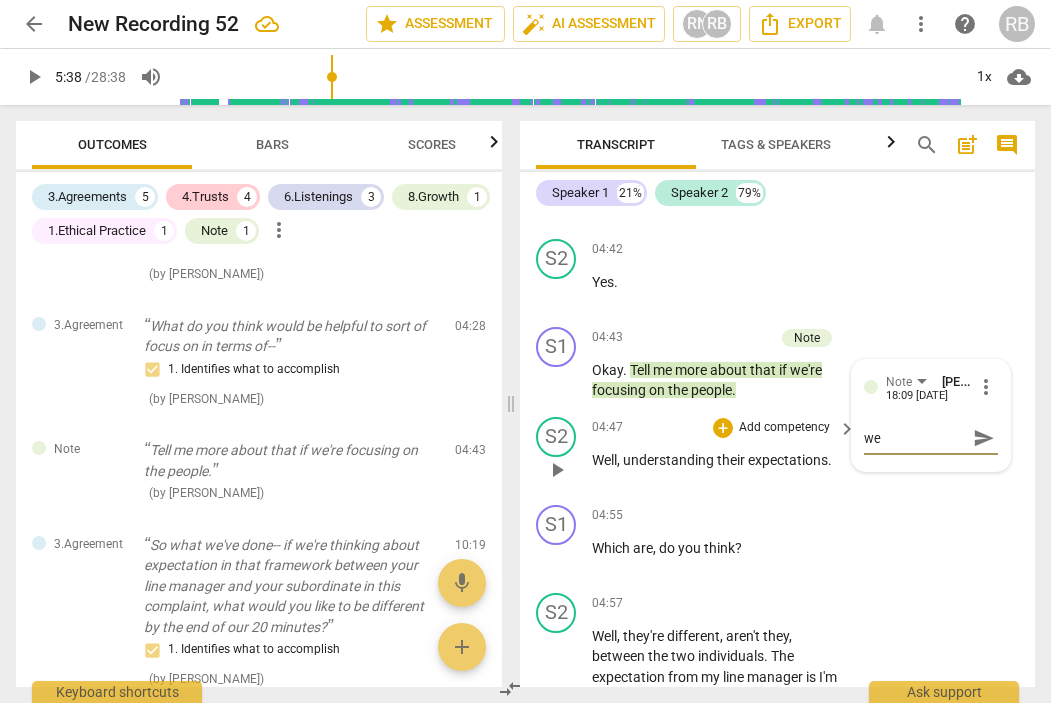 type on "w" 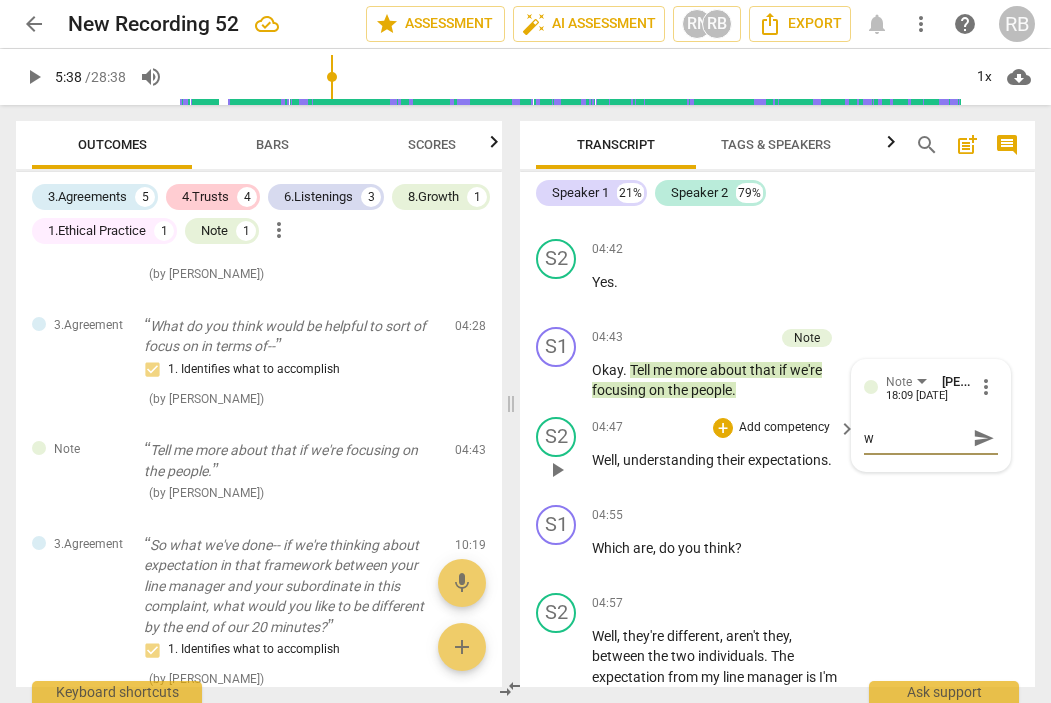 type 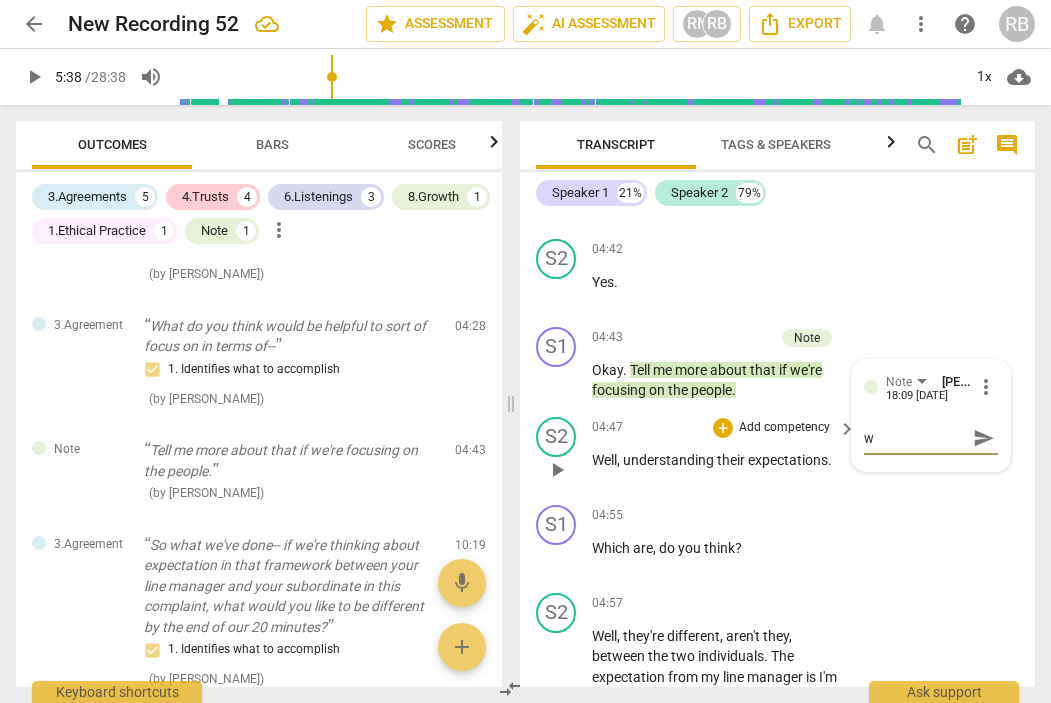type 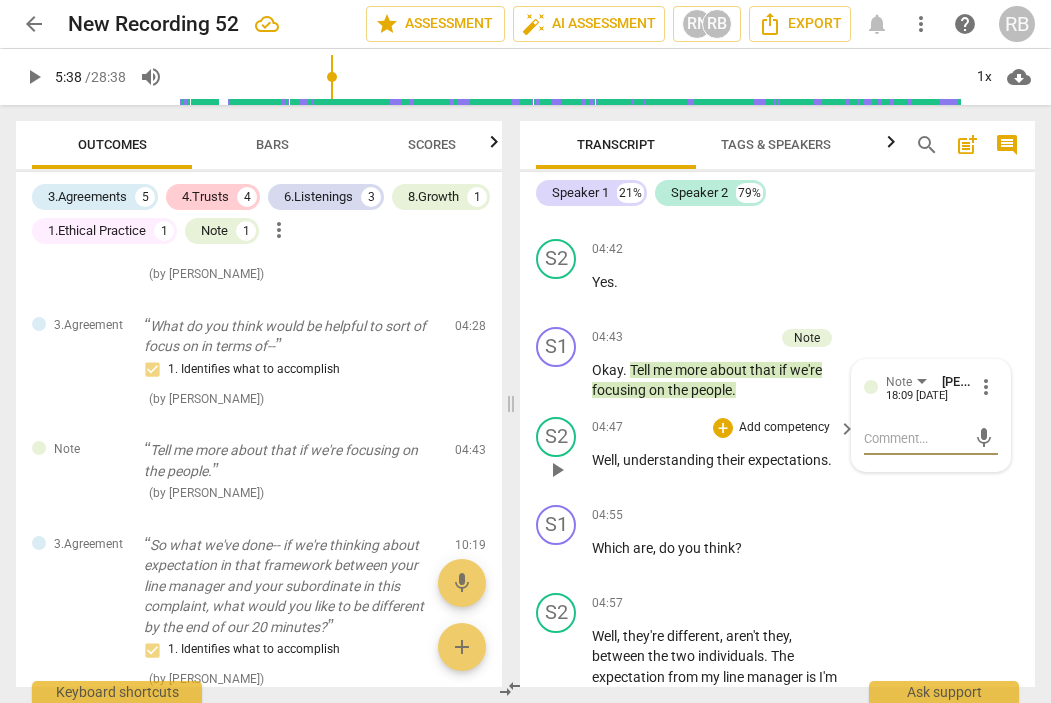 type on "f" 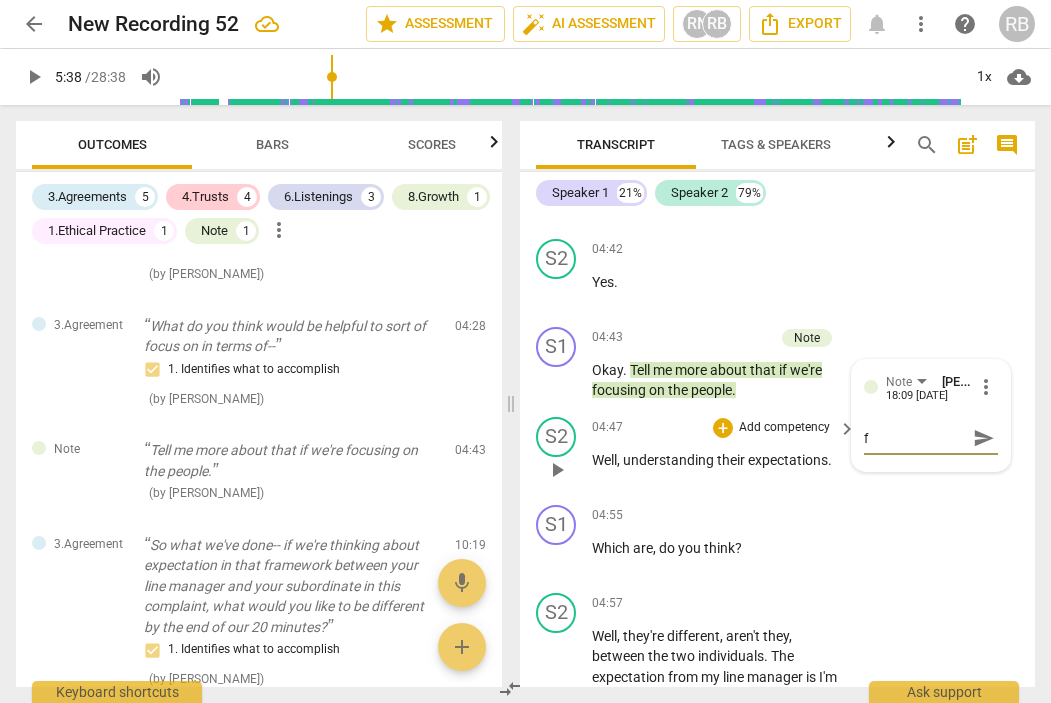 type on "fi" 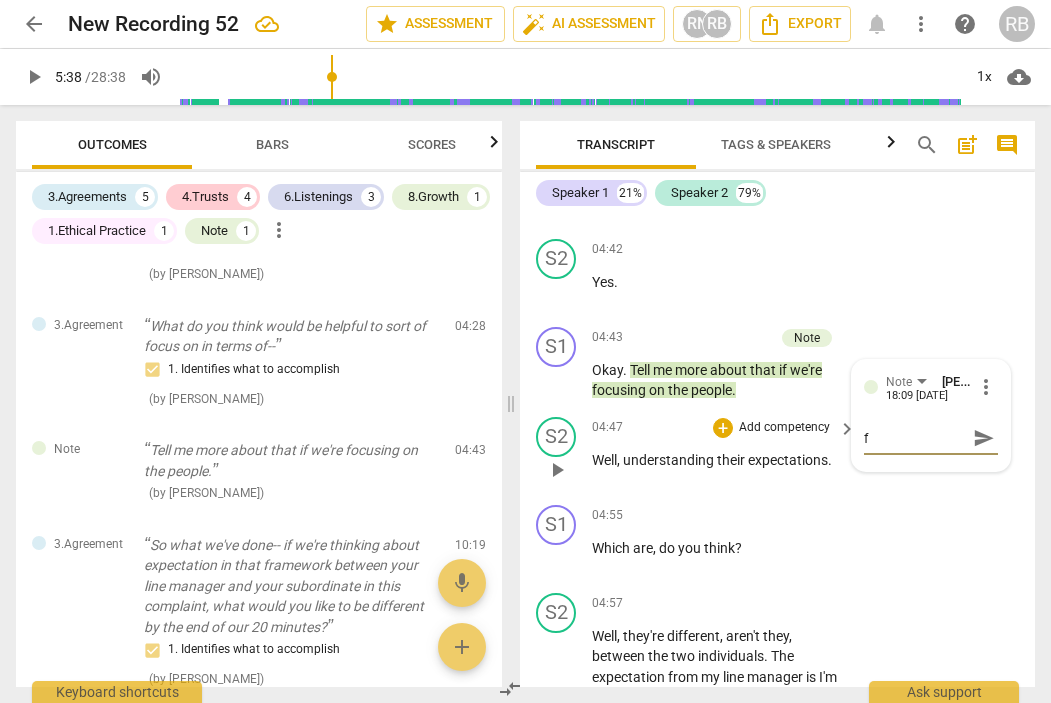 type on "fi" 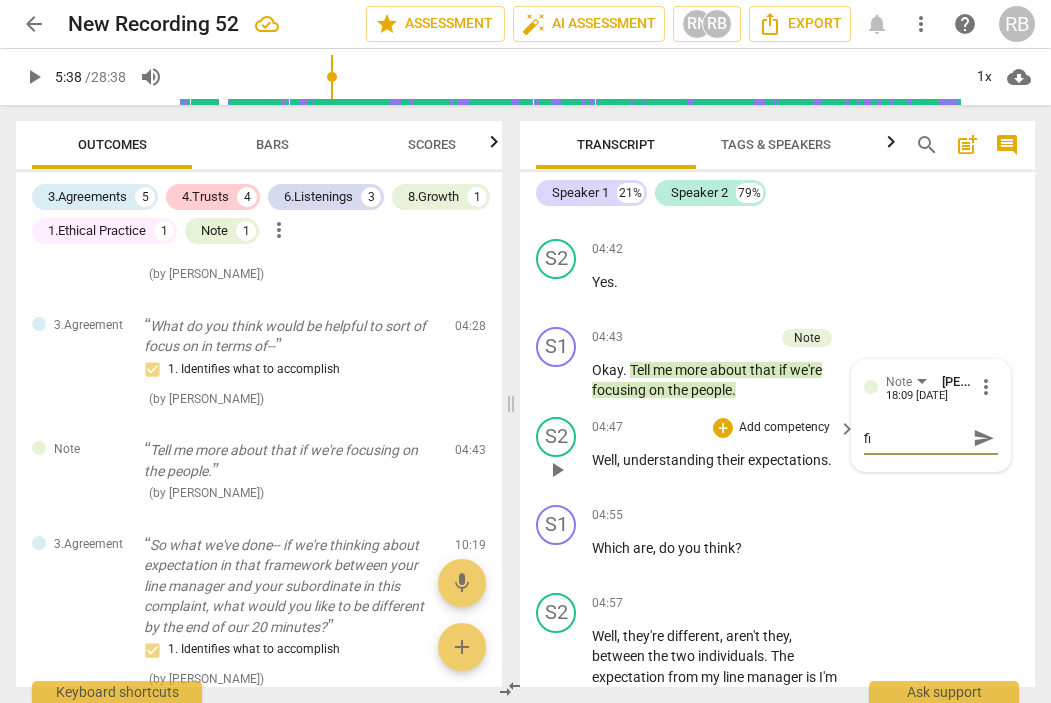 type on "fin" 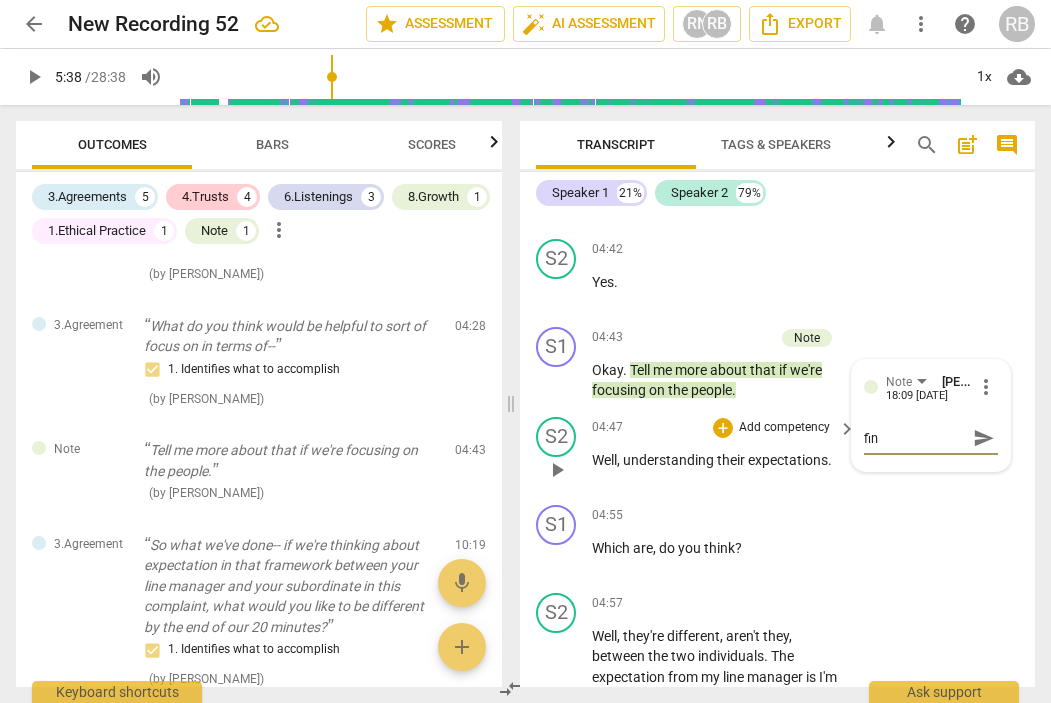 type on "fini" 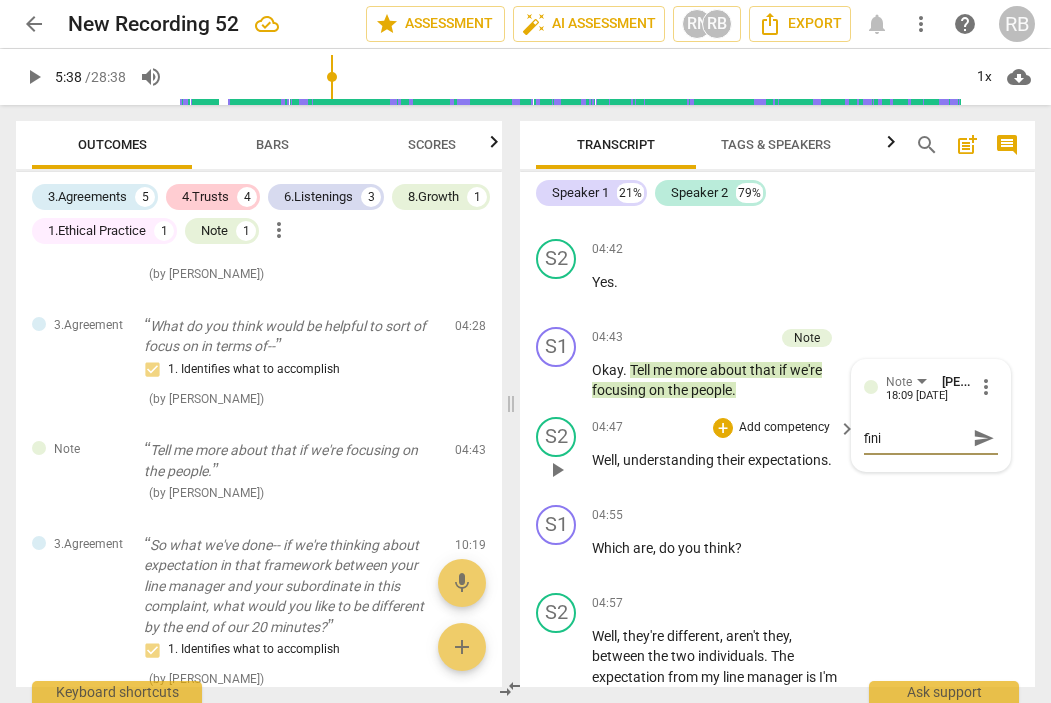 type on "finis" 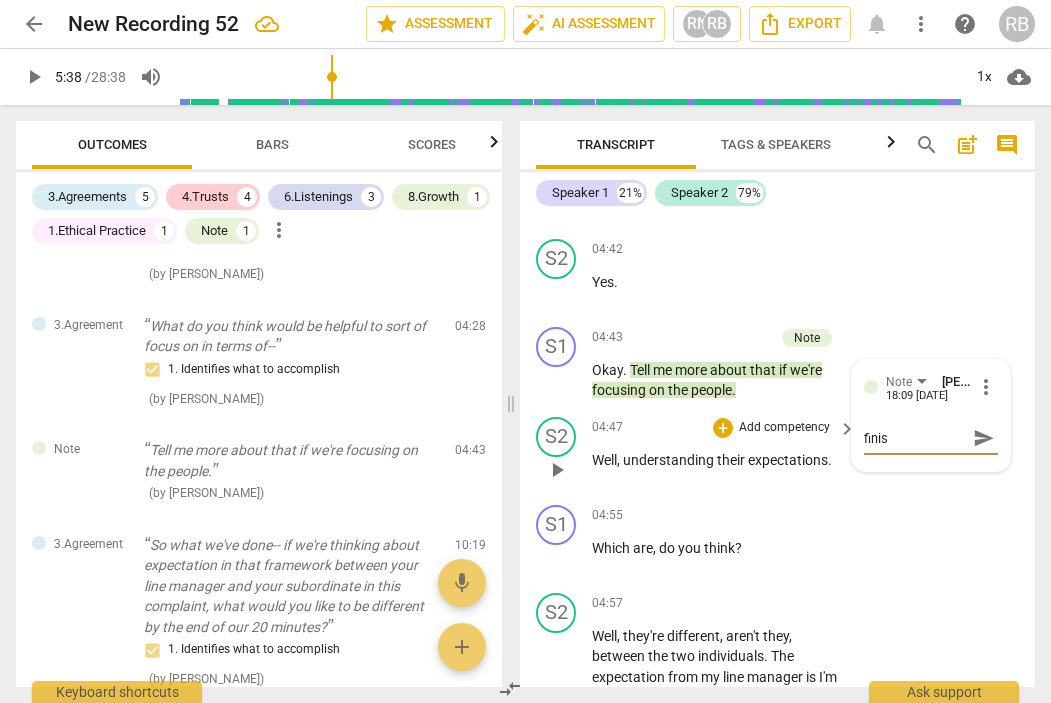 type on "finish" 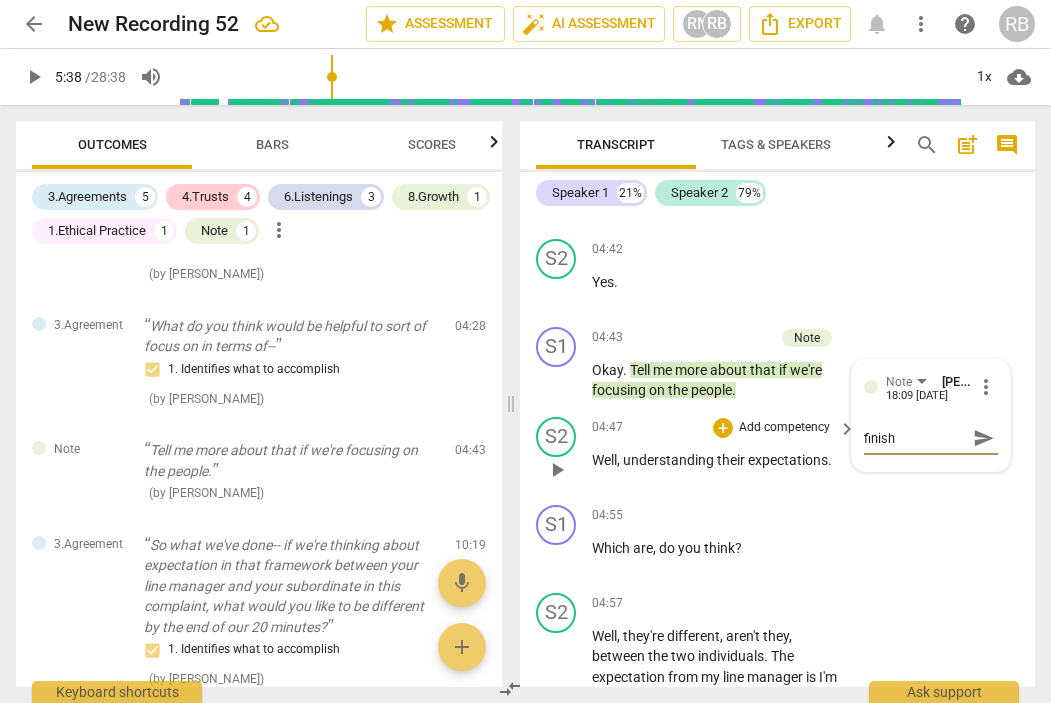 type on "finish" 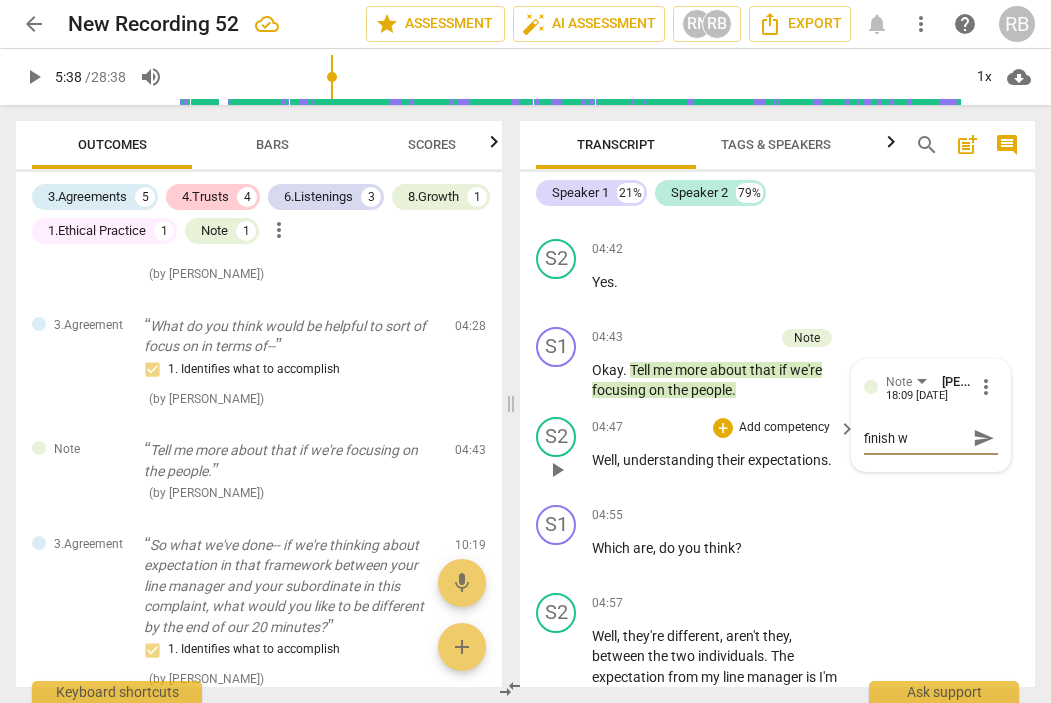 type on "finish wp" 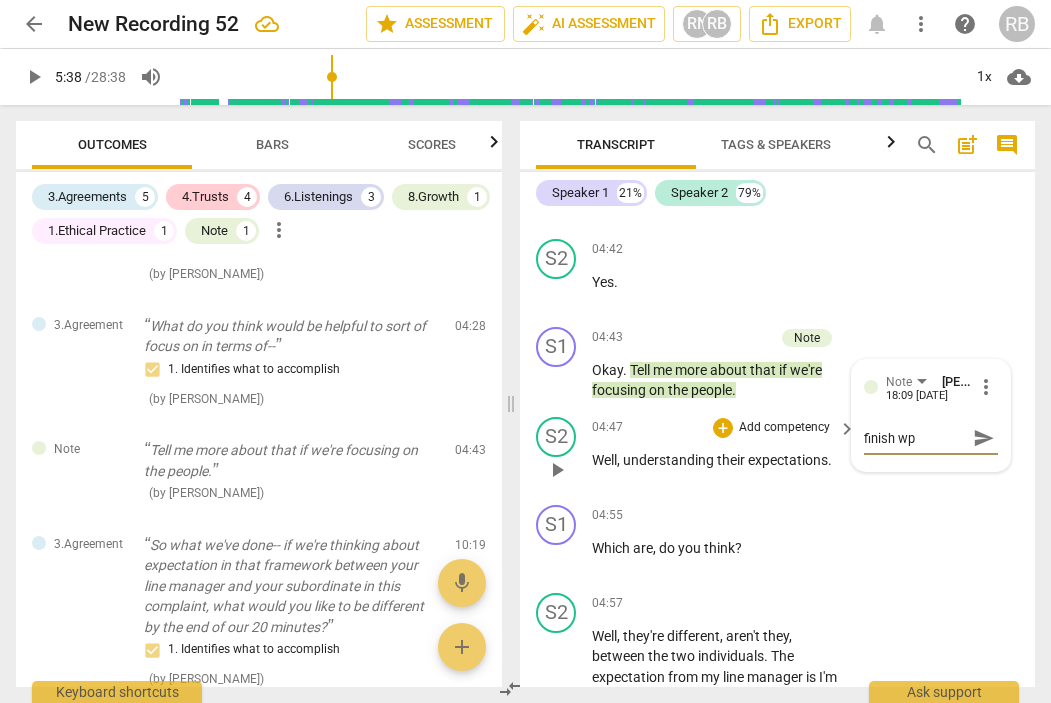 type on "finish wpo" 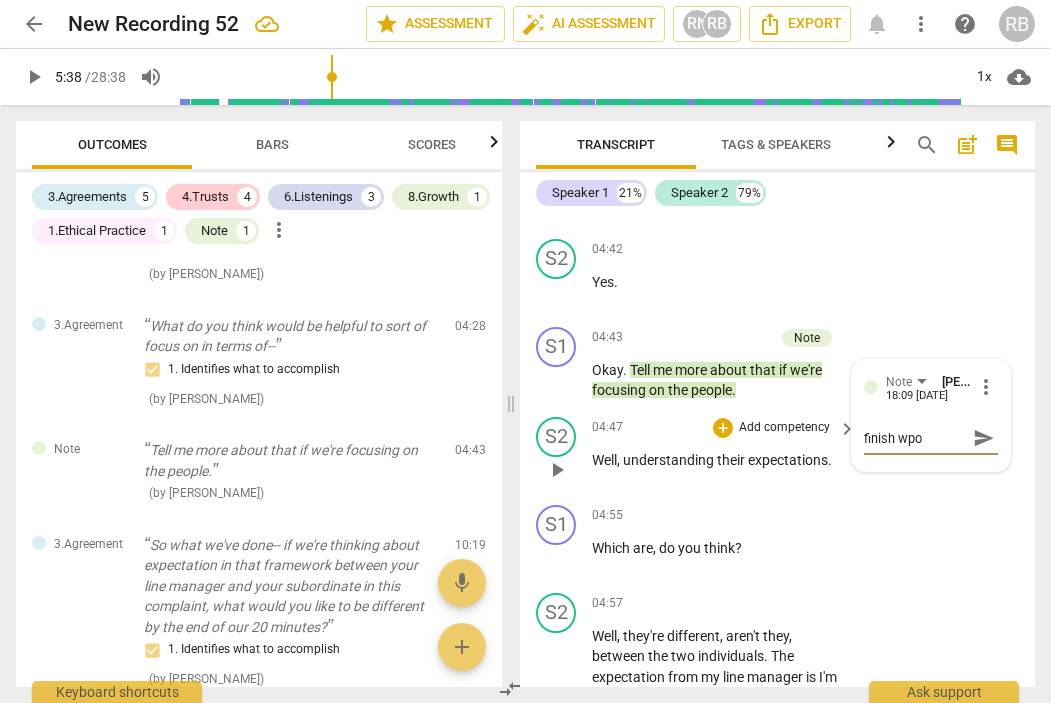 type on "finish wpor" 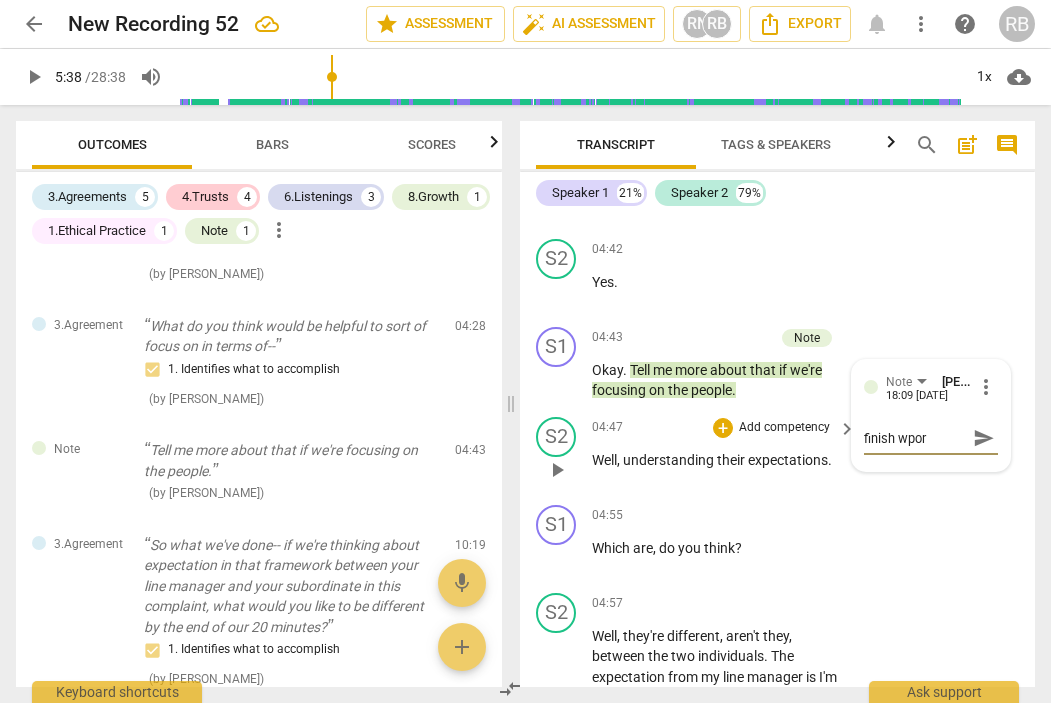 type on "finish wpork" 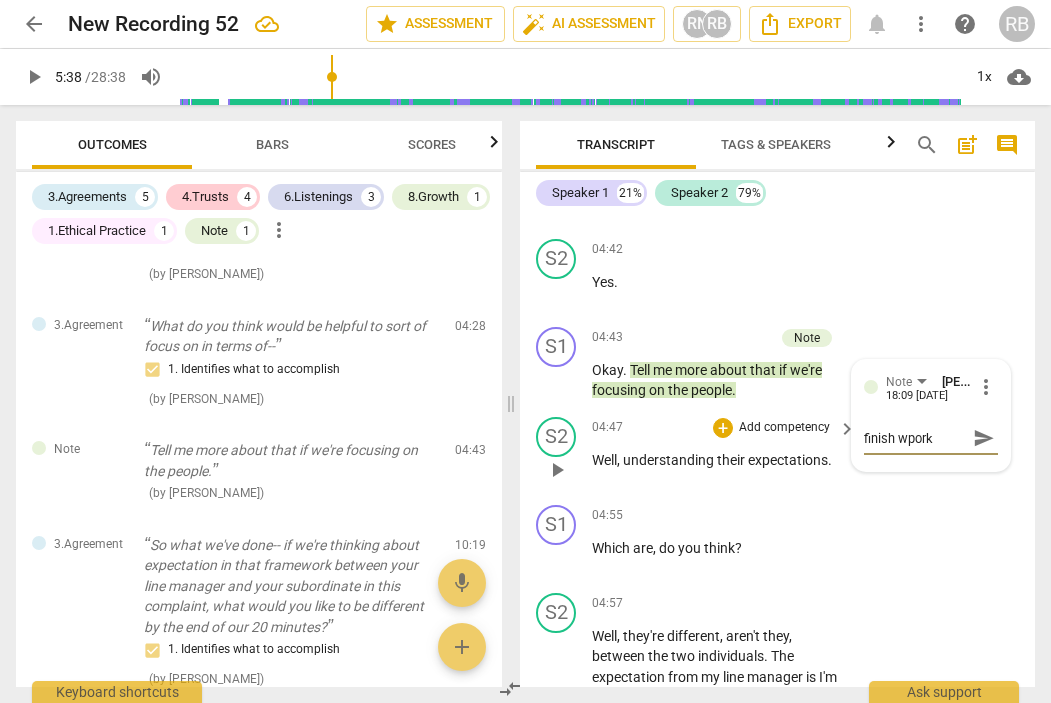 type on "finish wporki" 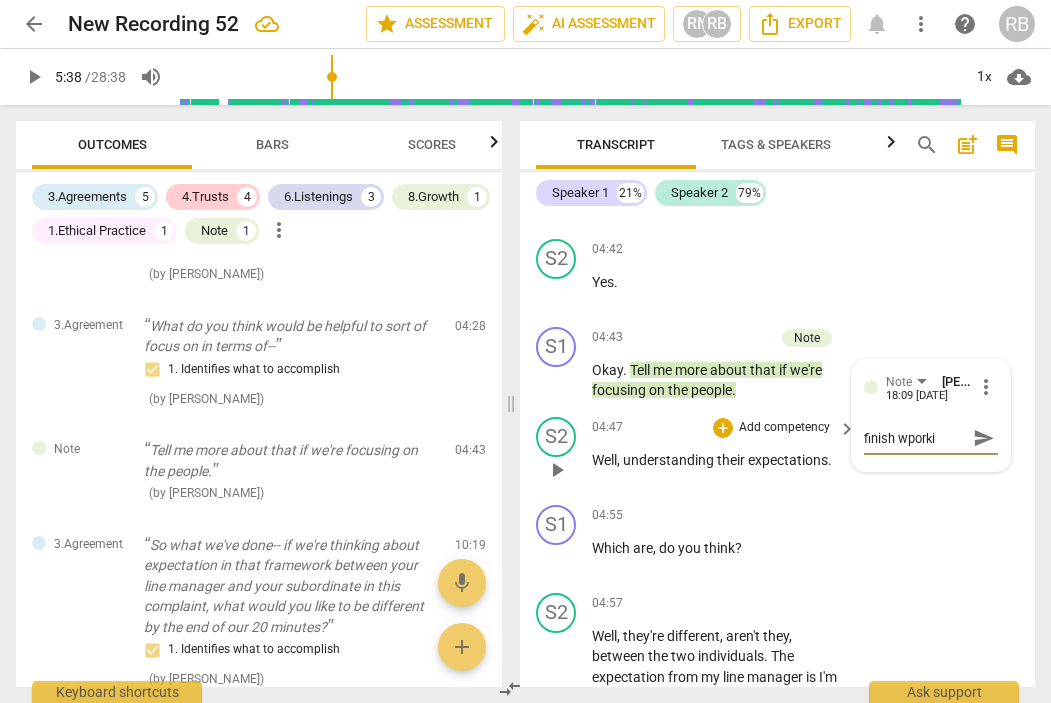 type on "finish wporkin" 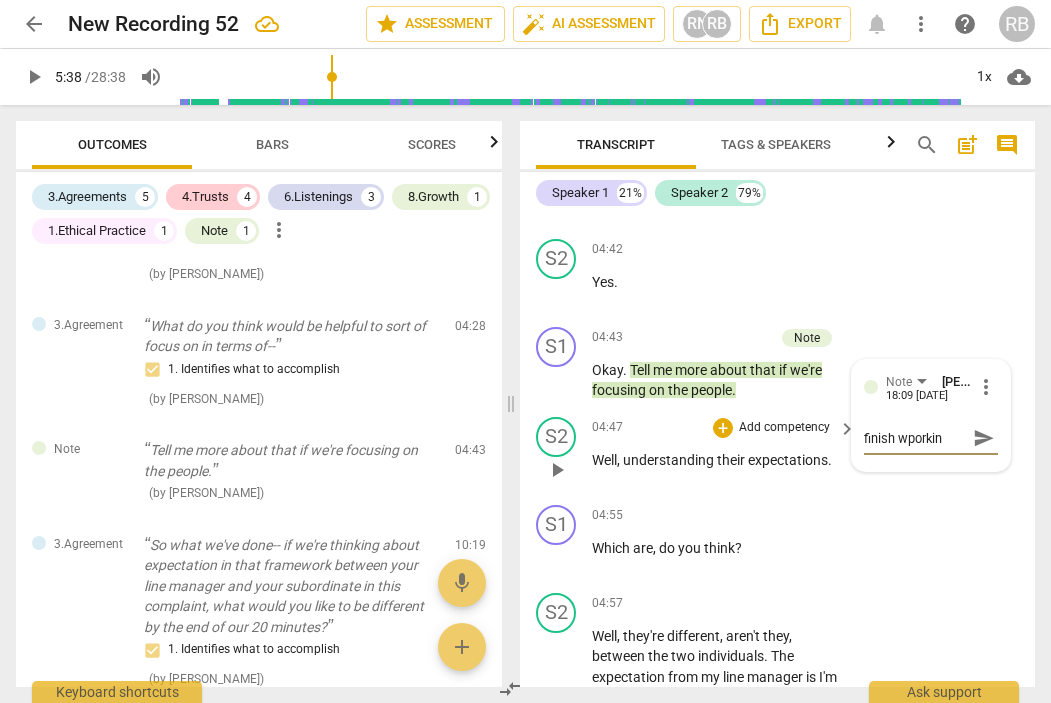 type on "finish wporking" 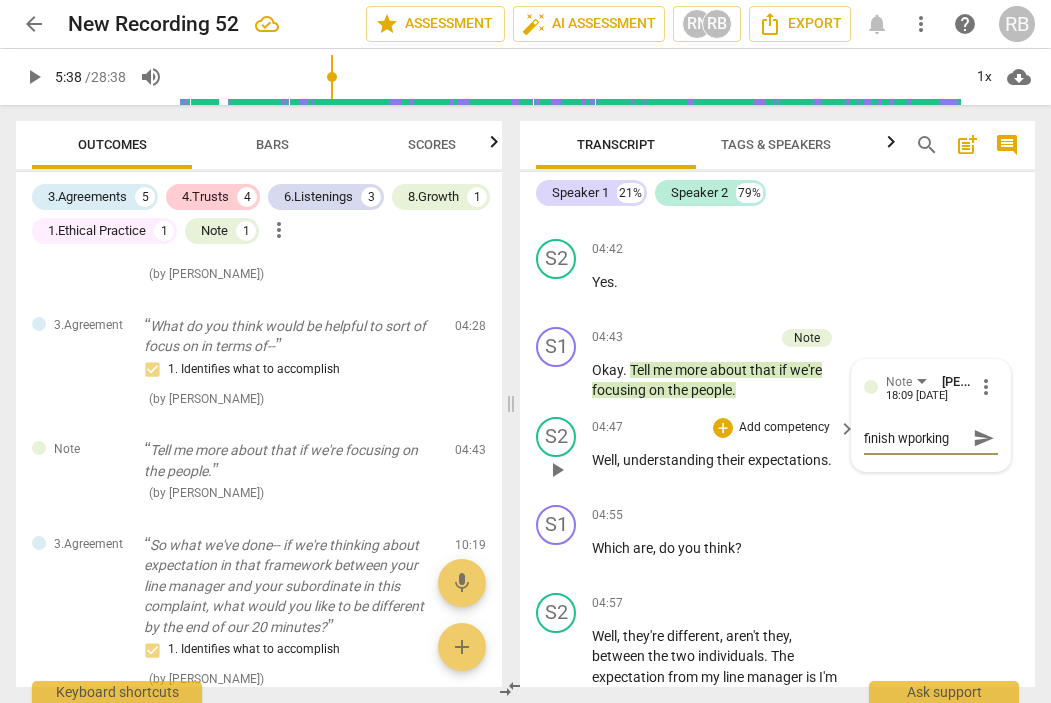 type on "finish wporking" 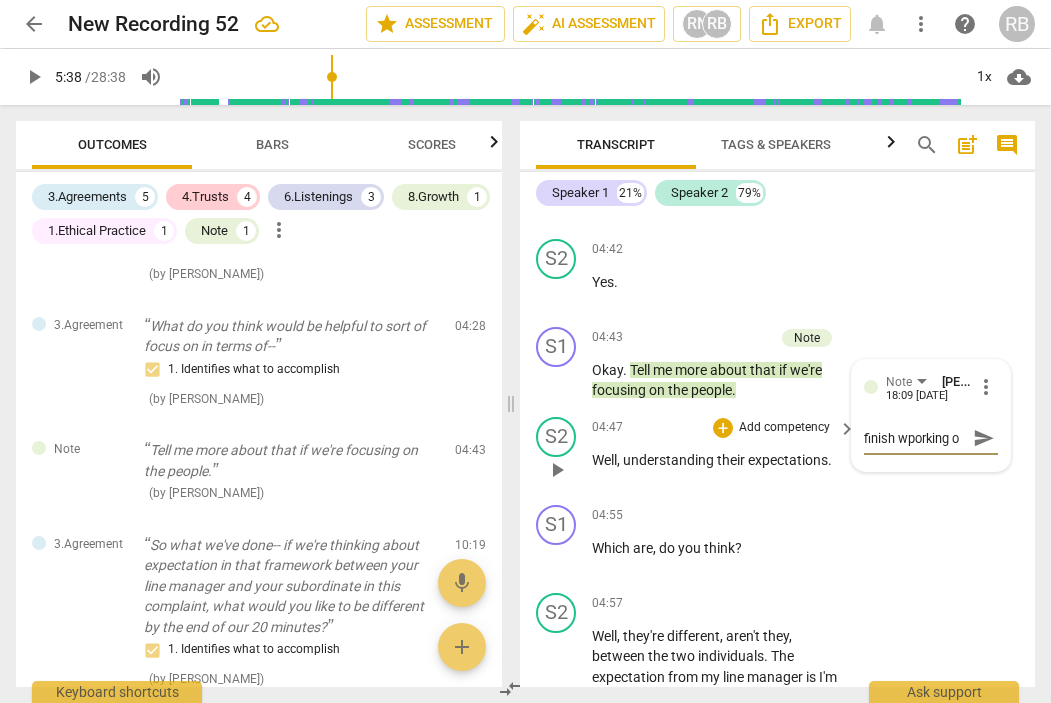 type on "finish wporking ou" 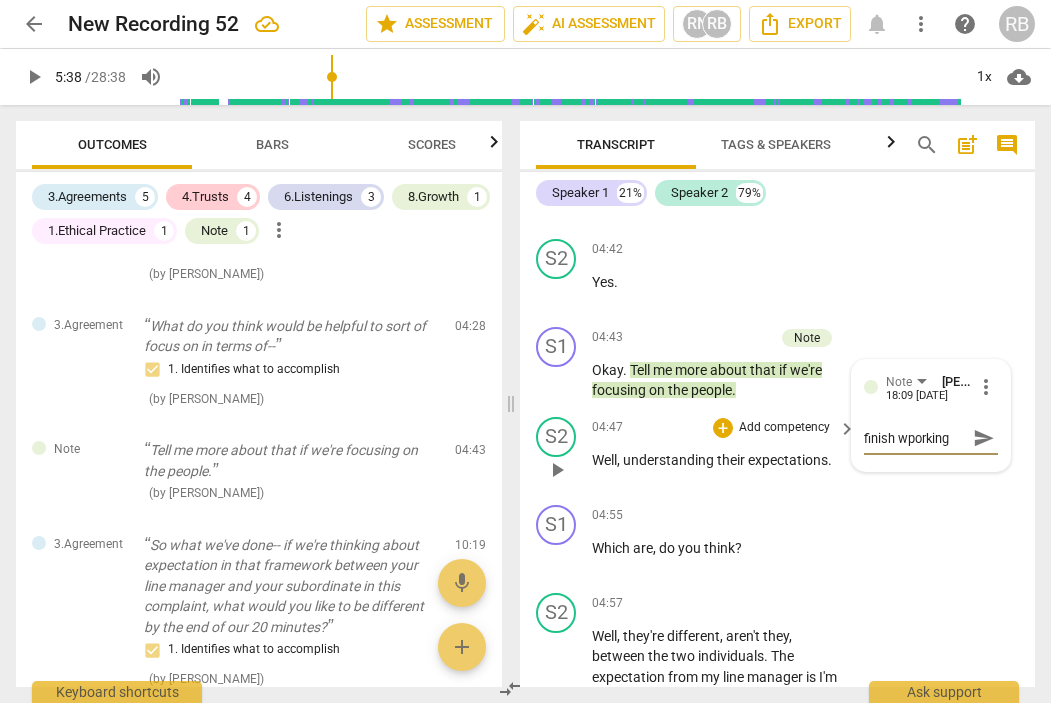 scroll, scrollTop: 17, scrollLeft: 0, axis: vertical 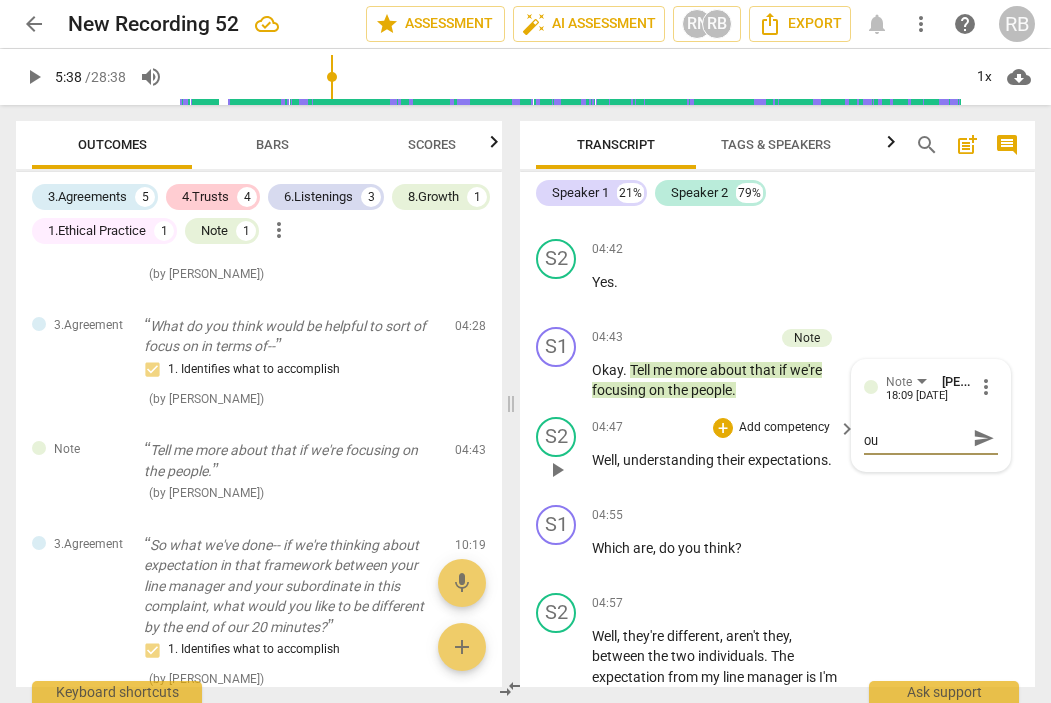 type on "finish wporking out" 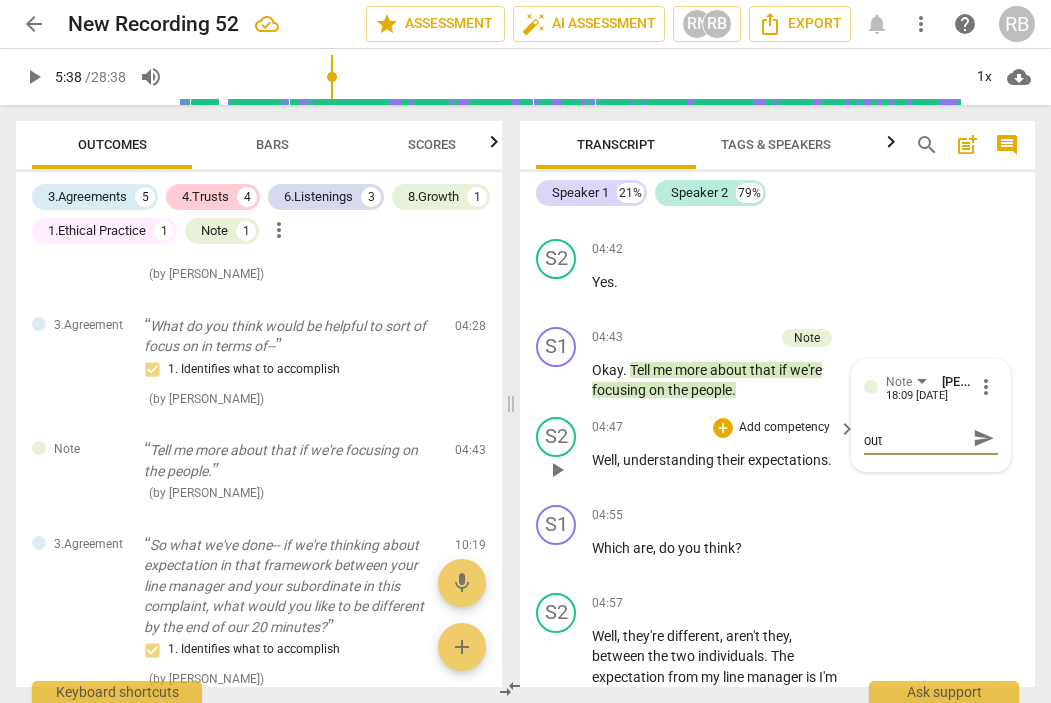 type on "finish wporking out" 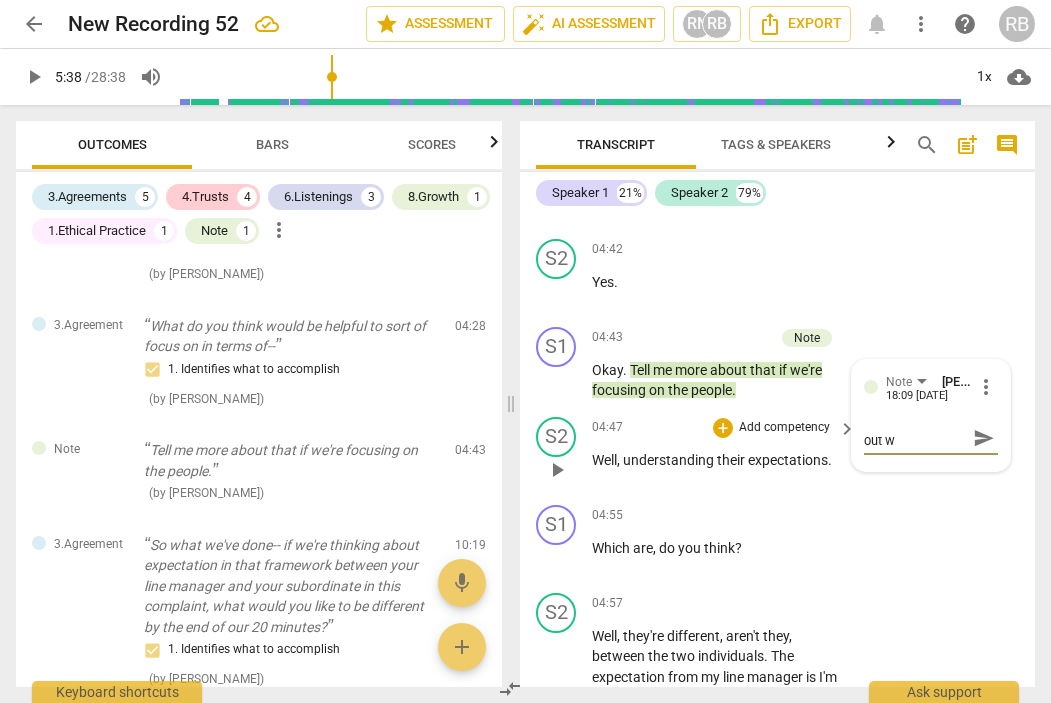 type on "finish wporking out wh" 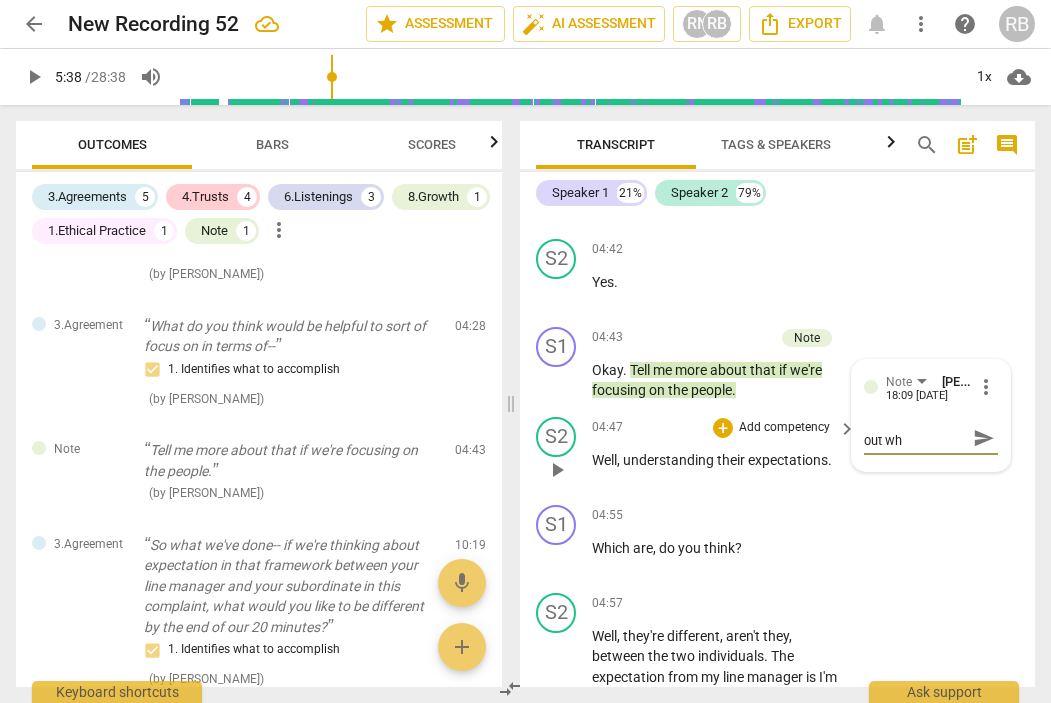 type on "finish wporking out wha" 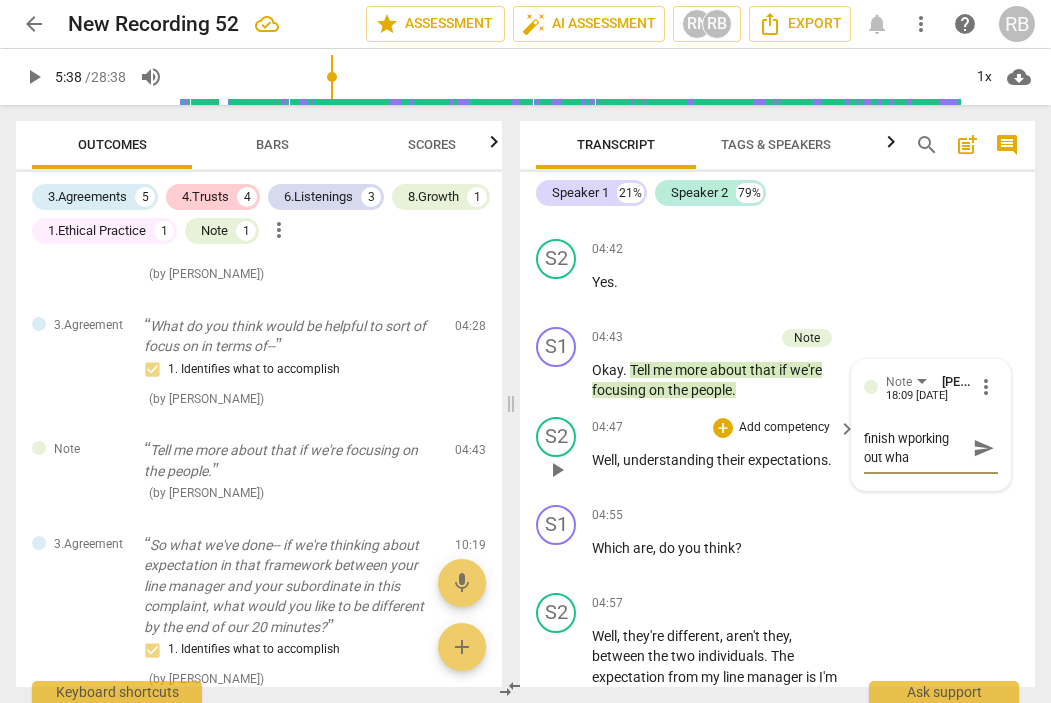 type on "finish wporking out what" 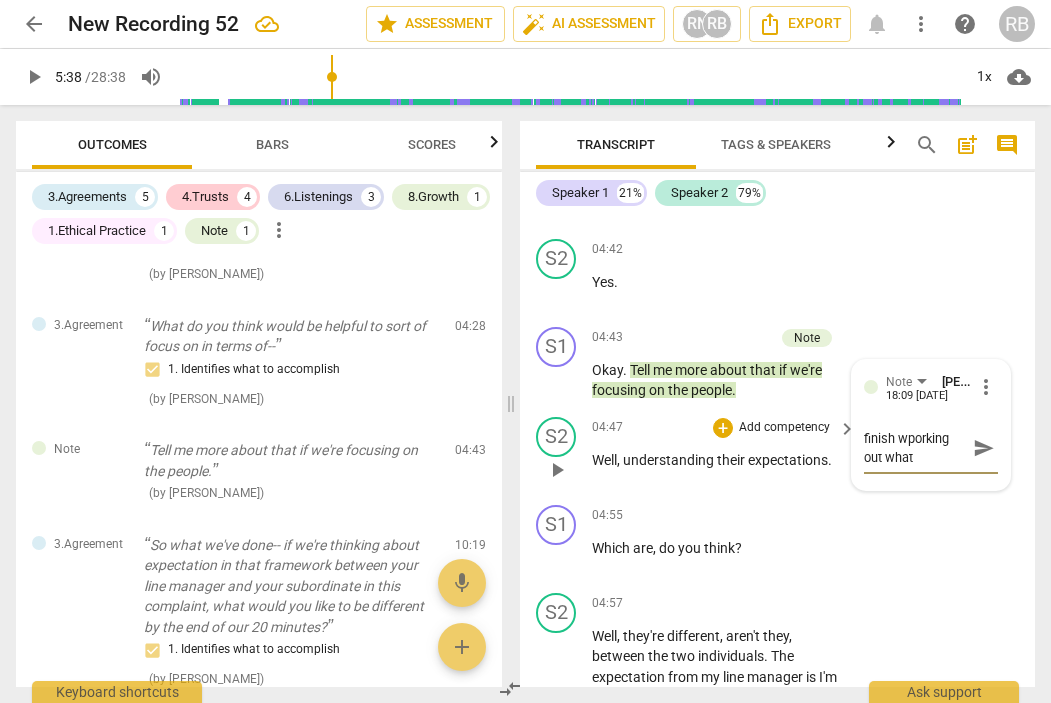 scroll, scrollTop: 0, scrollLeft: 0, axis: both 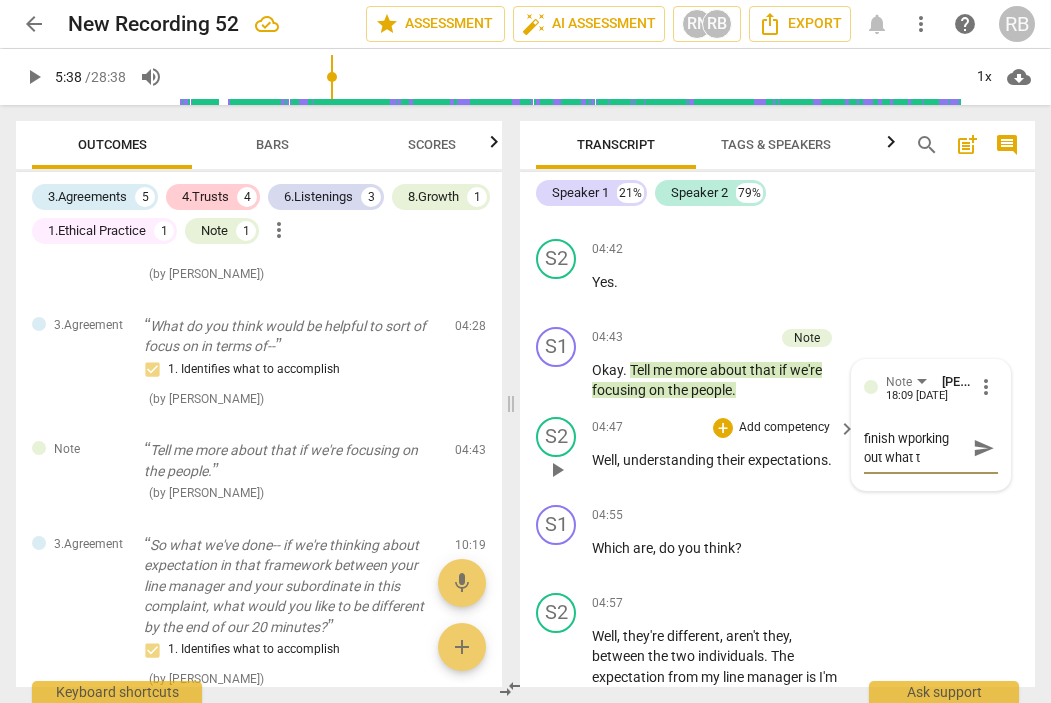 type on "finish wporking out what th" 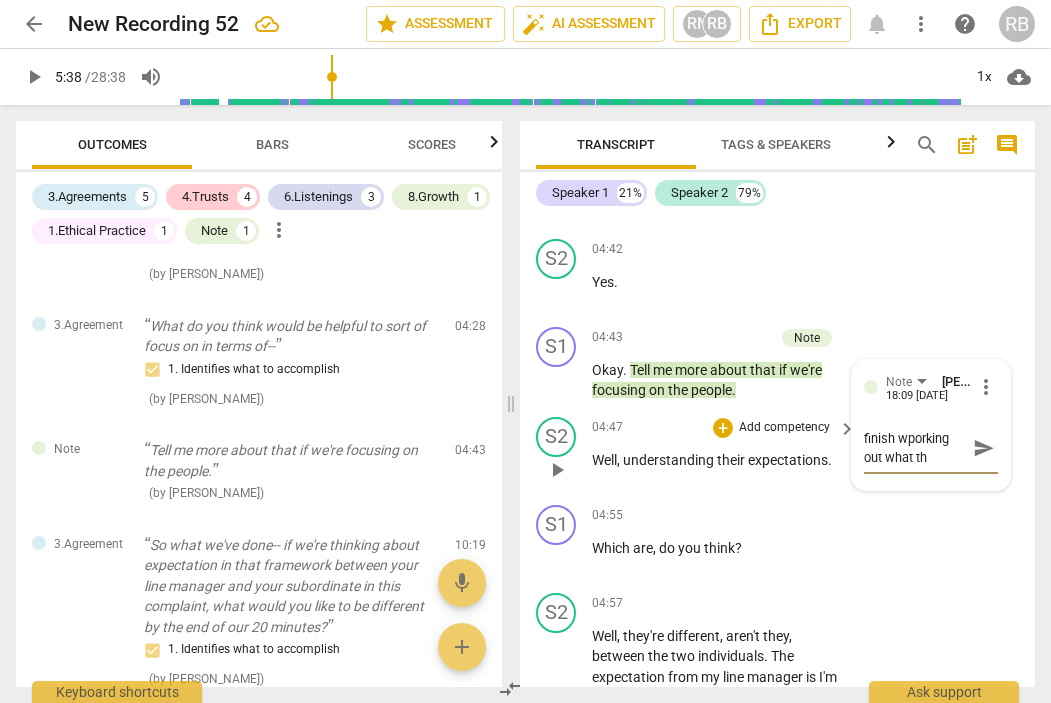 type on "finish wporking out what the" 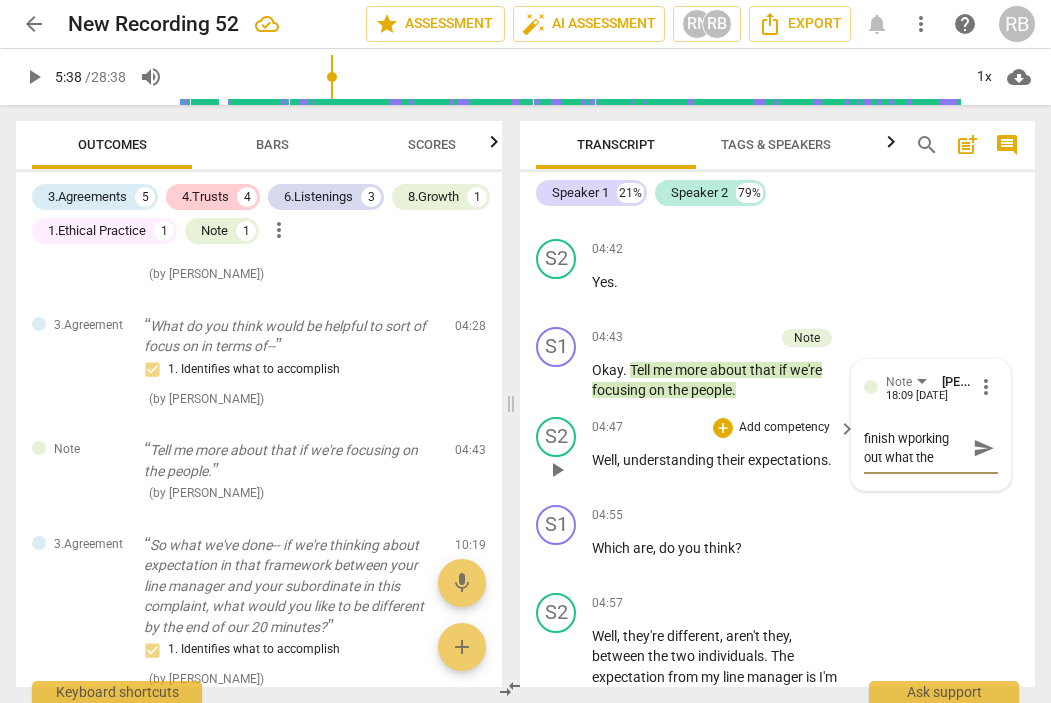 type on "finish wporking out what the" 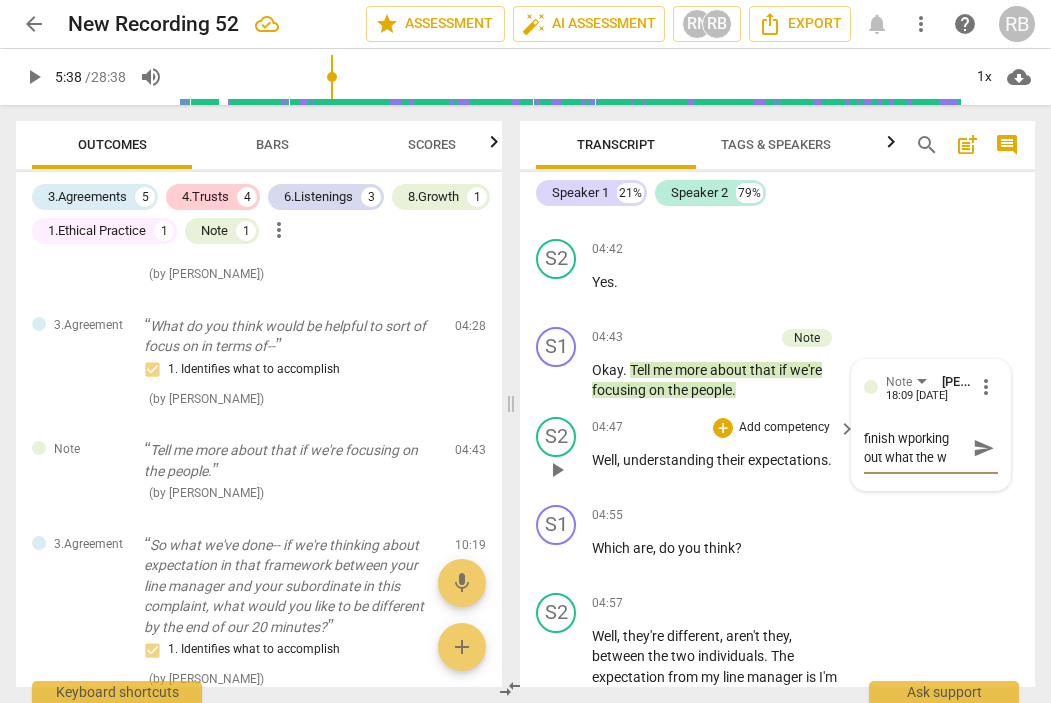 type on "finish wporking out what the wo" 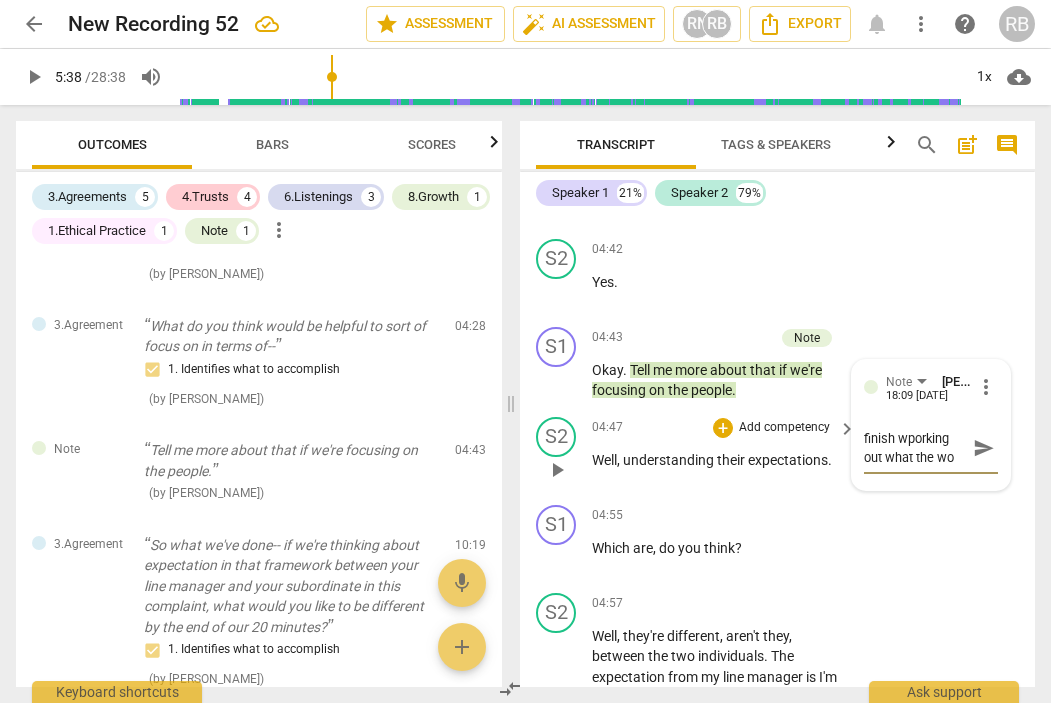 type on "finish wporking out what the wor" 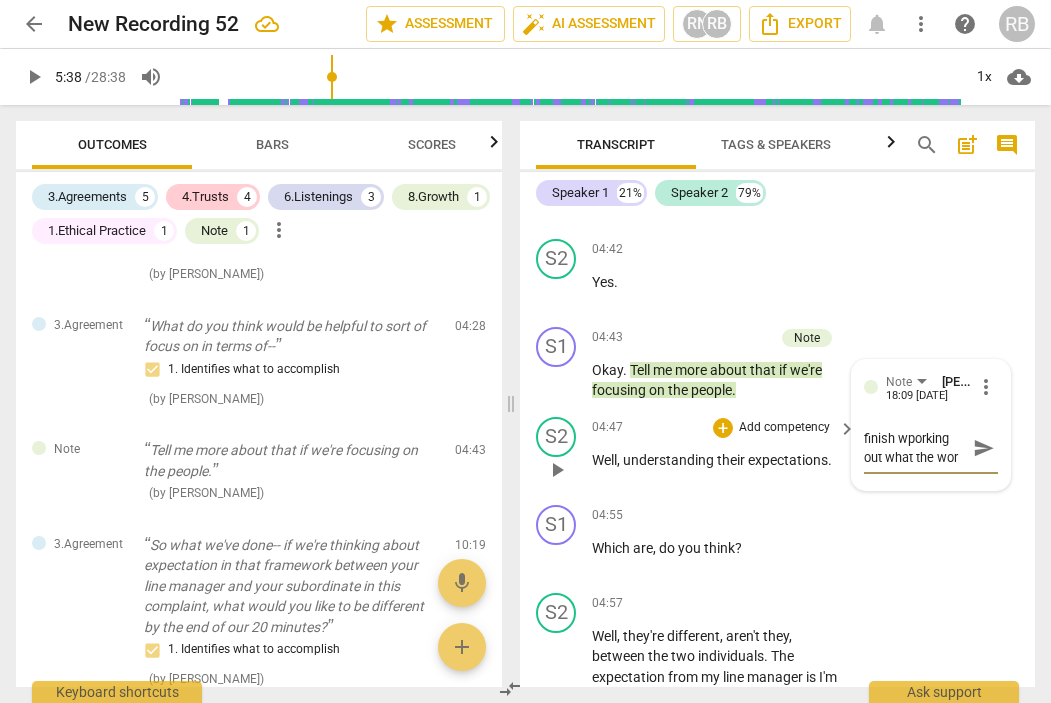 type on "finish wporking out what the work" 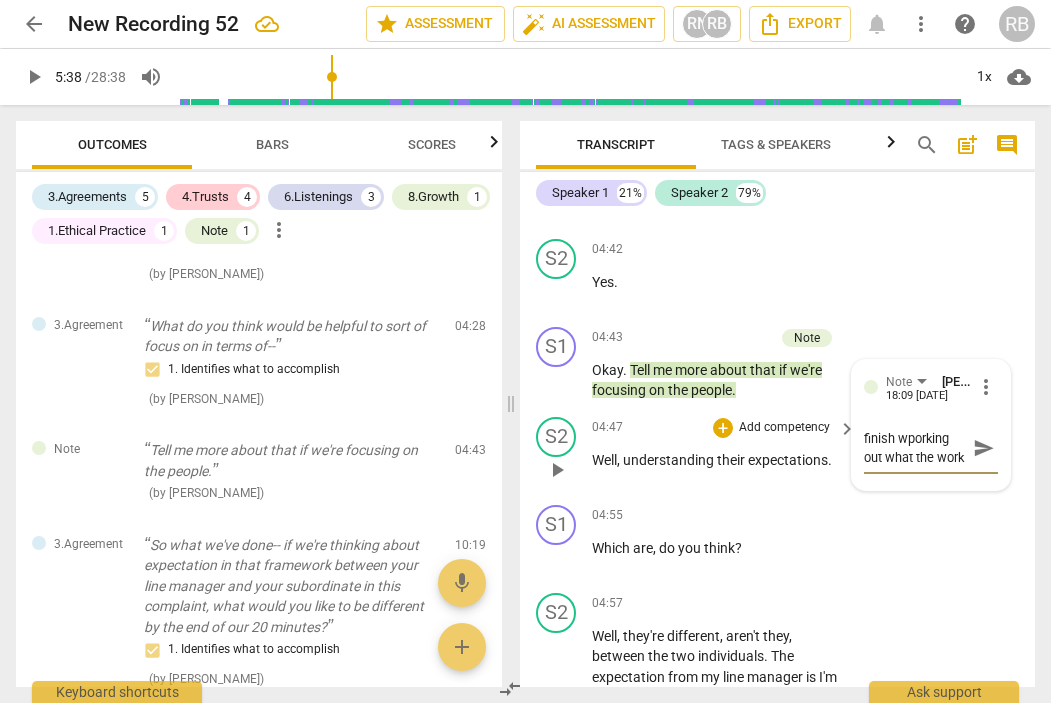 type on "finish wporking out what the work" 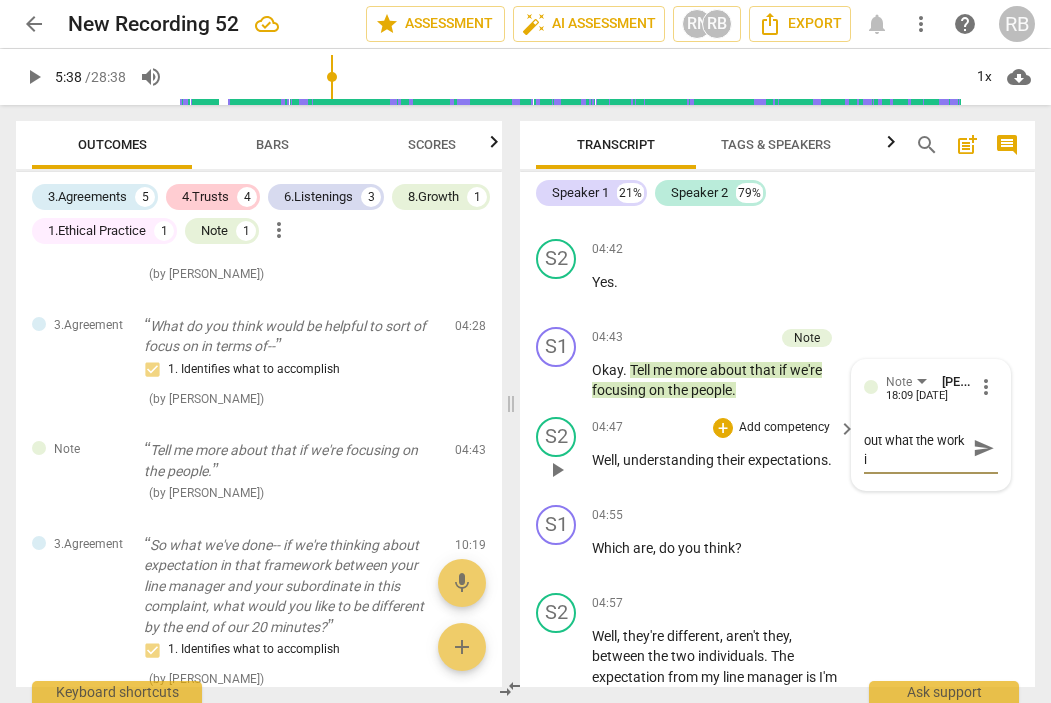 type on "finish wporking out what the work is" 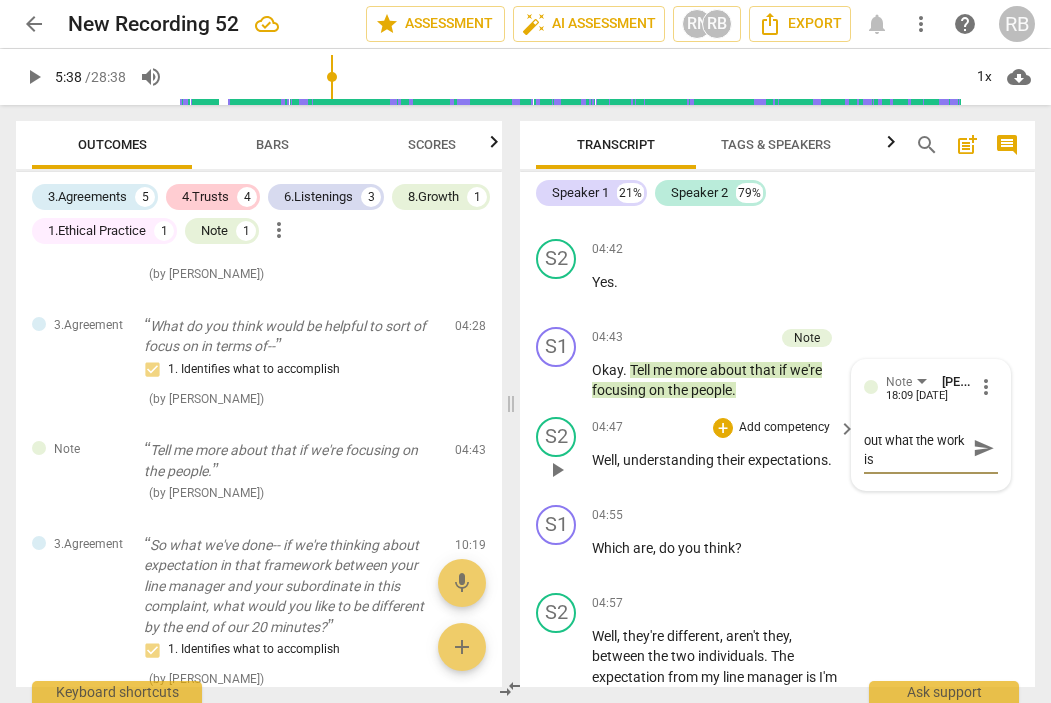 type on "finish wporking out what the work is" 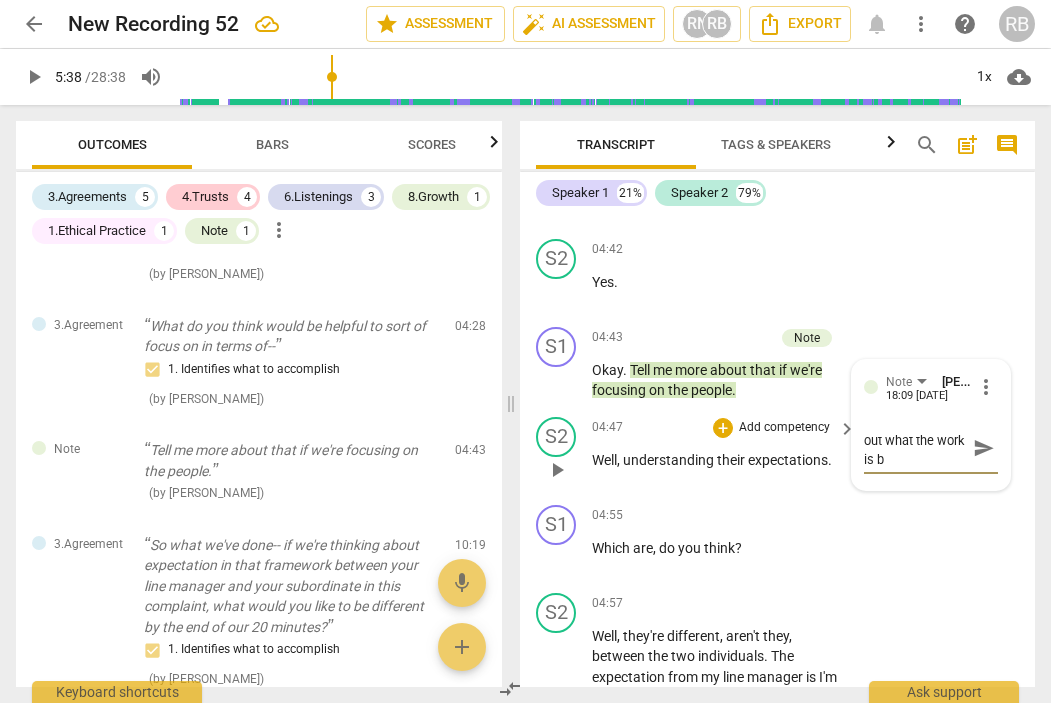 type on "finish wporking out what the work is be" 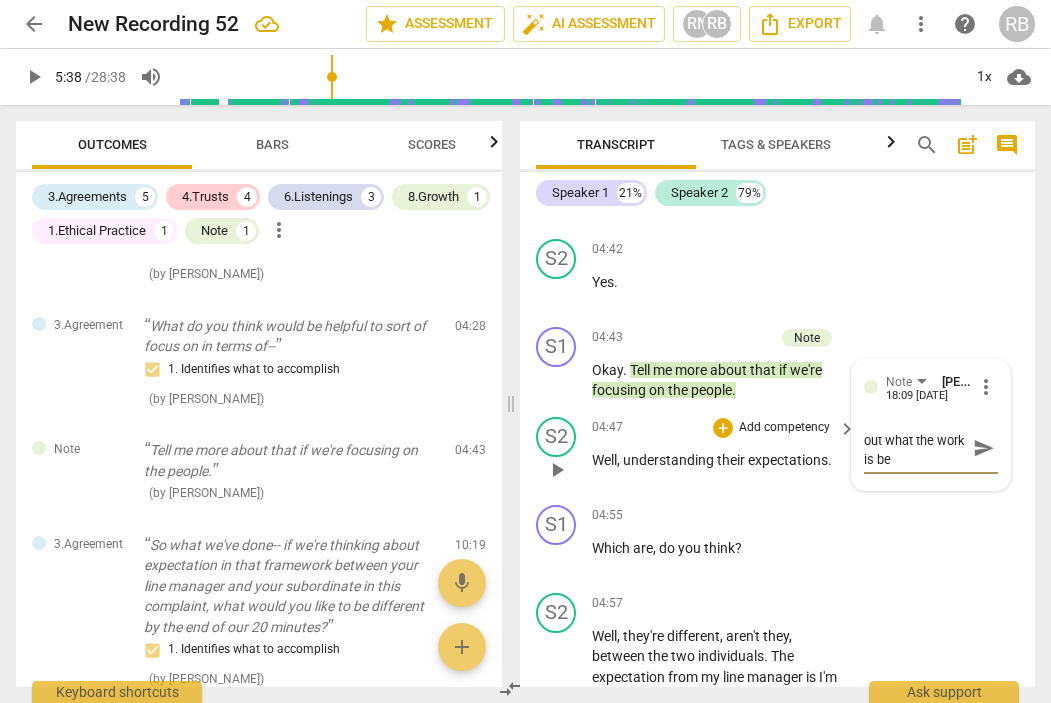 type on "finish wporking out what the work is bef" 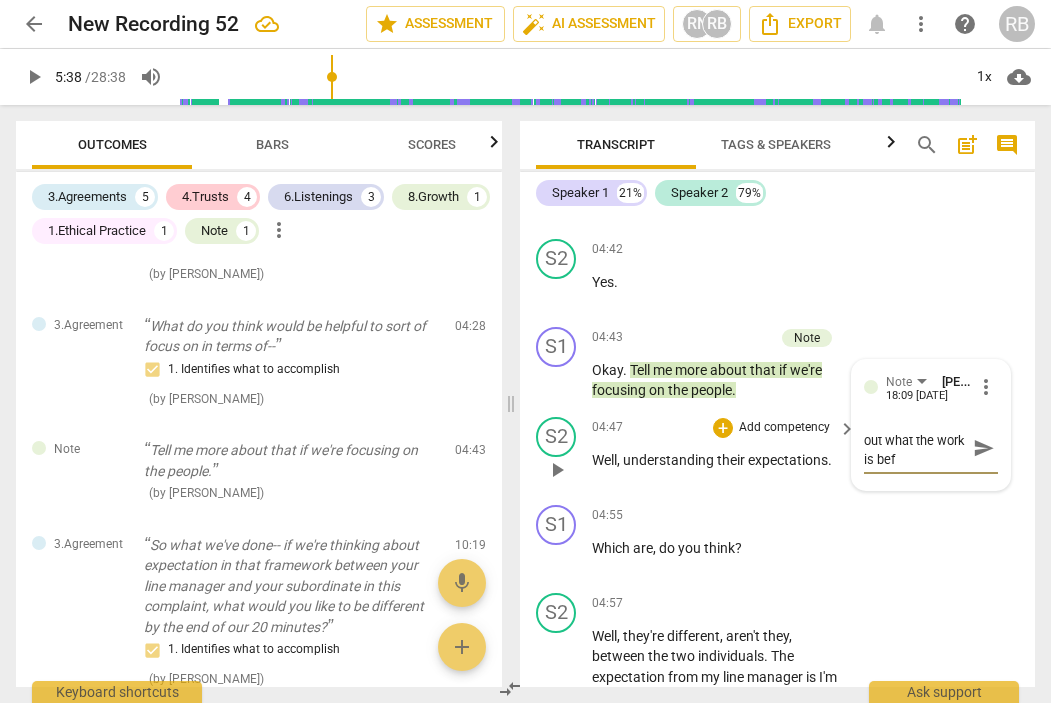 type on "finish wporking out what the work is befo" 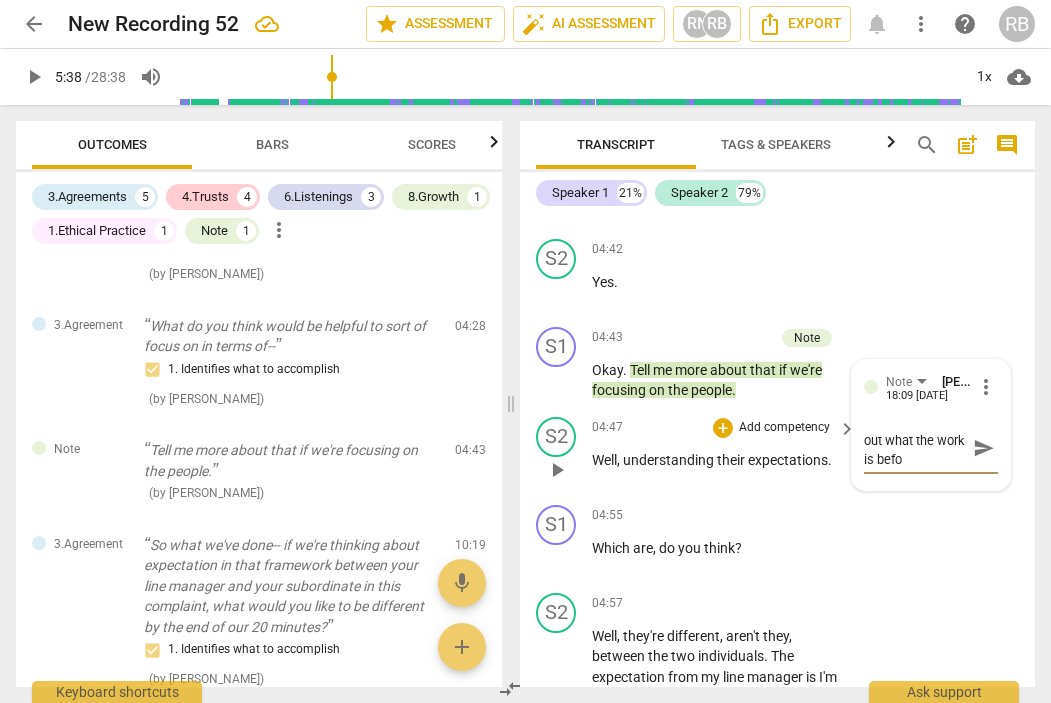 type on "finish wporking out what the work is befor" 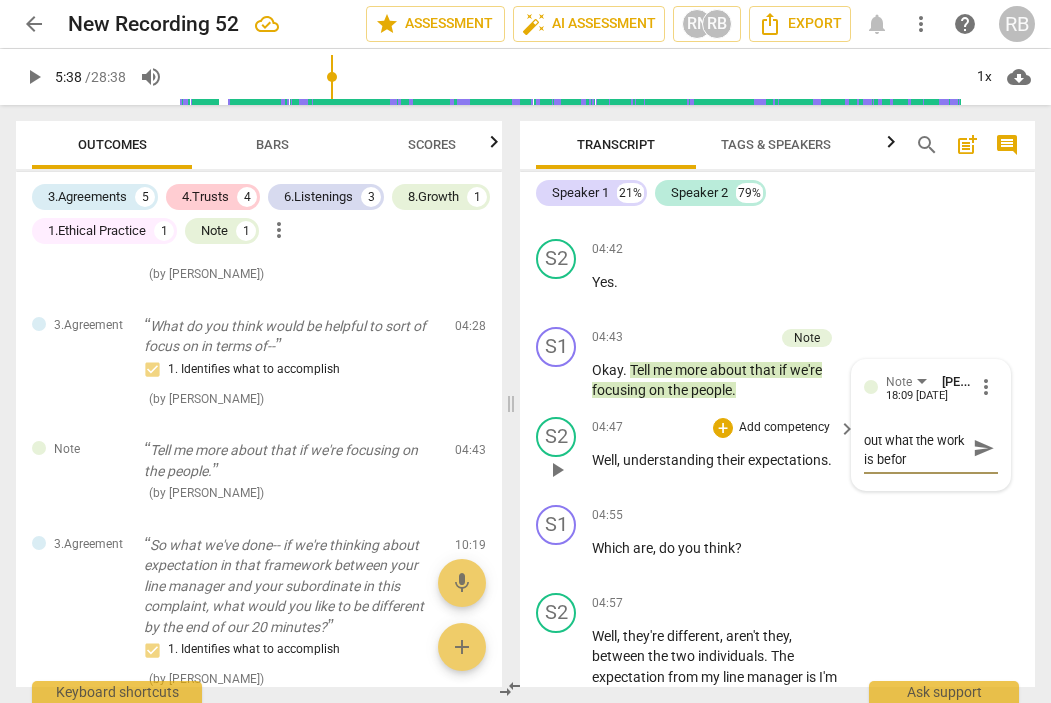 type on "finish wporking out what the work is before" 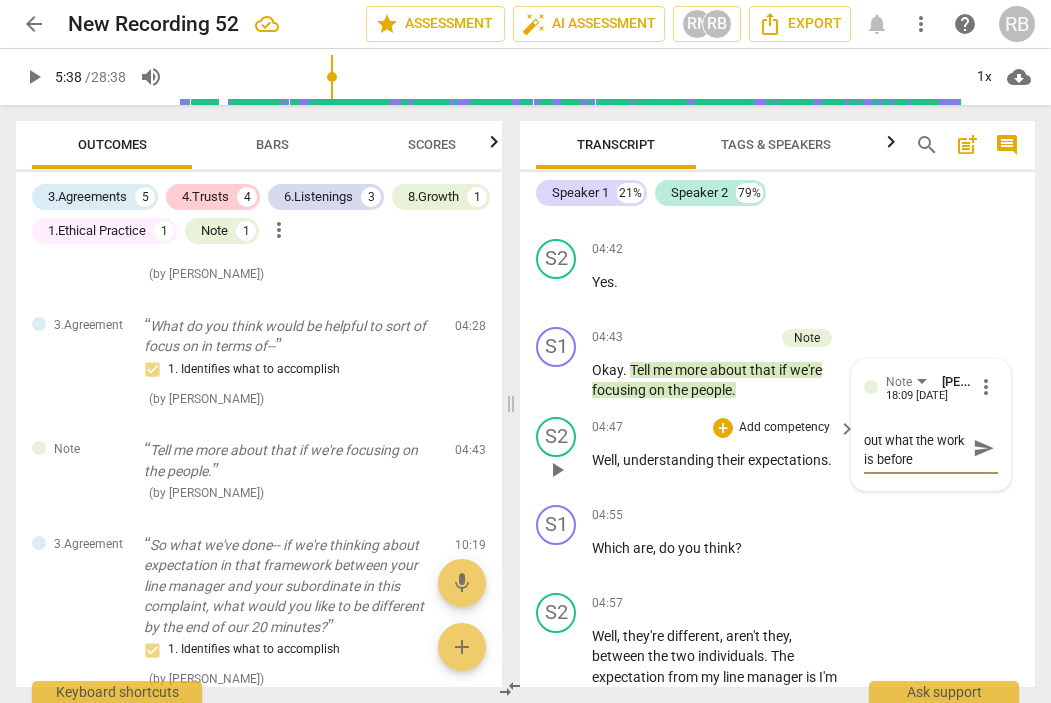 scroll, scrollTop: 0, scrollLeft: 0, axis: both 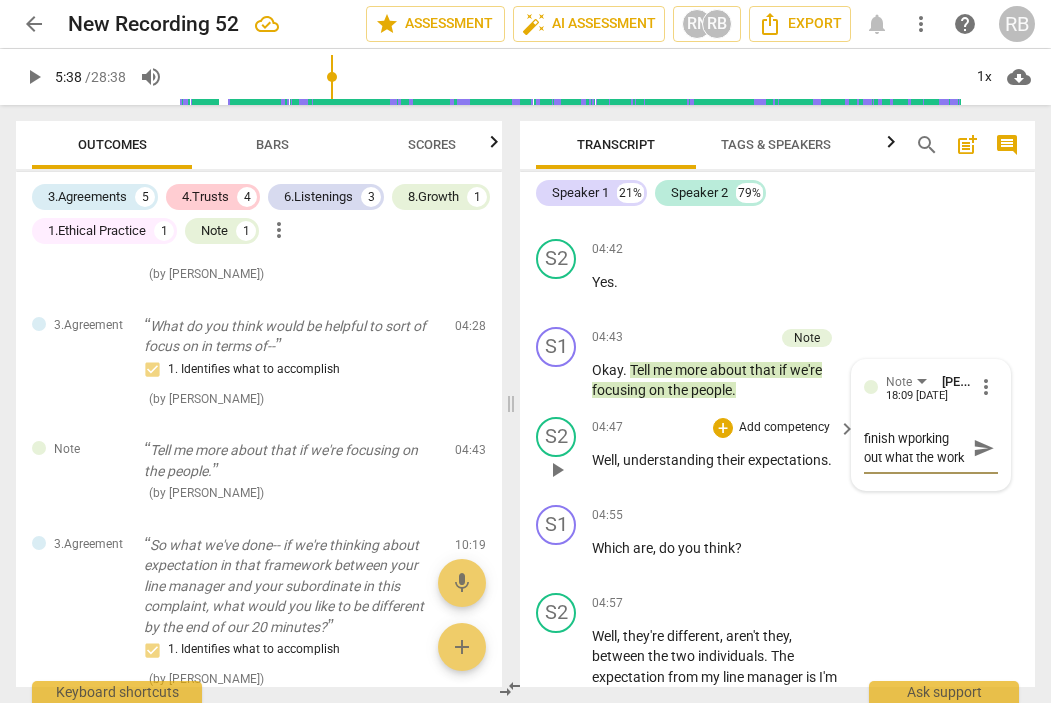 type on "finish wporking out what the work is before" 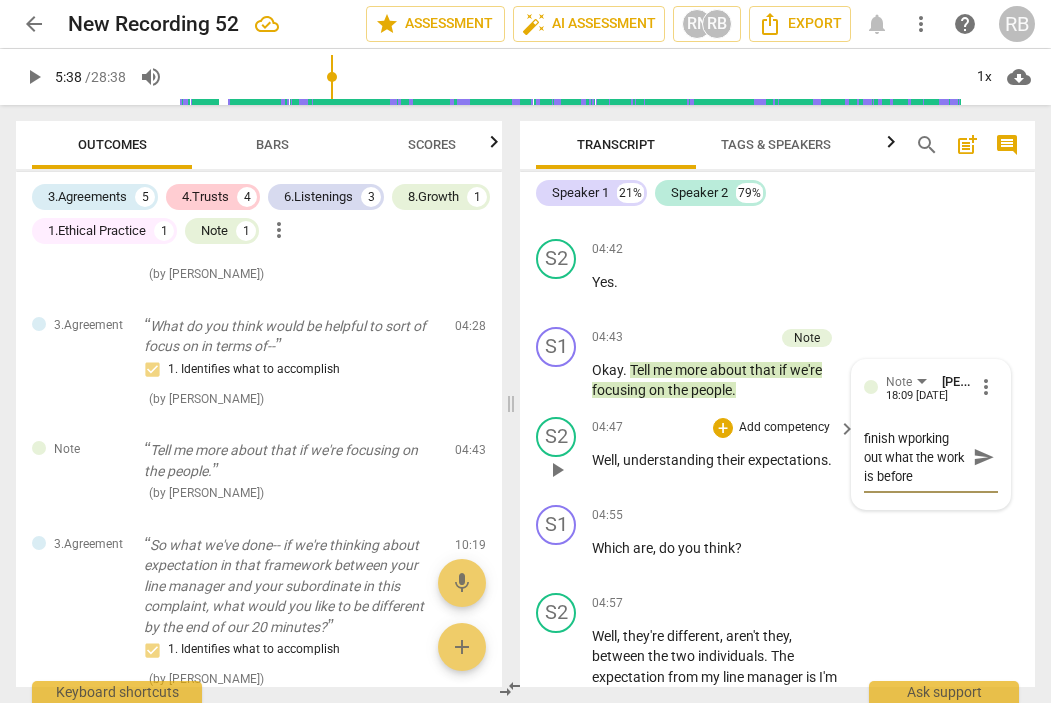 type on "finish wporking out what the work is before w" 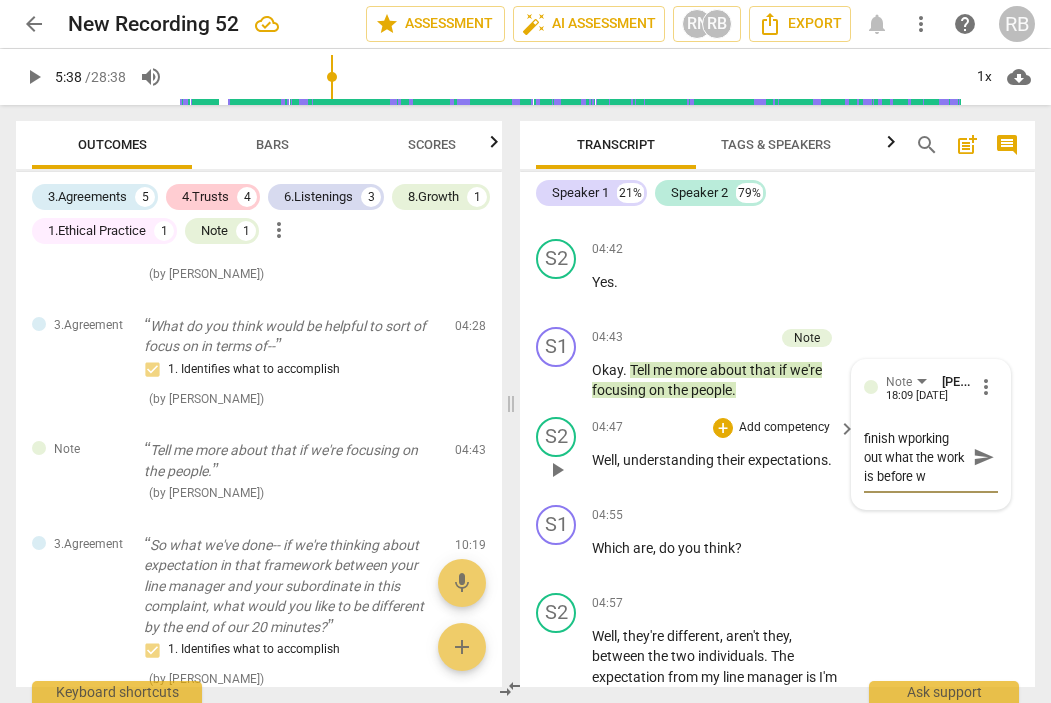 type on "finish wporking out what the work is before we" 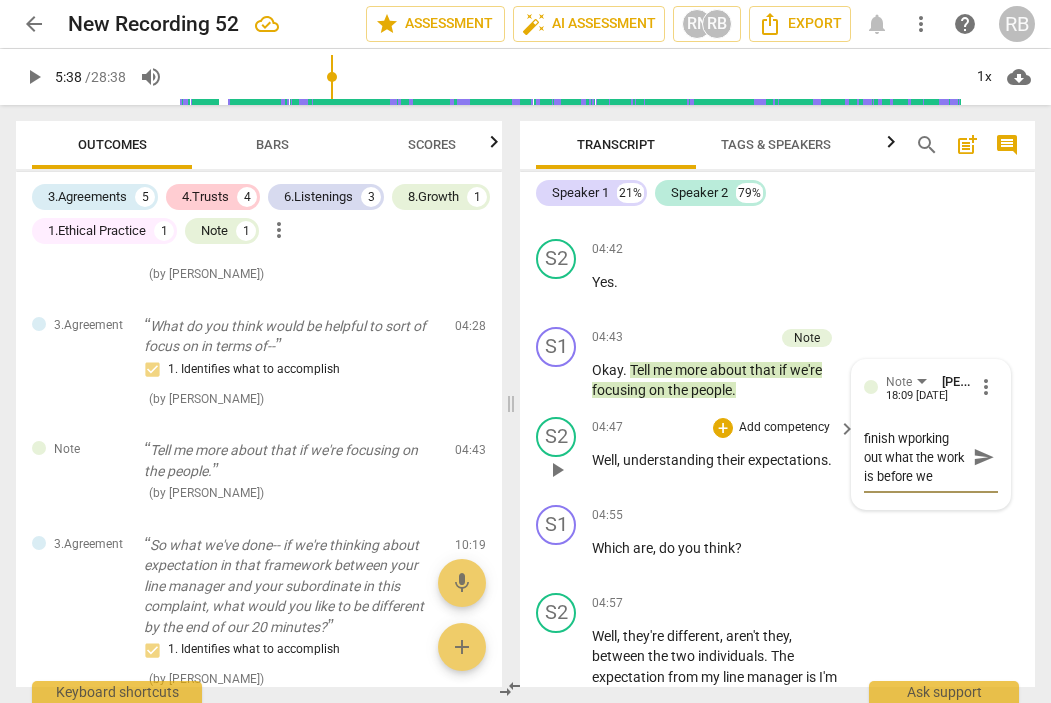 type on "finish wporking out what the work is before we" 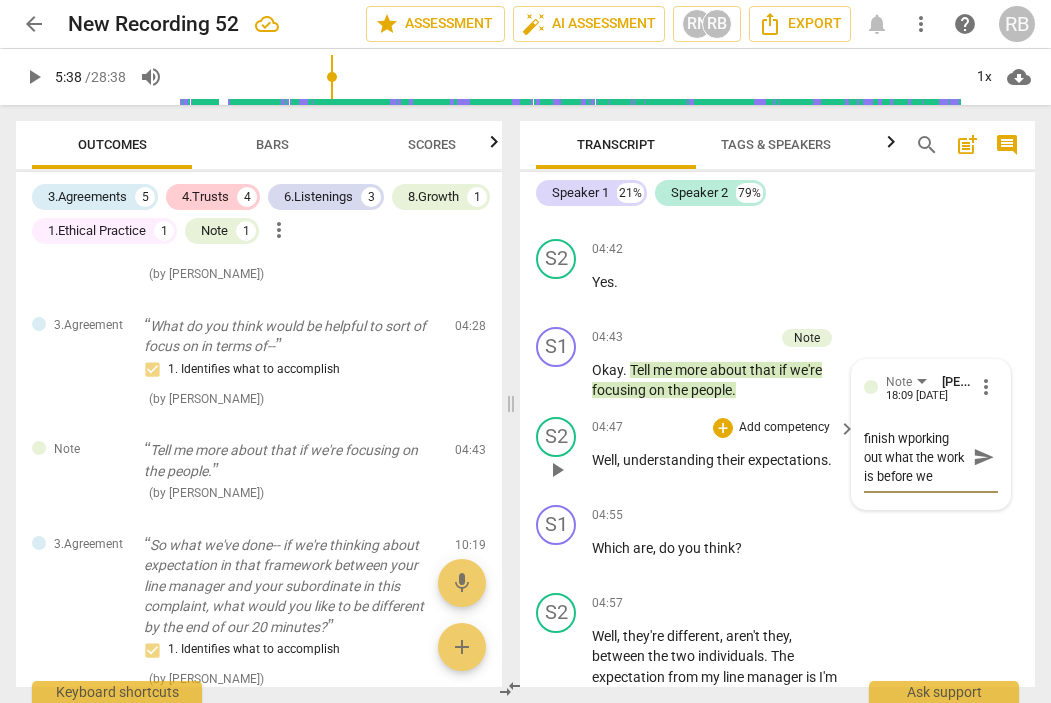 type on "finish wporking out what the work is before we d" 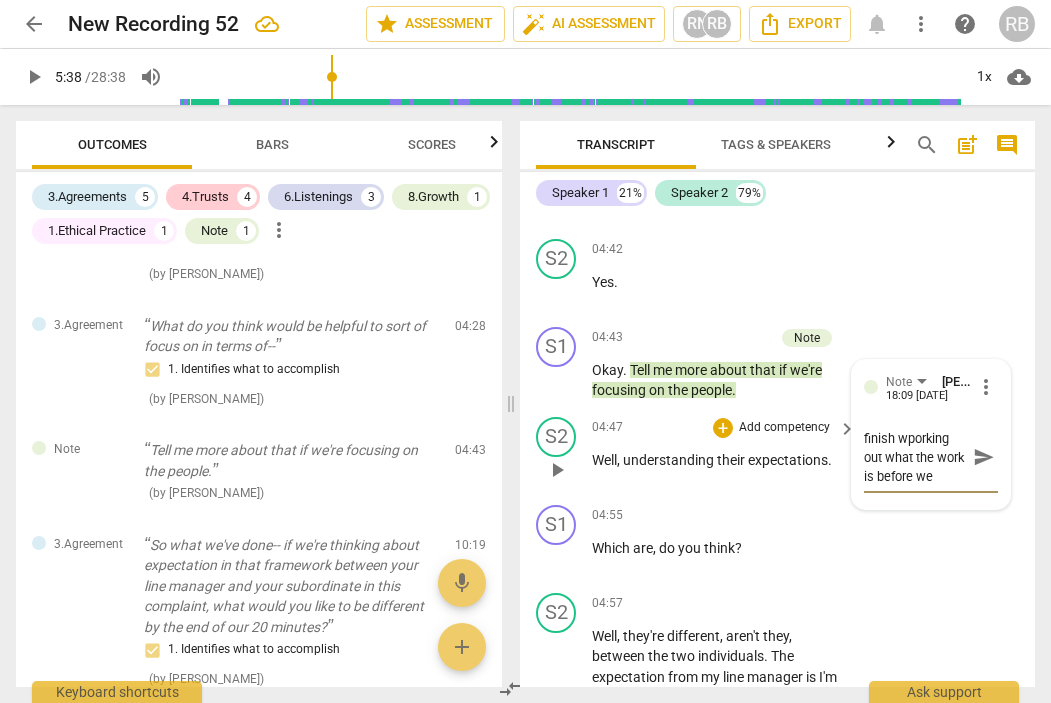 type on "finish wporking out what the work is before we d" 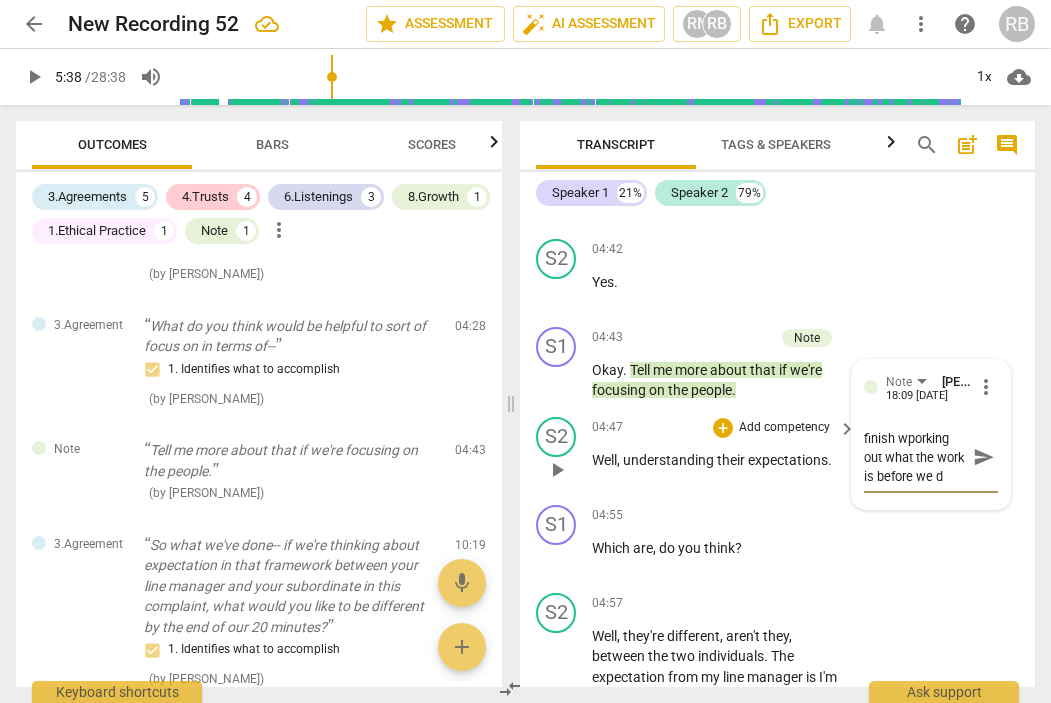 type on "finish wporking out what the work is before we di" 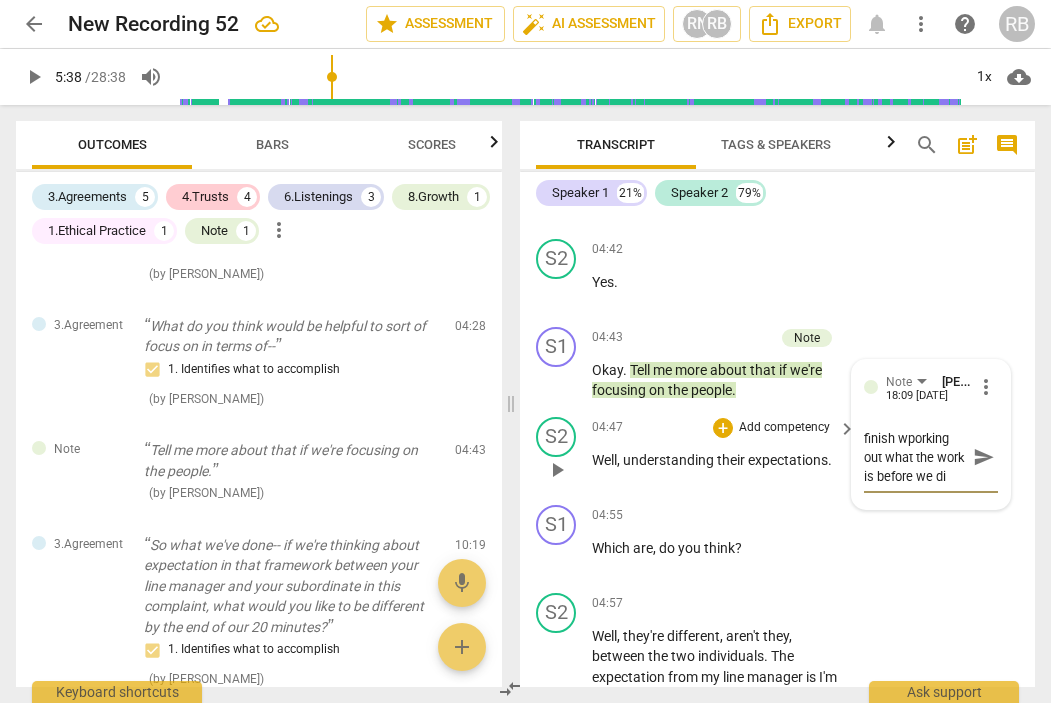 type on "finish wporking out what the work is before we div" 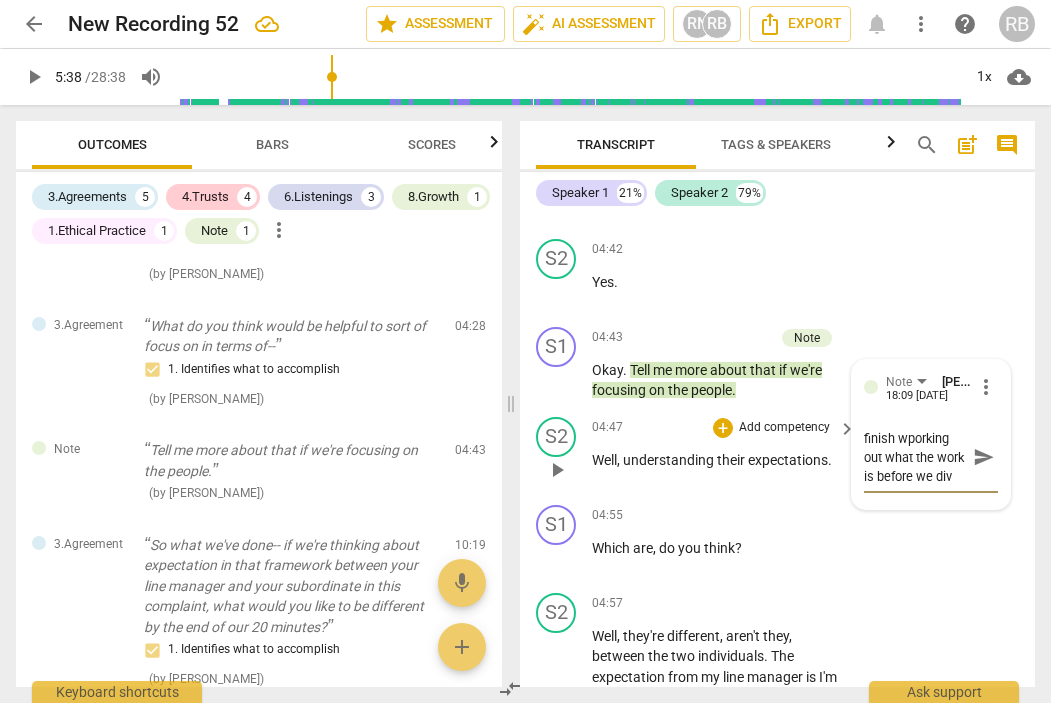type on "finish wporking out what the work is before we dive" 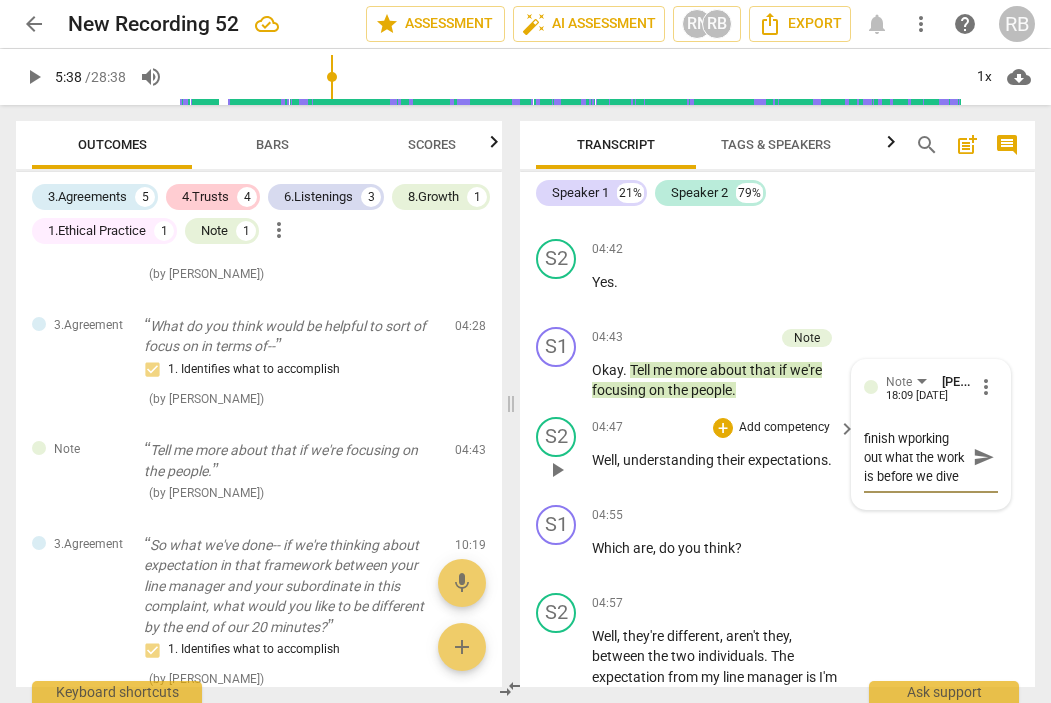 type on "finish wporking out what the work is before we dive" 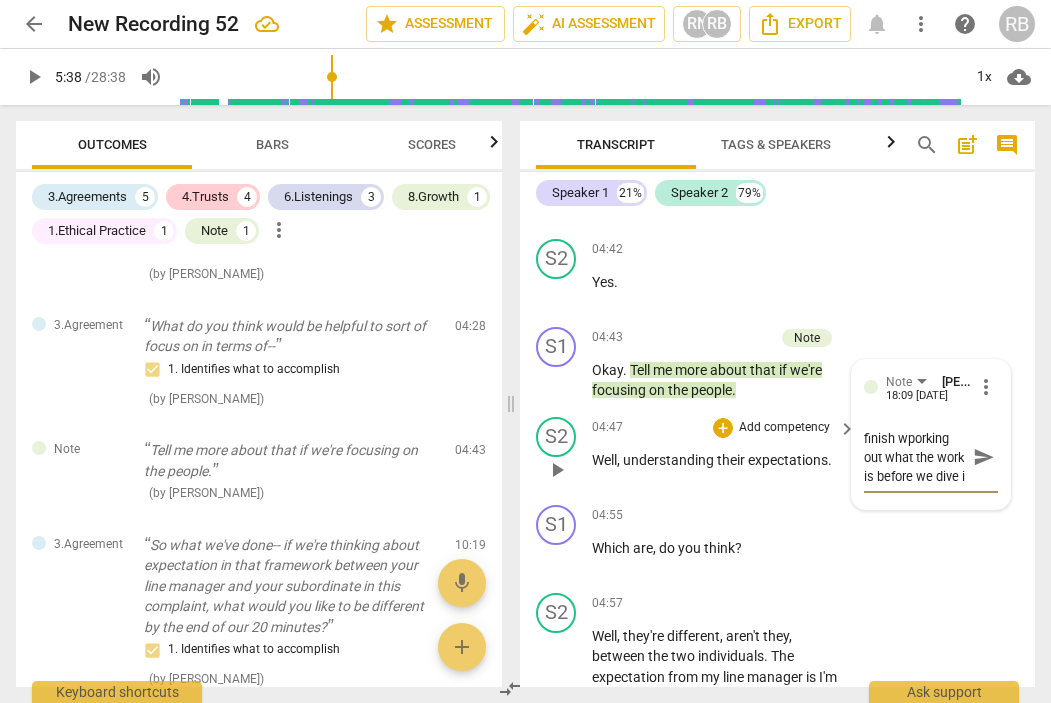 type on "finish wporking out what the work is before we dive in" 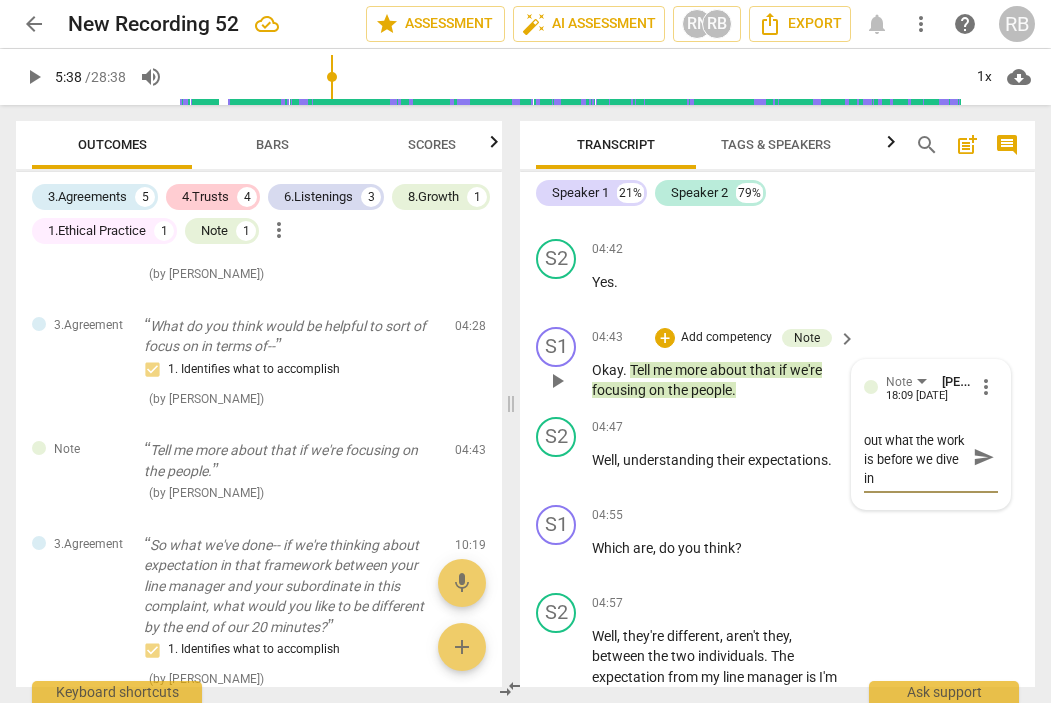type on "finish wporking out what the work is before we dive in" 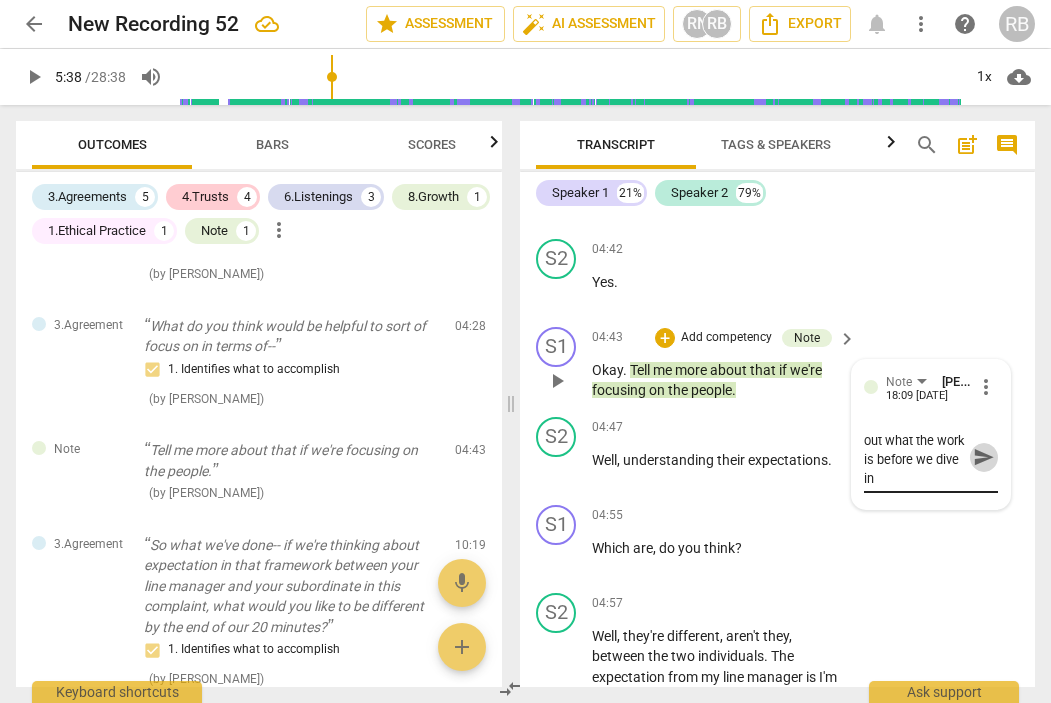 click on "send" at bounding box center (984, 457) 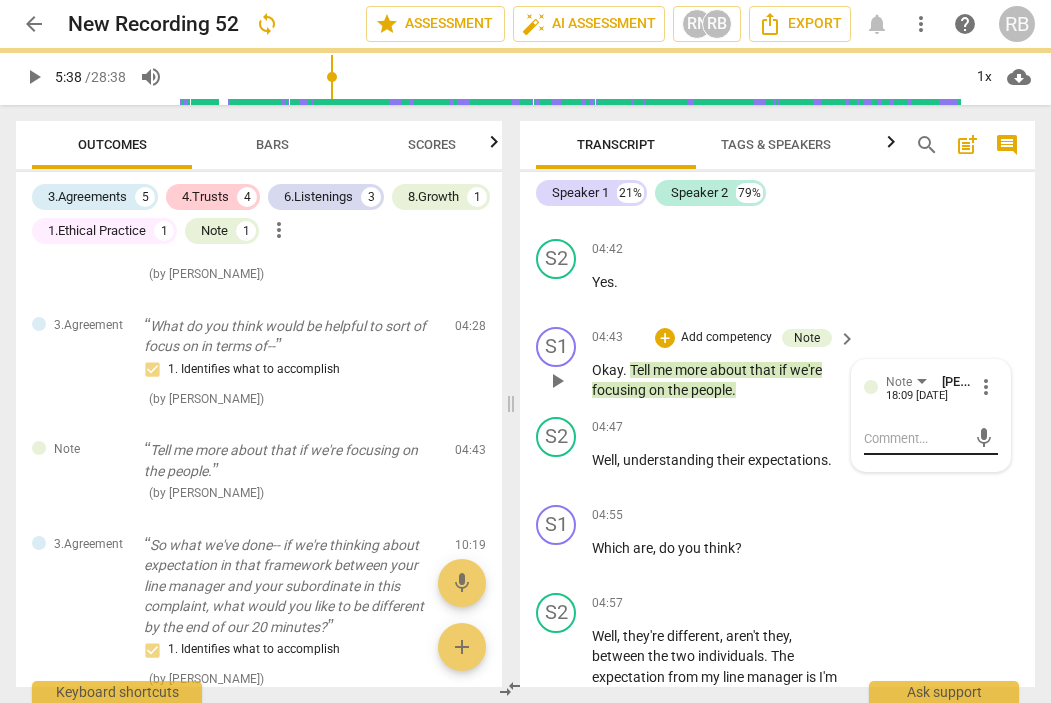scroll, scrollTop: 0, scrollLeft: 0, axis: both 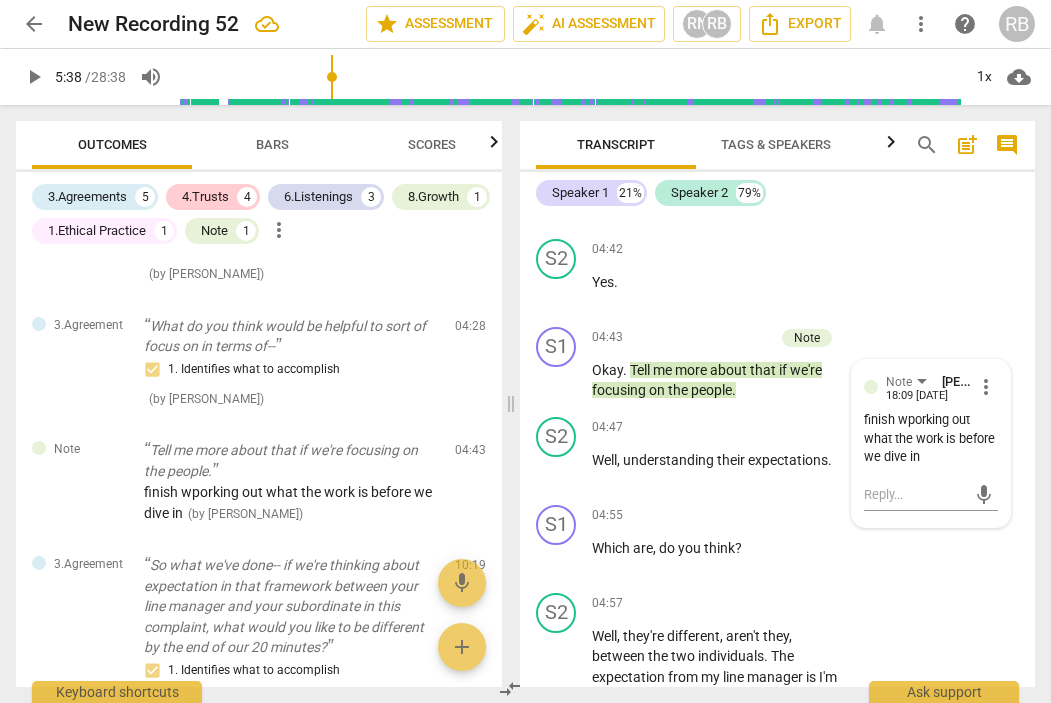 click on "play_arrow" at bounding box center [34, 77] 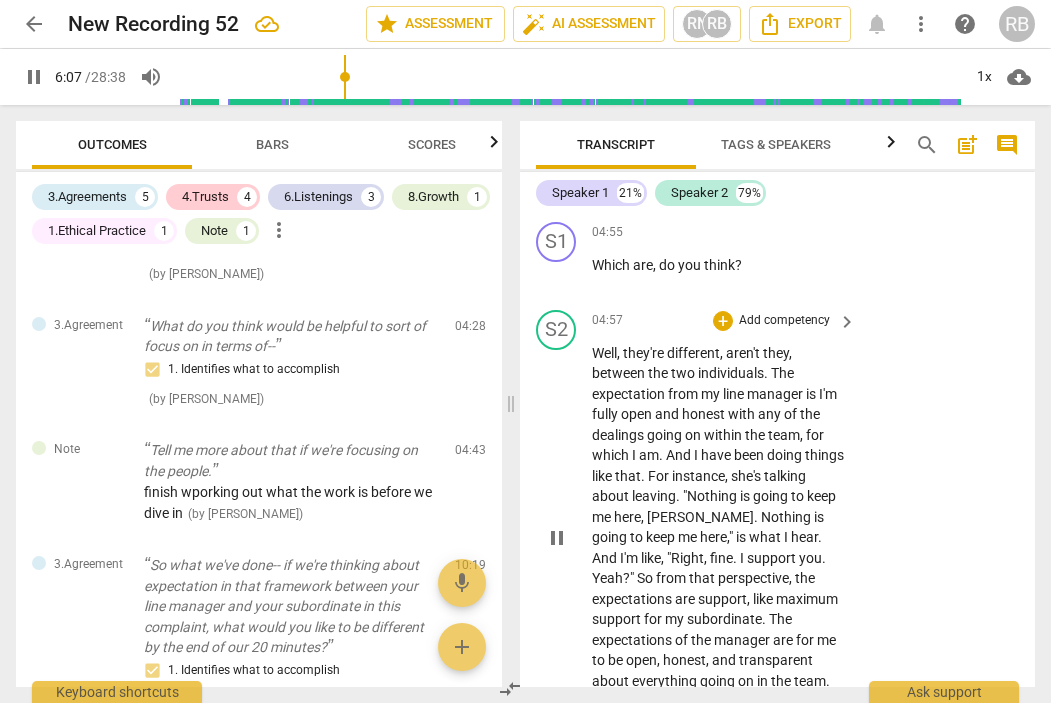 scroll, scrollTop: 4204, scrollLeft: 0, axis: vertical 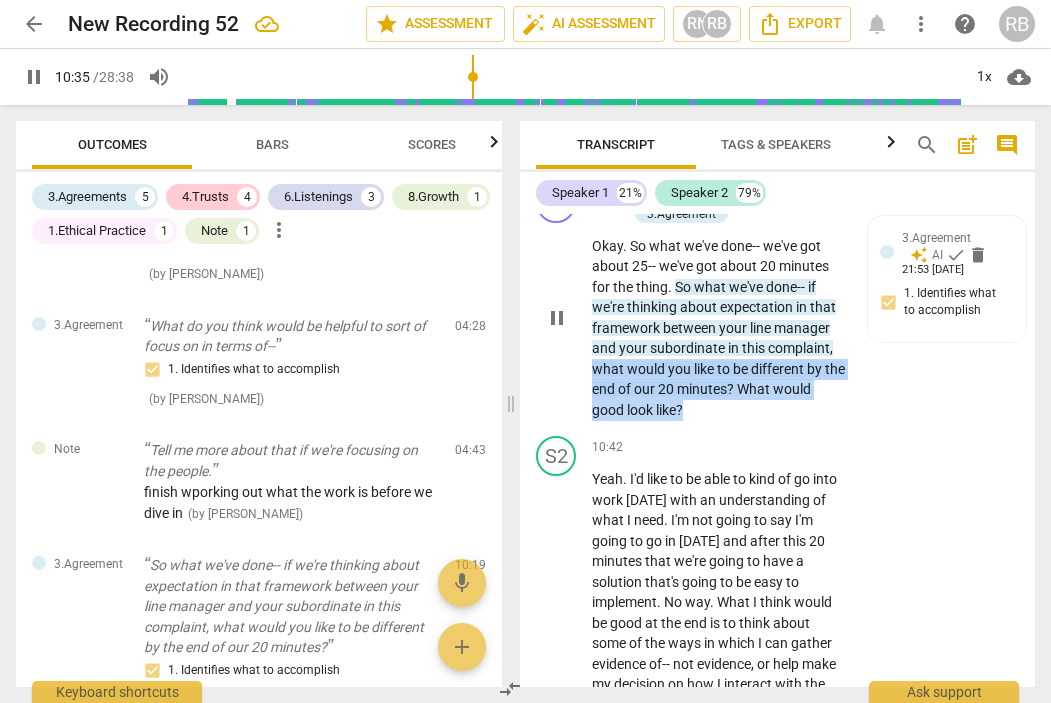 drag, startPoint x: 696, startPoint y: 383, endPoint x: 585, endPoint y: 351, distance: 115.52056 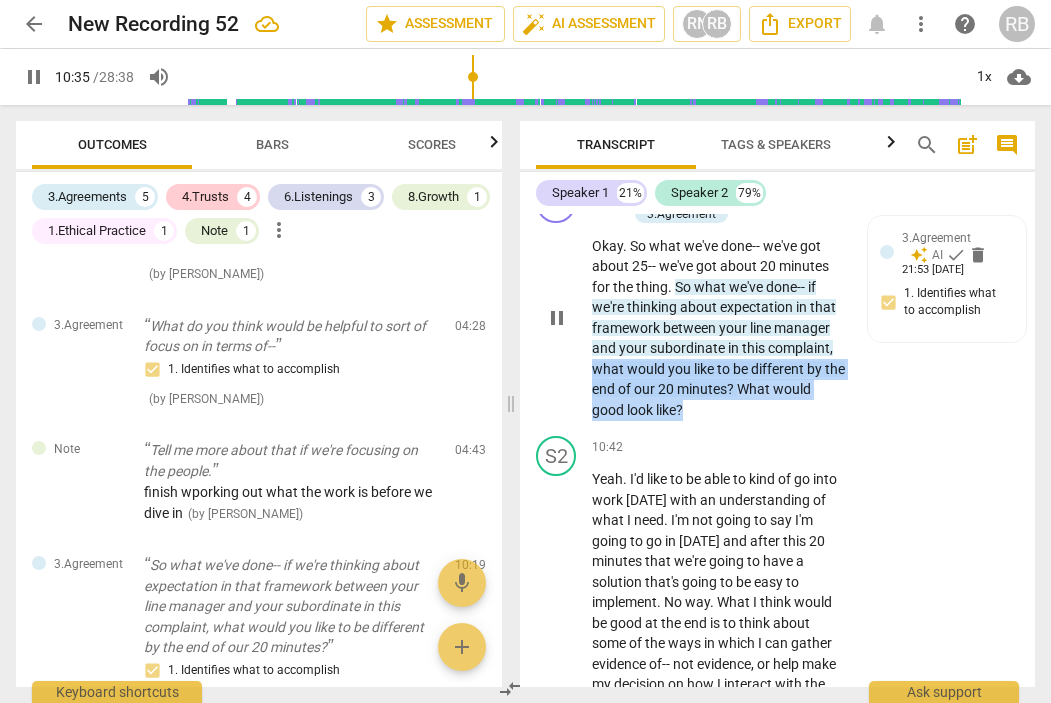 click on "S1 play_arrow pause 10:13 + Add competency 3.Agreement keyboard_arrow_right Okay .   So   what   we've   done- -   we've   got   about   25- -   we've   got   about   20   minutes   for   the   thing .   So   what   we've   done- -   if   we're   thinking   about   expectation   in   that   framework   between   your   line   manager   and   your   subordinate   in   this   complaint ,   what   would   you   like   to   be   different   by   the   end   of   our   20   minutes ?   What   would   good   look   like ? 3.Agreement auto_awesome AI check delete 21:53 [DATE] 1. Identifies what to accomplish" at bounding box center (777, 302) 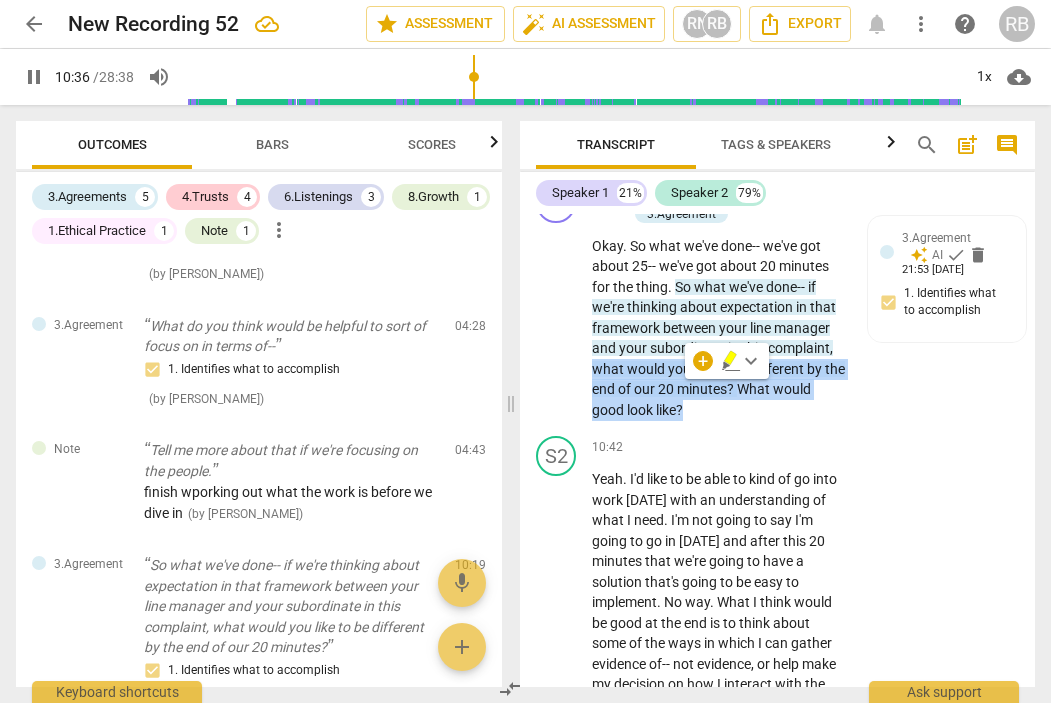 click on "keyboard_arrow_down" at bounding box center [751, 361] 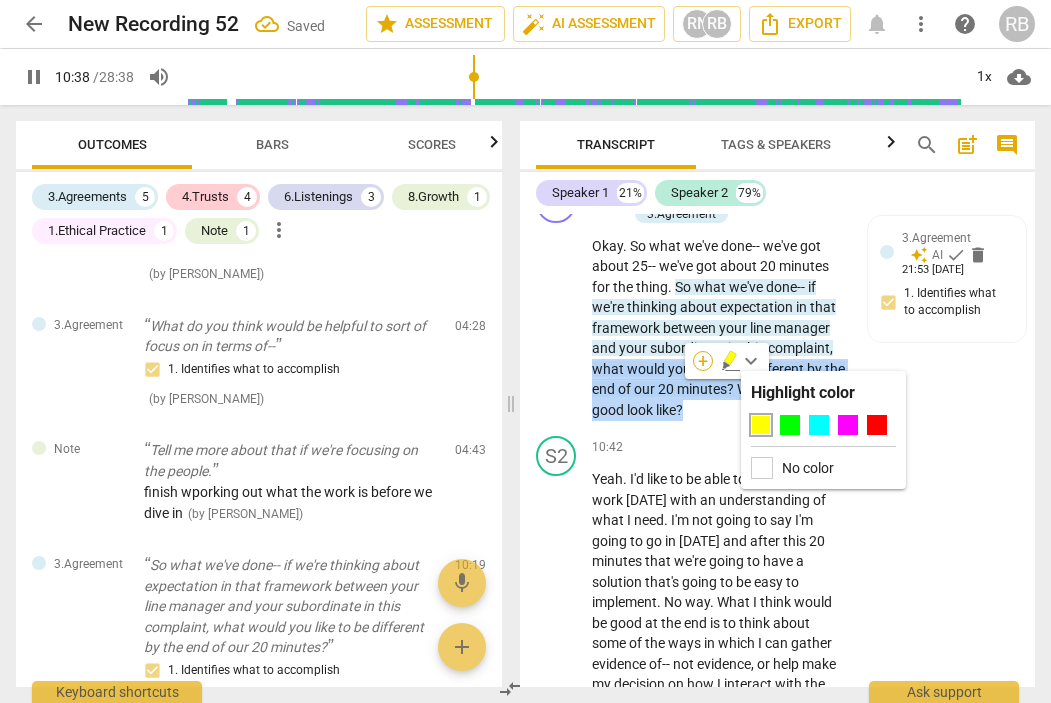 click on "+" at bounding box center (703, 361) 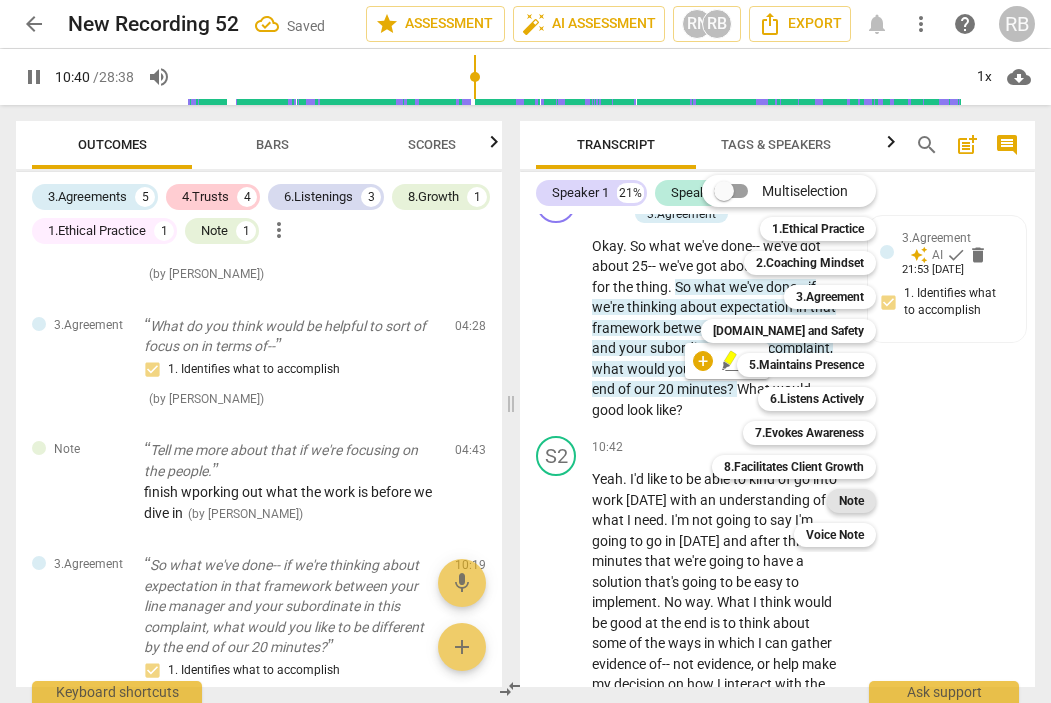 click on "Note" at bounding box center [851, 501] 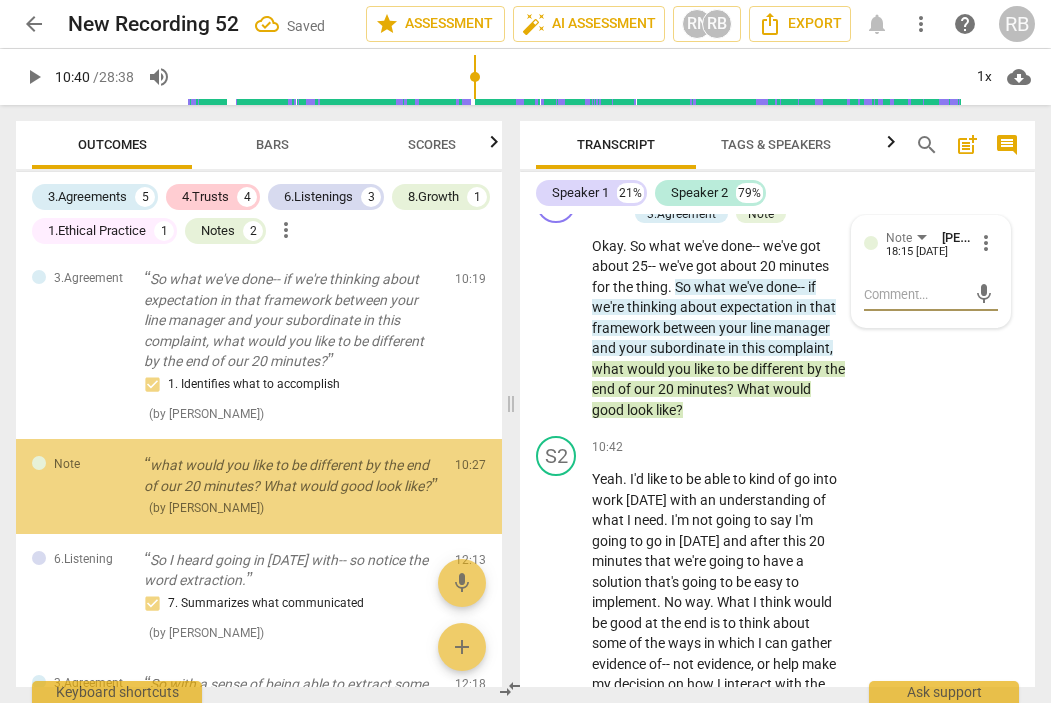 scroll, scrollTop: 721, scrollLeft: 0, axis: vertical 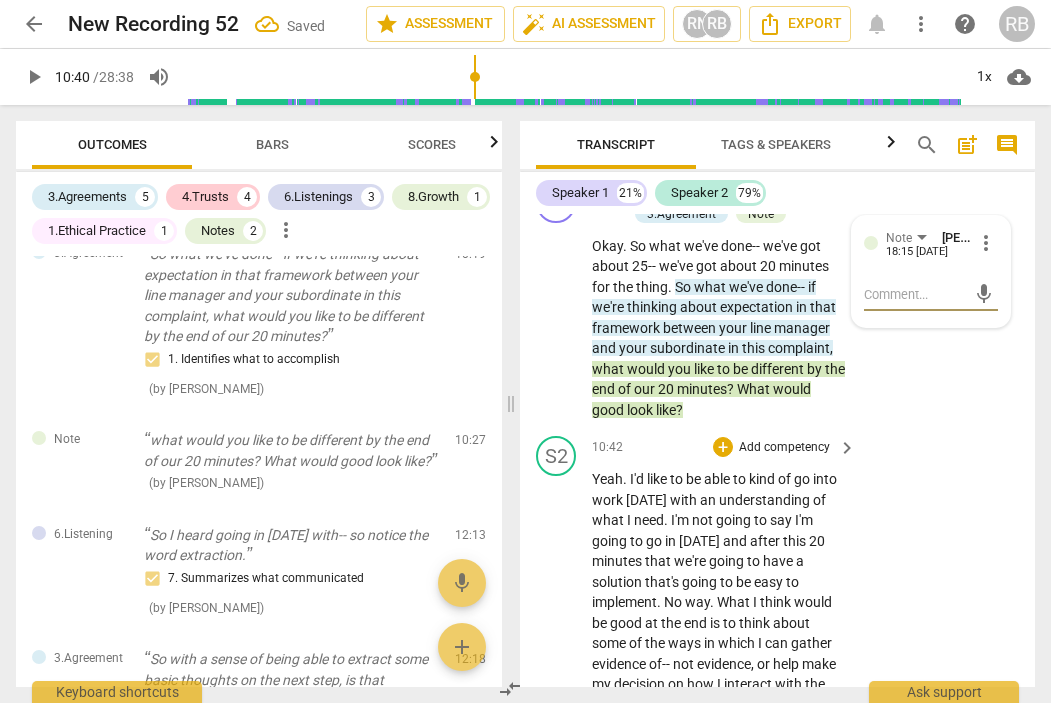 type on "l" 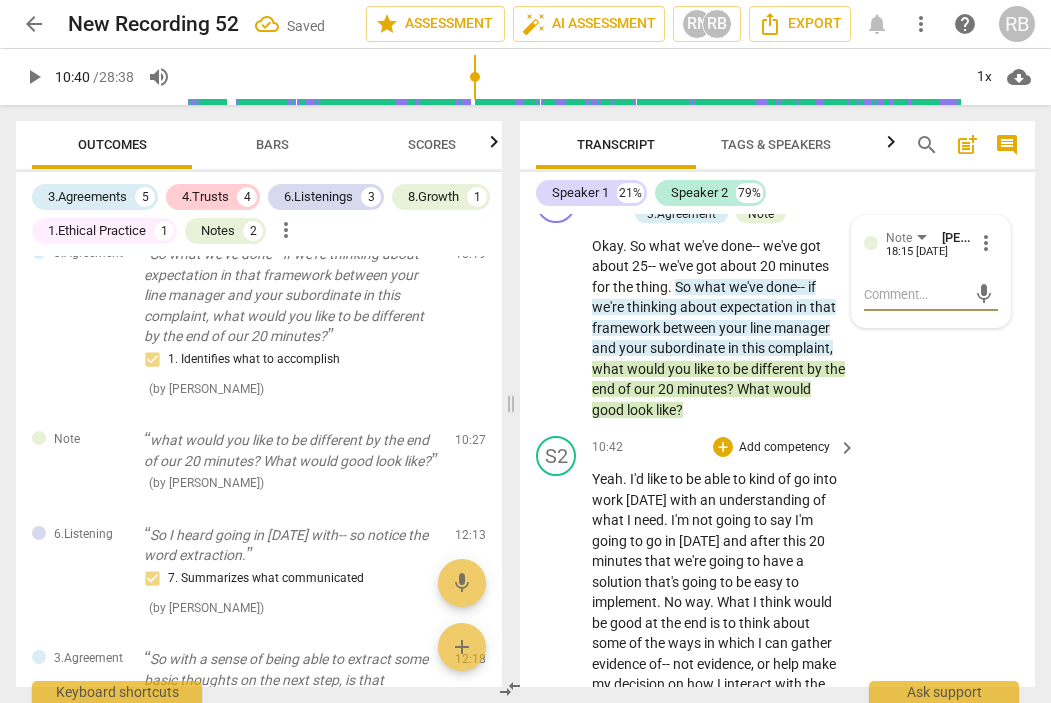 type on "l" 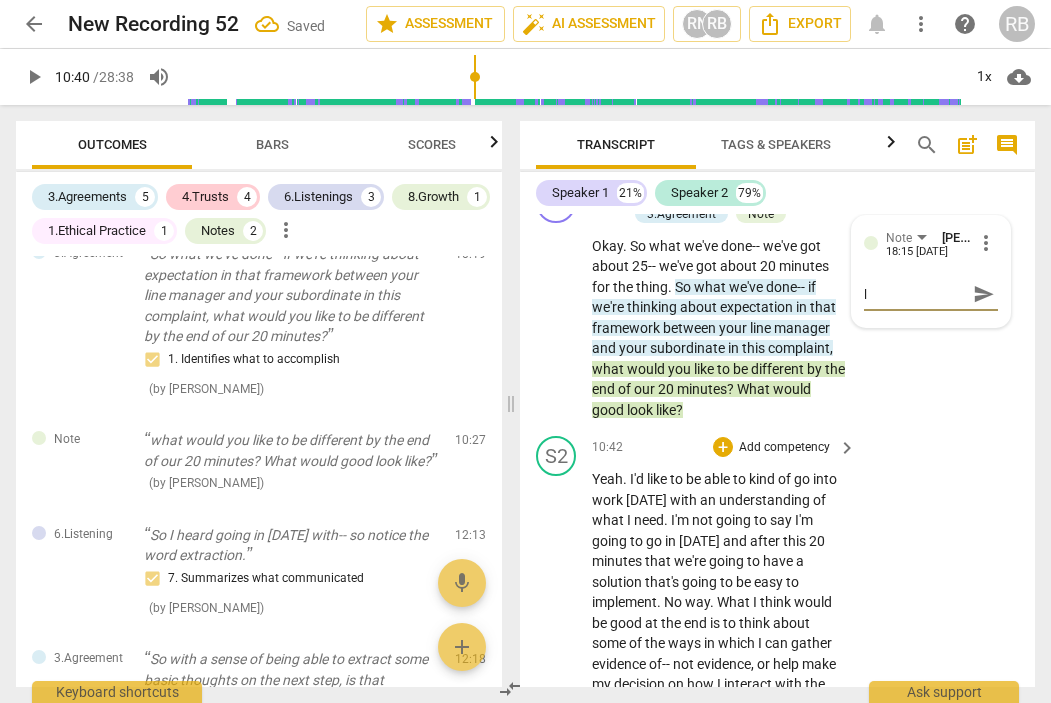 type on "lo" 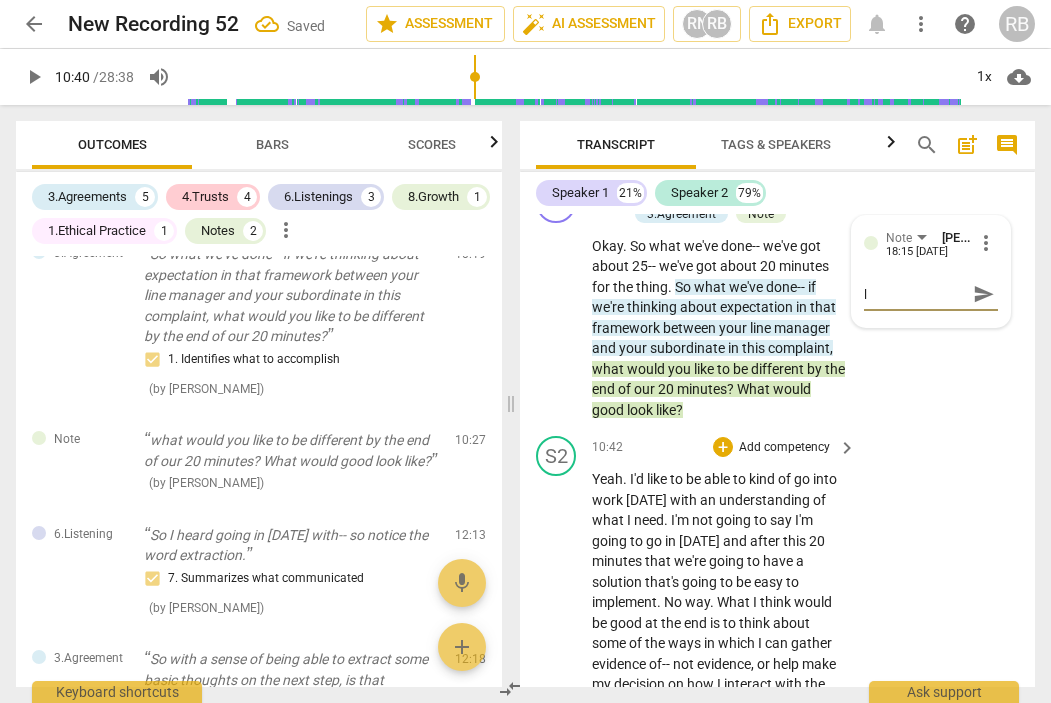 type on "lo" 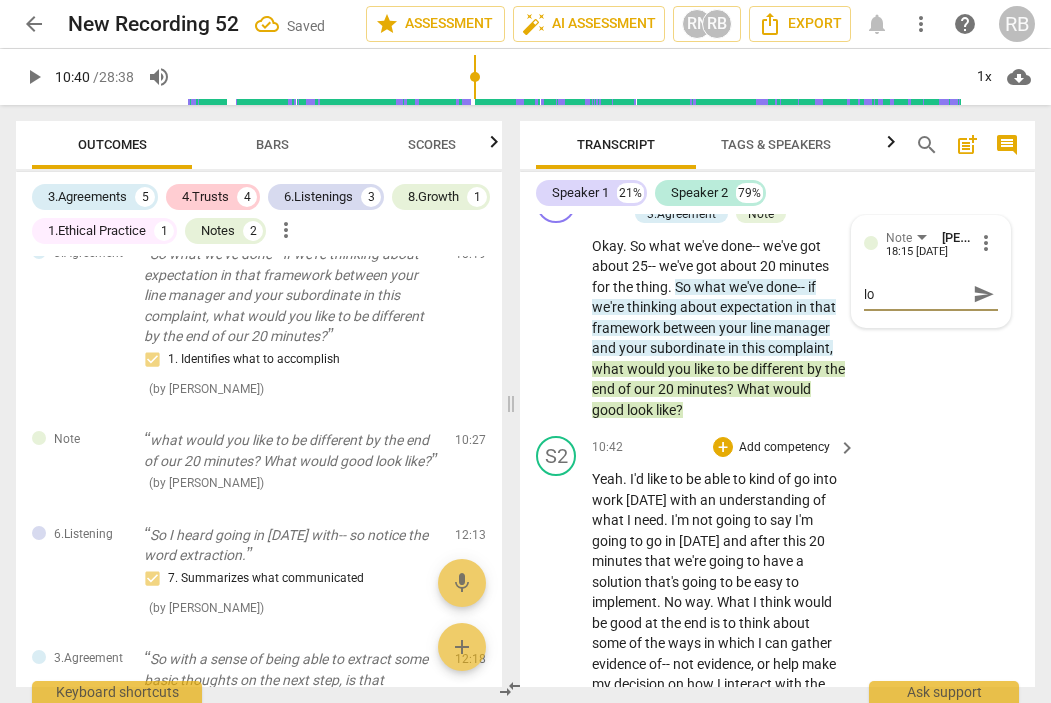 type on "lov" 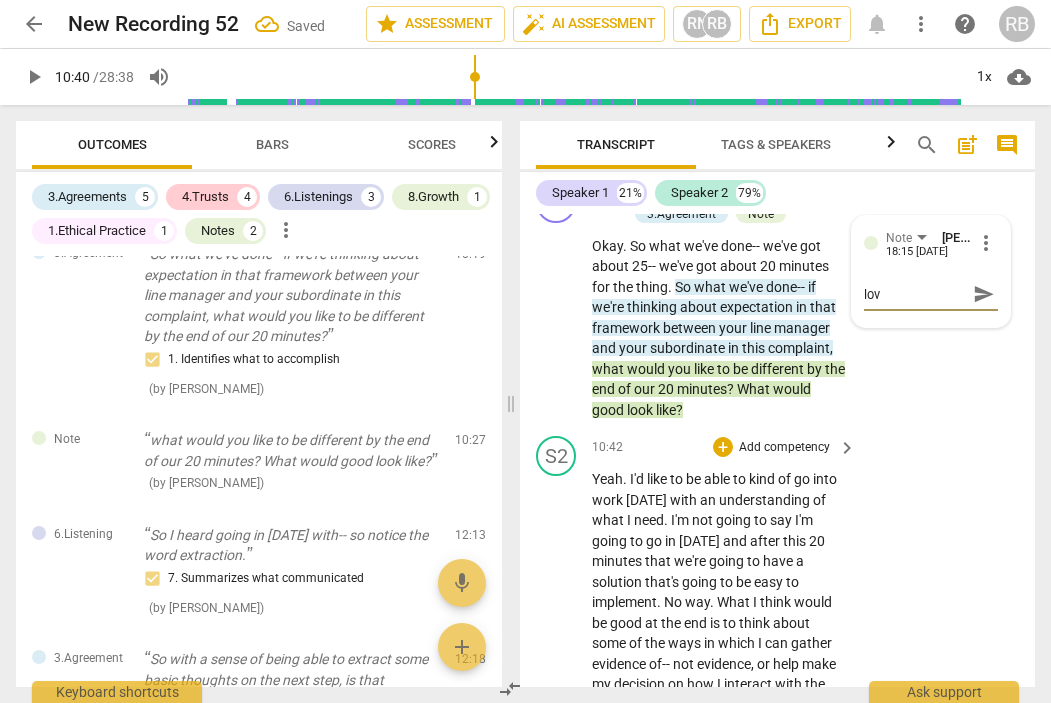 type on "love" 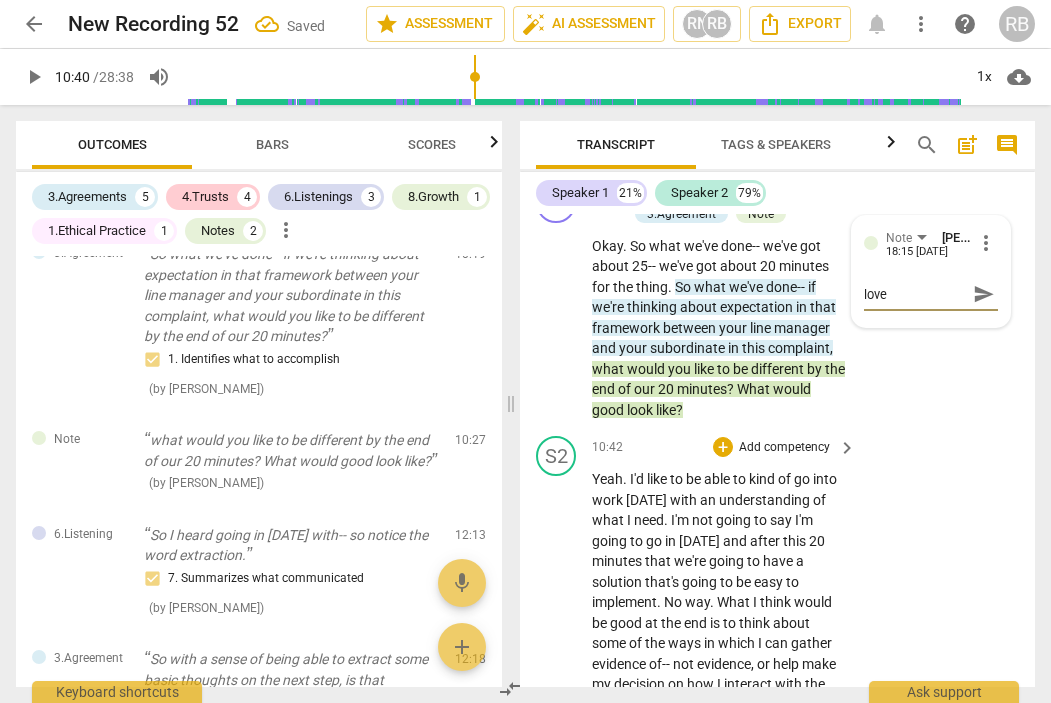type on "lovel" 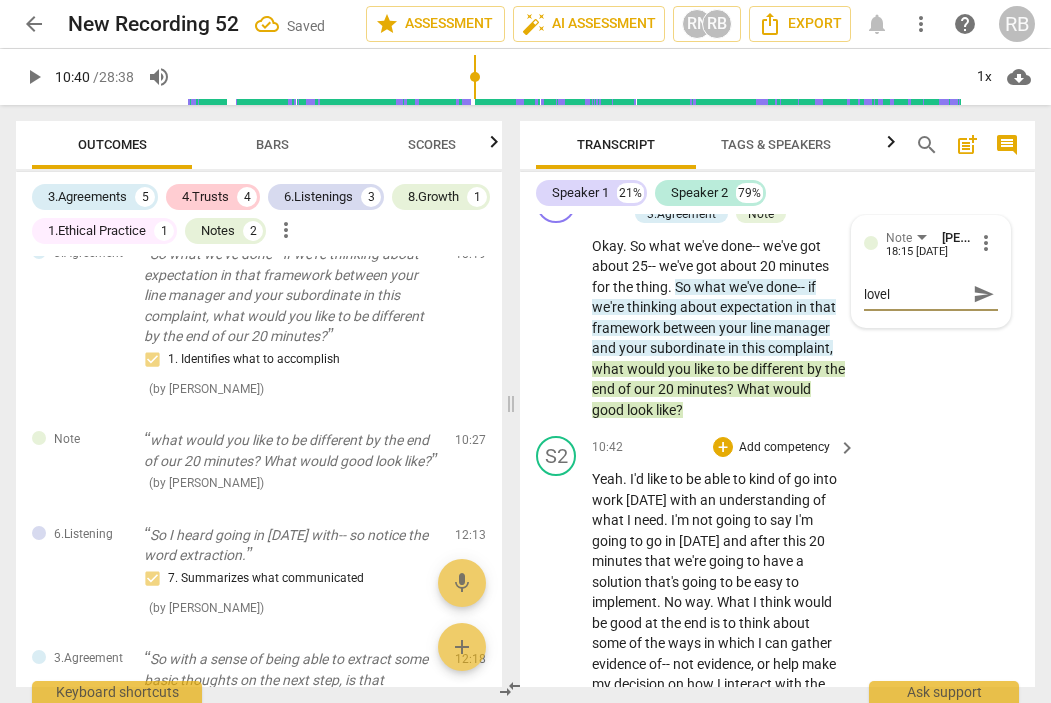 type on "lovely" 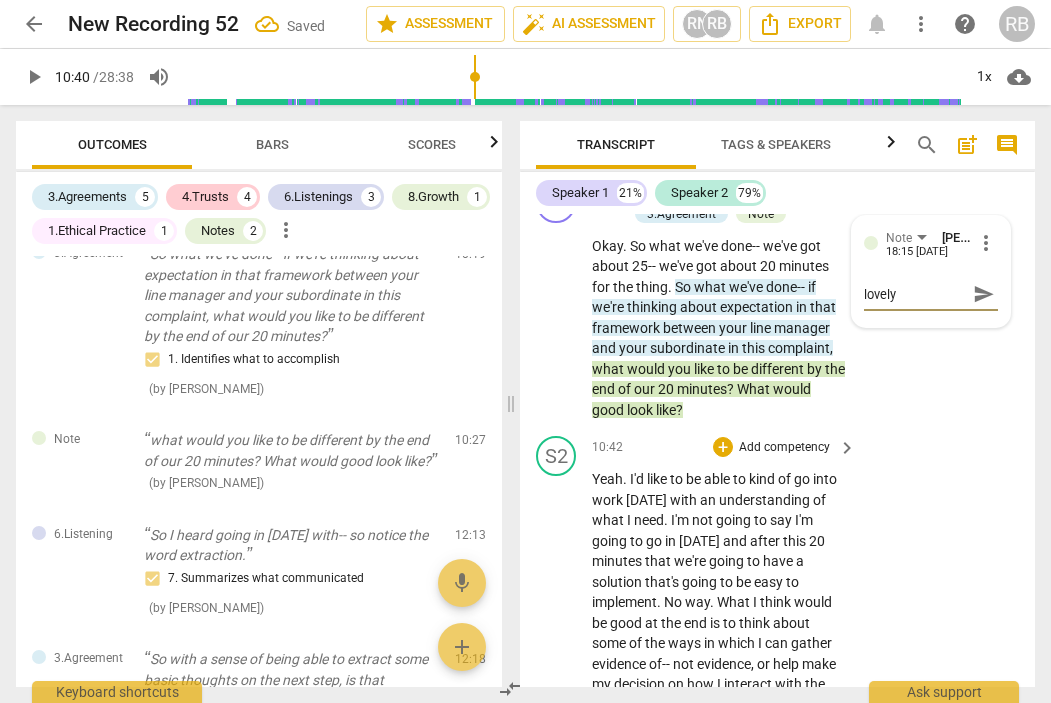 type on "lovely," 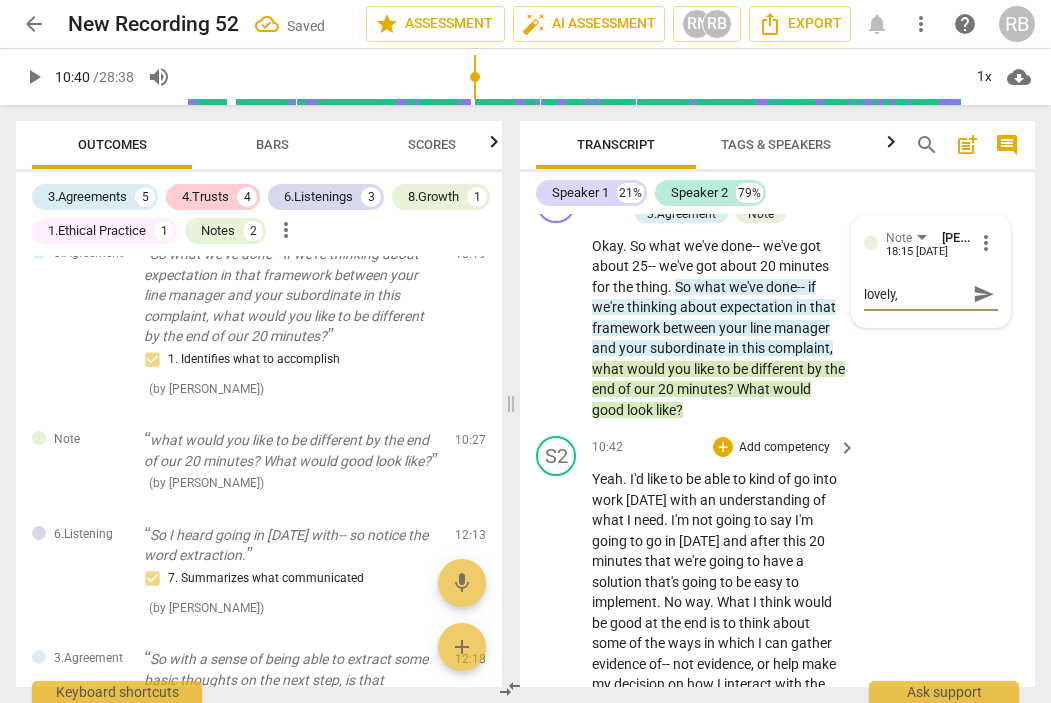 type on "lovely," 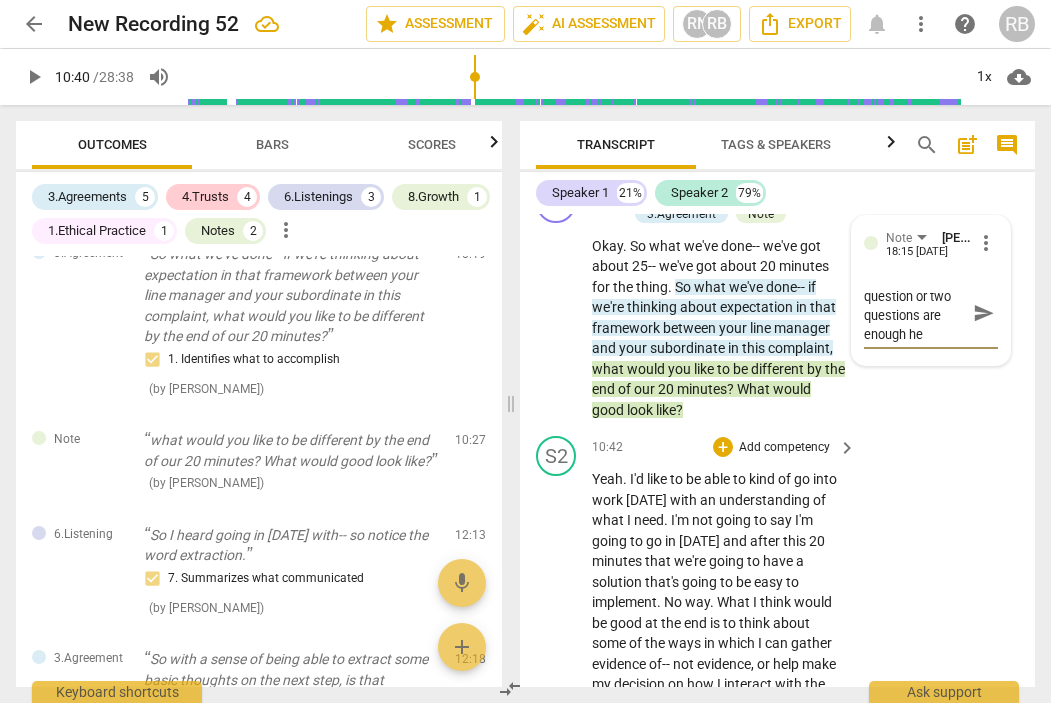 scroll, scrollTop: 0, scrollLeft: 0, axis: both 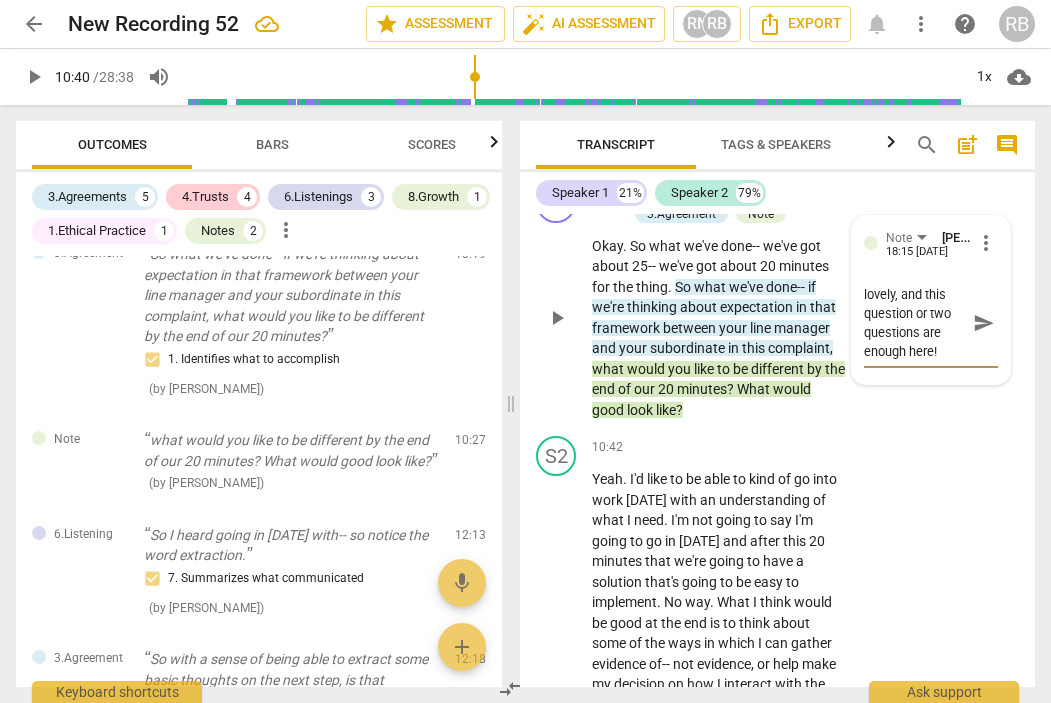 click on "send" at bounding box center (984, 323) 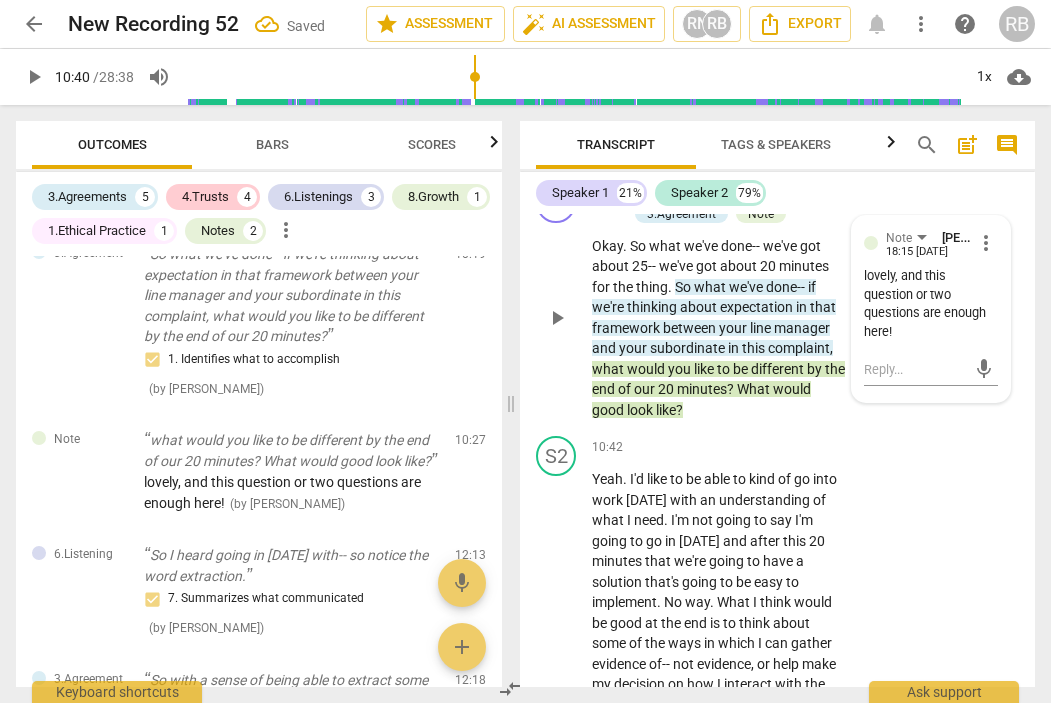 click on "play_arrow" at bounding box center [557, 318] 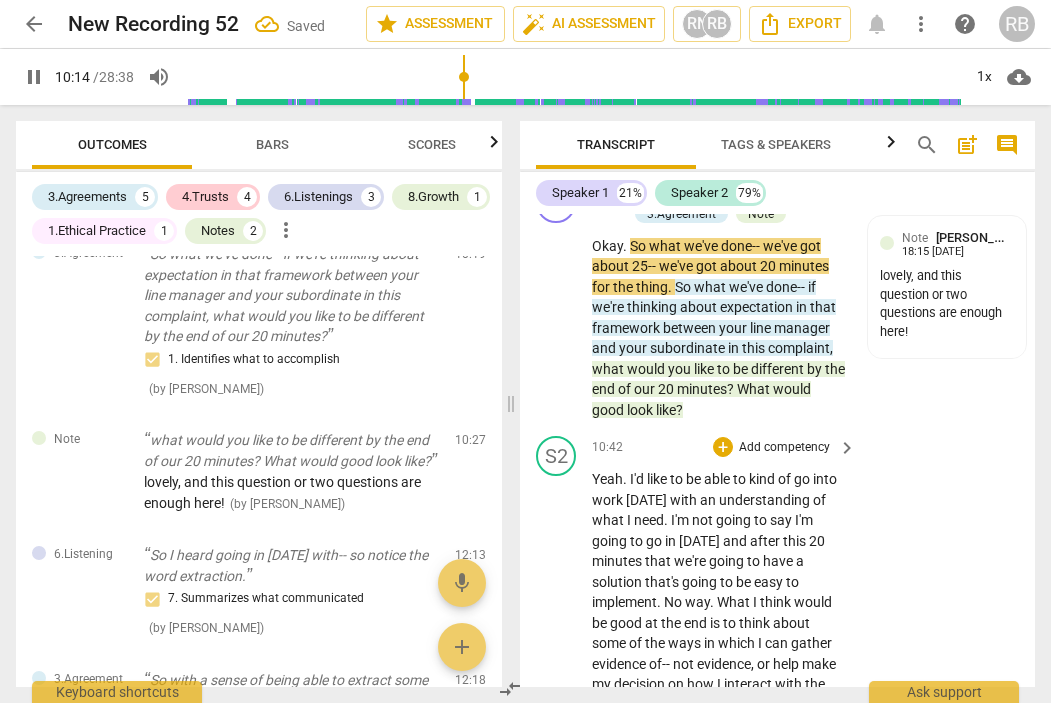 click on "play_arrow pause" at bounding box center (566, 726) 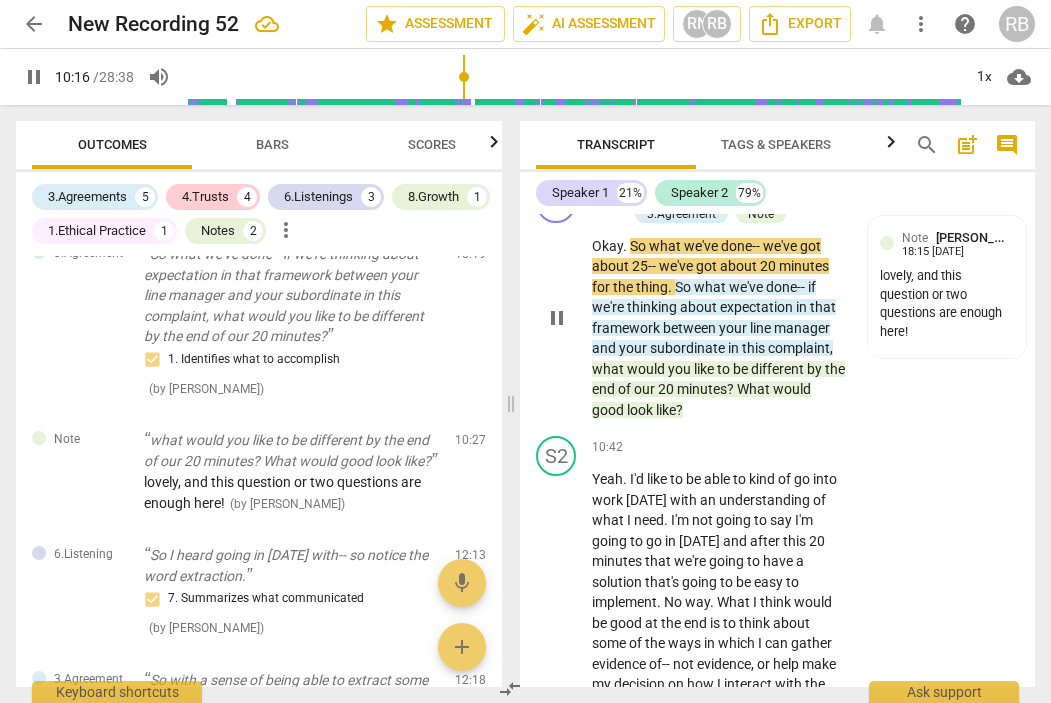 click on "good" at bounding box center (609, 410) 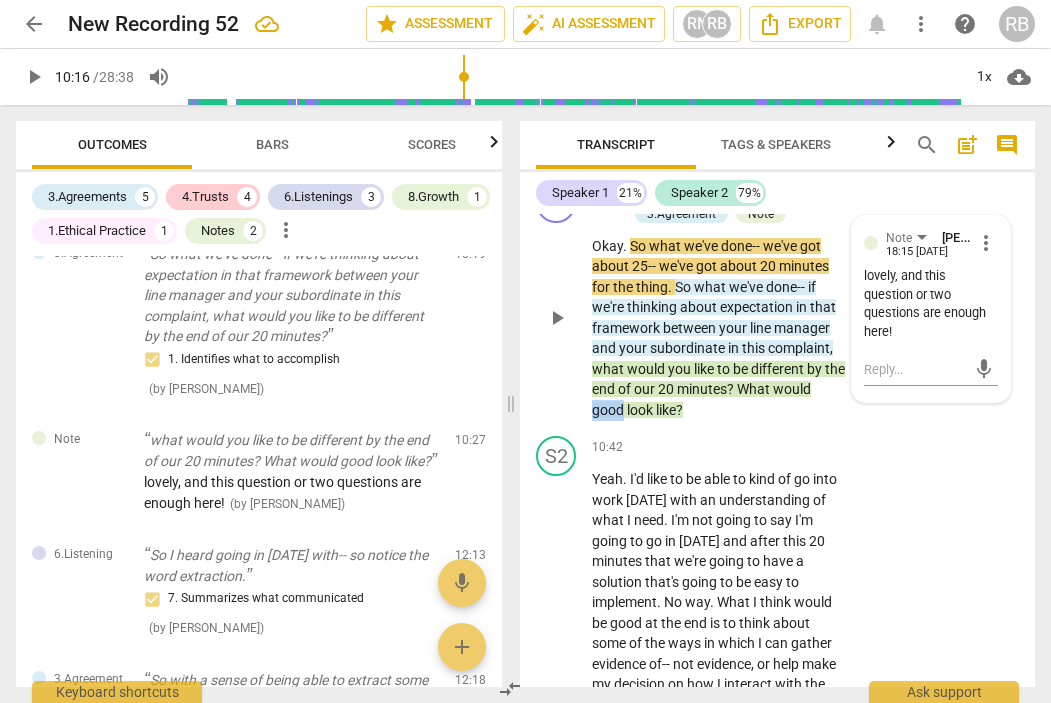 click on "good" at bounding box center (609, 410) 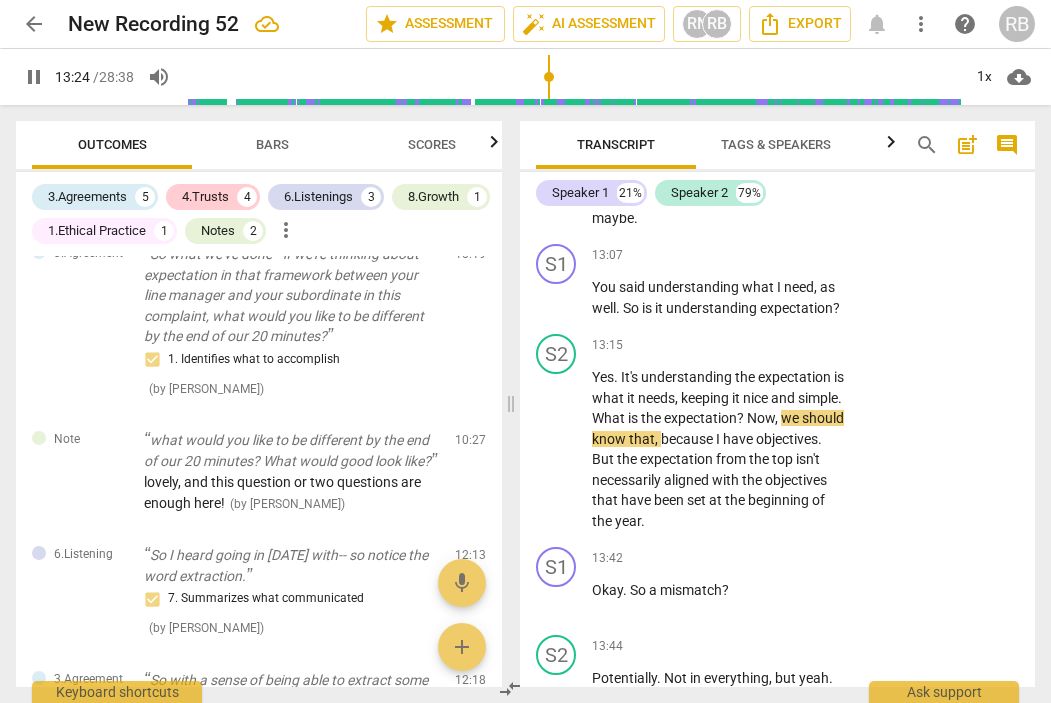 scroll, scrollTop: 8012, scrollLeft: 0, axis: vertical 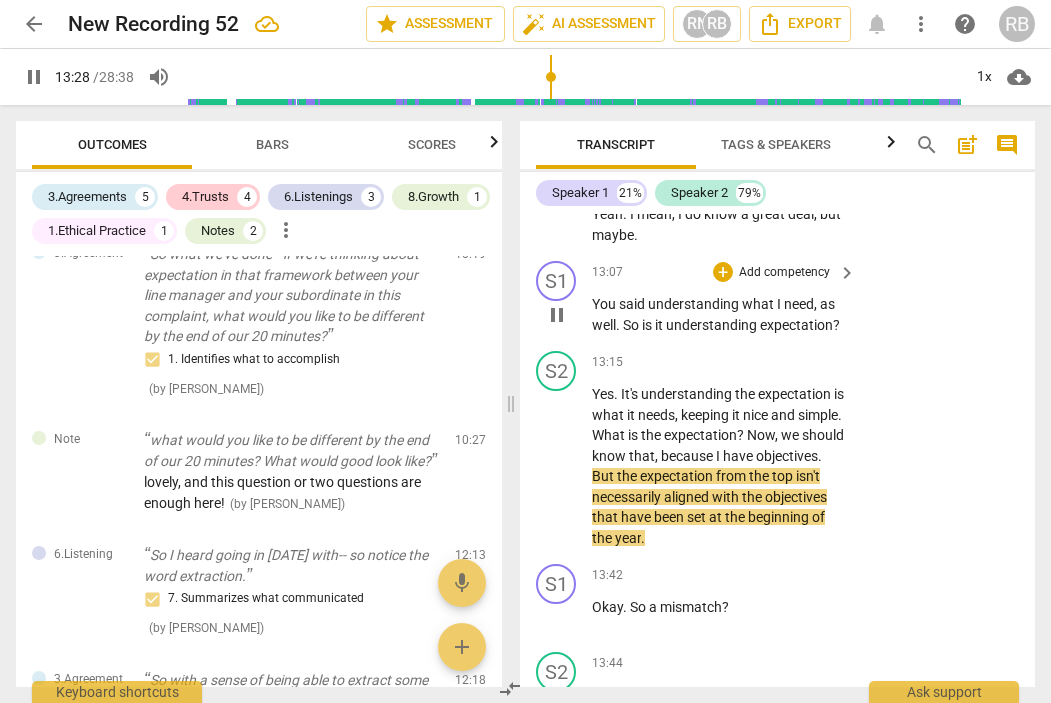 click on "?" at bounding box center (836, 325) 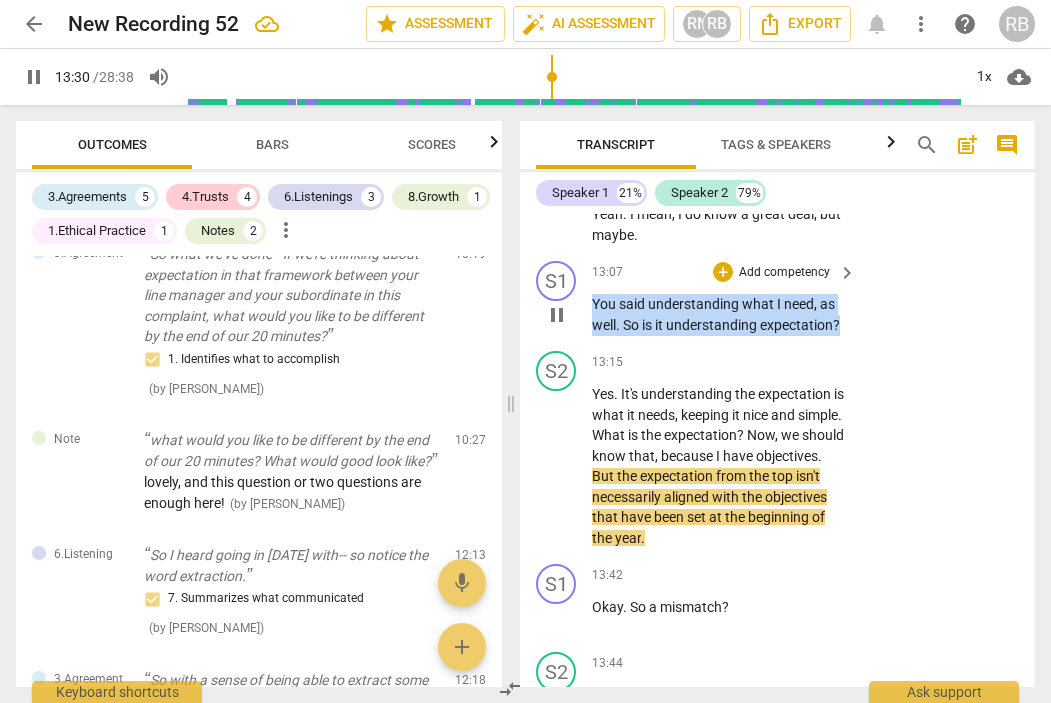 drag, startPoint x: 675, startPoint y: 318, endPoint x: 573, endPoint y: 285, distance: 107.205414 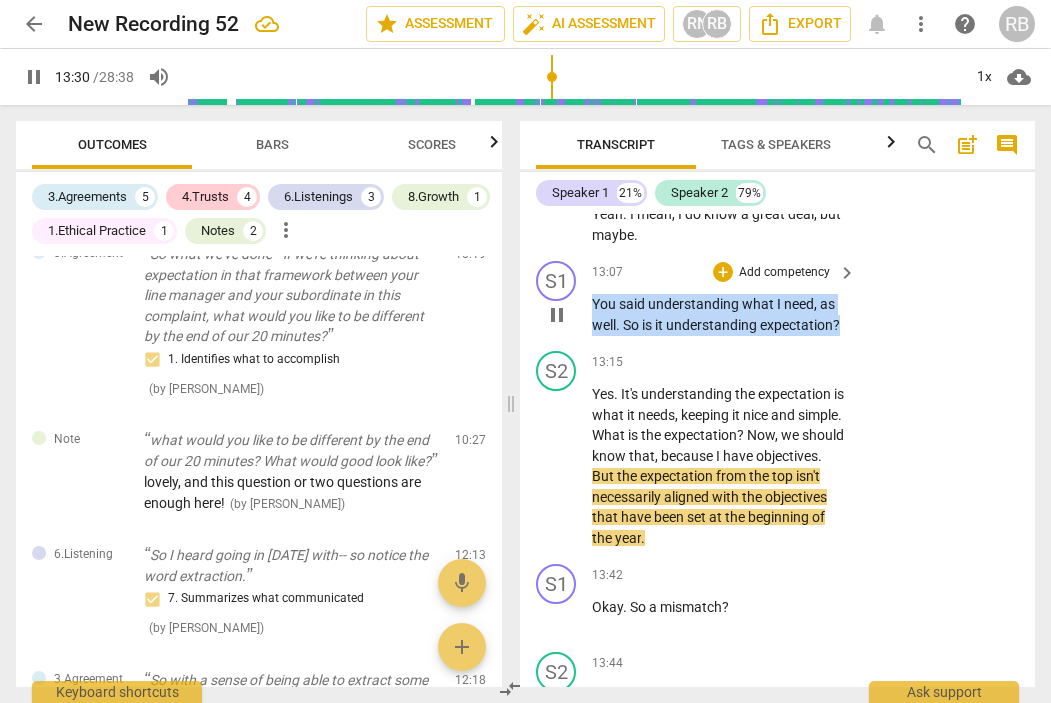 click on "S1 play_arrow pause 13:07 + Add competency keyboard_arrow_right You   said   understanding   what   I   need ,   as   well .   So   is   it   understanding   expectation ?" at bounding box center [777, 298] 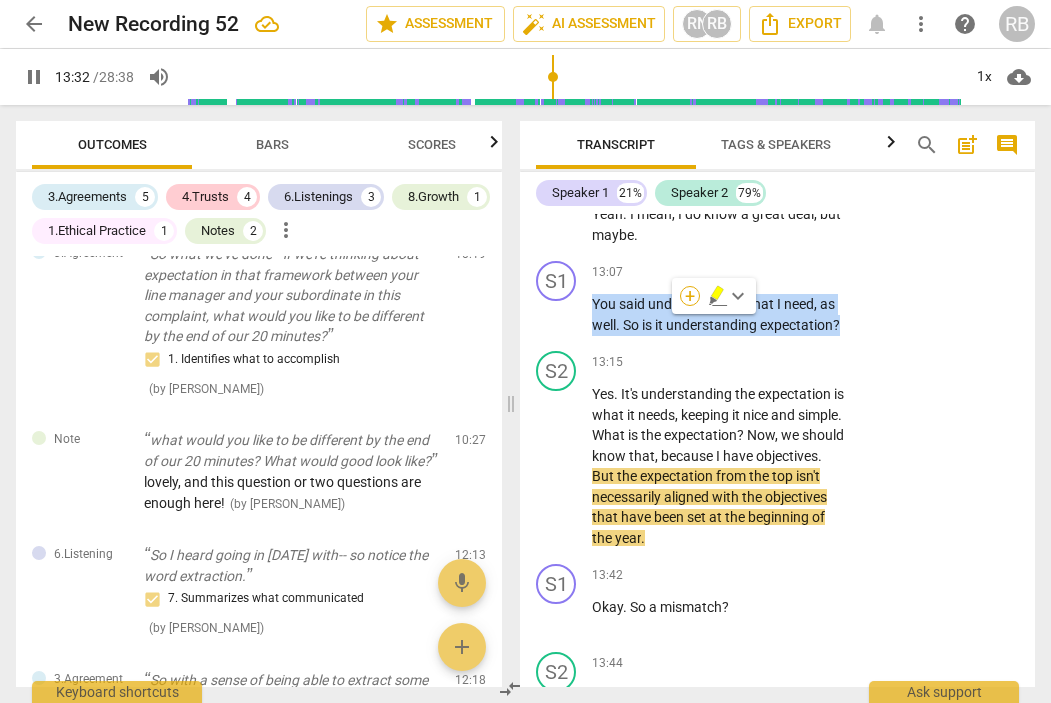 click on "+" at bounding box center (690, 296) 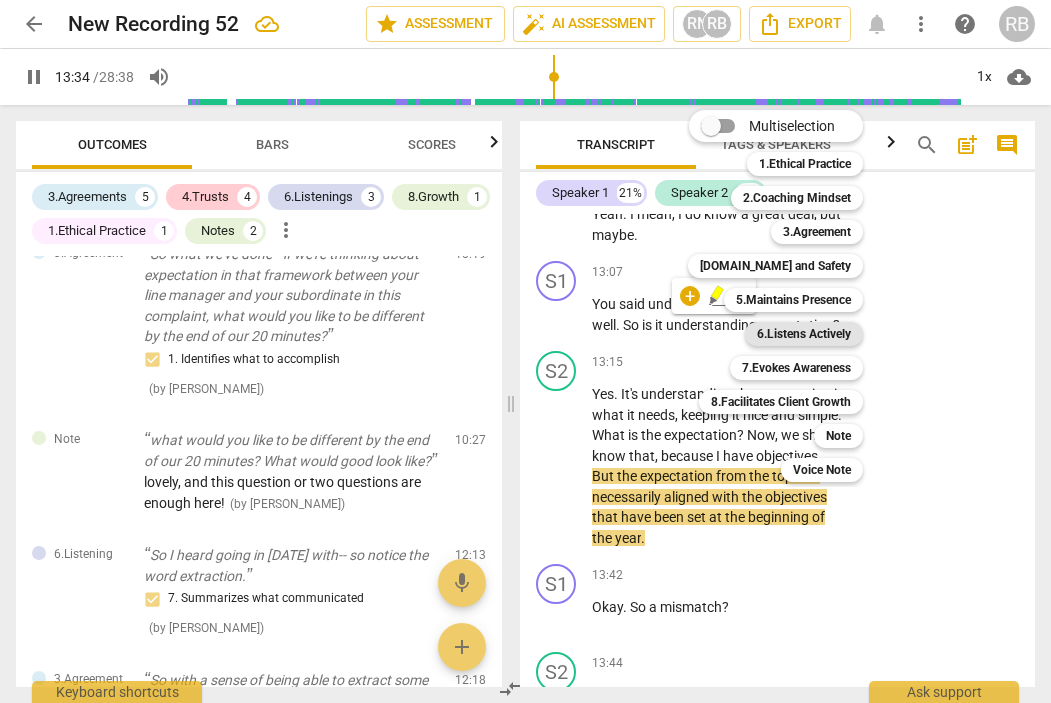 click on "6.Listens Actively" at bounding box center (804, 334) 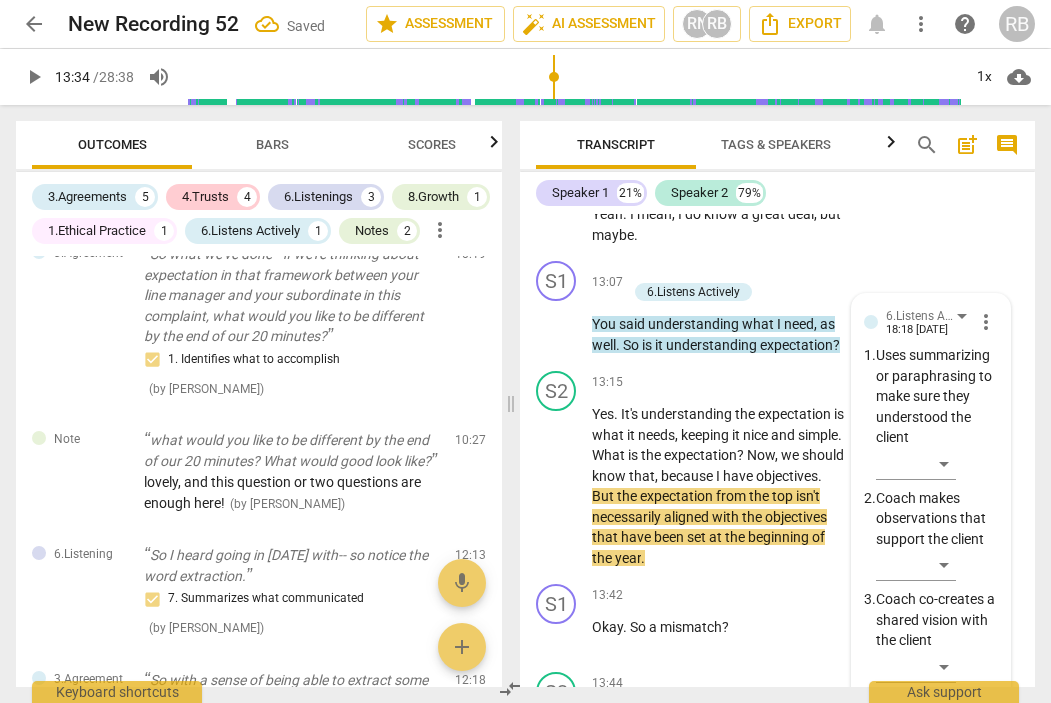scroll, scrollTop: 8283, scrollLeft: 0, axis: vertical 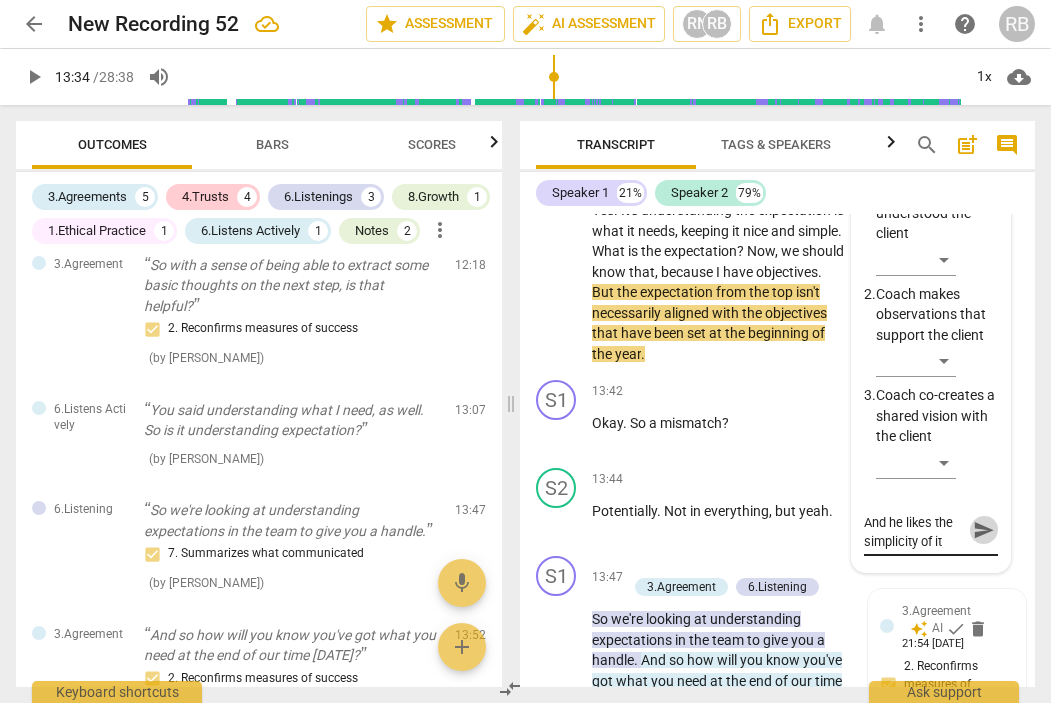 click on "send" at bounding box center (984, 530) 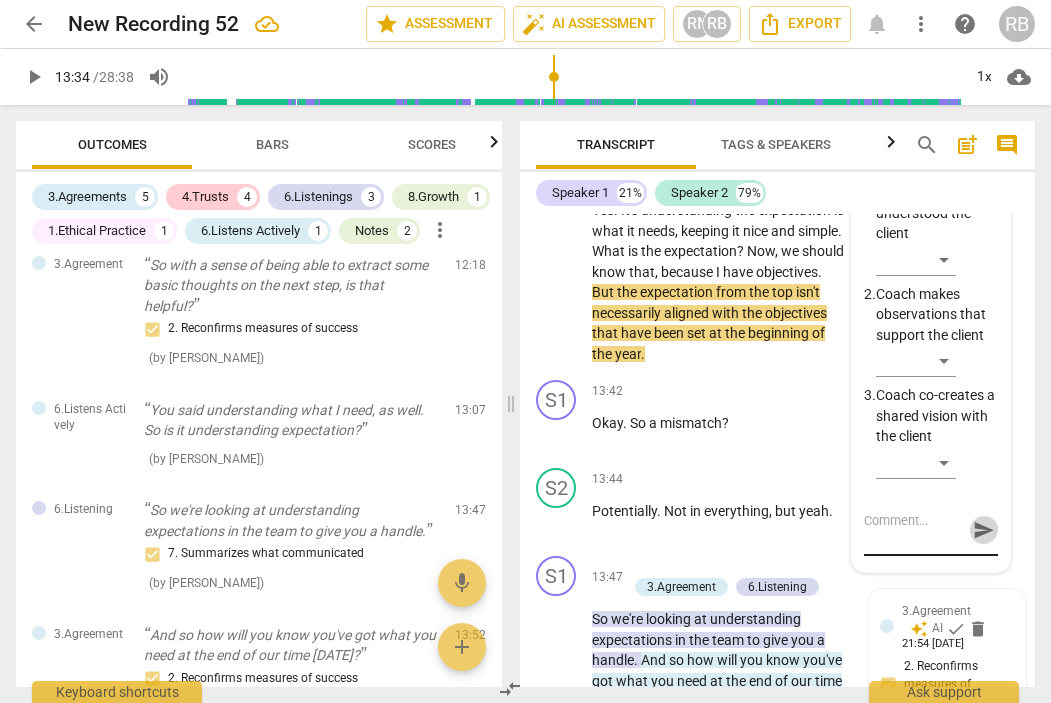 scroll, scrollTop: 0, scrollLeft: 0, axis: both 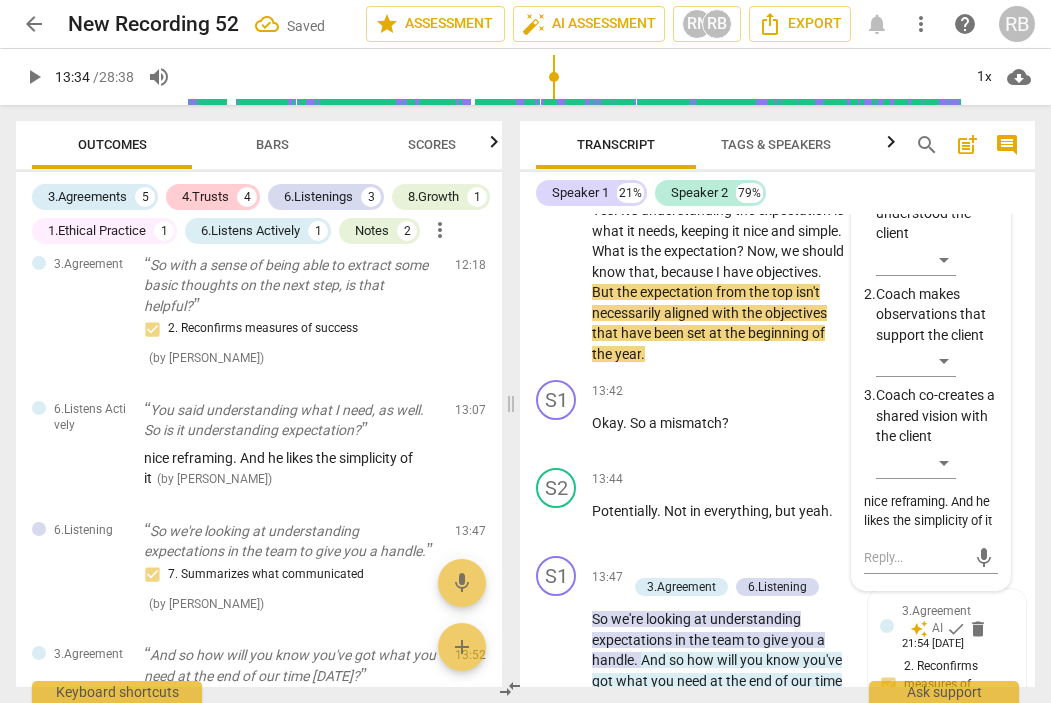 click on "play_arrow" at bounding box center [34, 77] 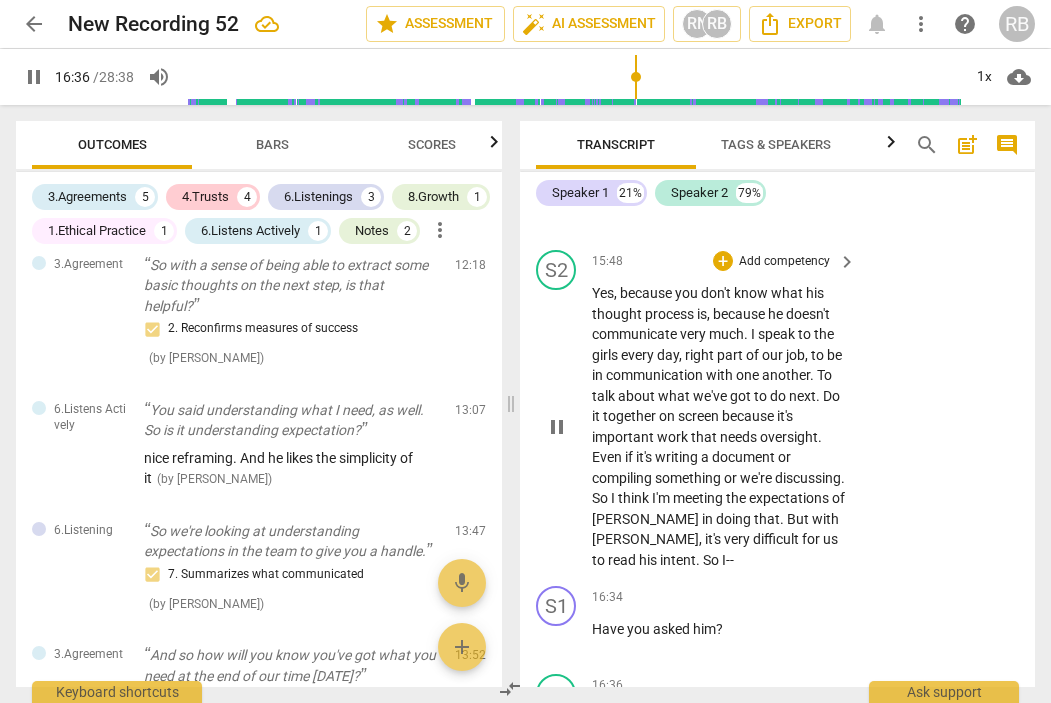 scroll, scrollTop: 10939, scrollLeft: 0, axis: vertical 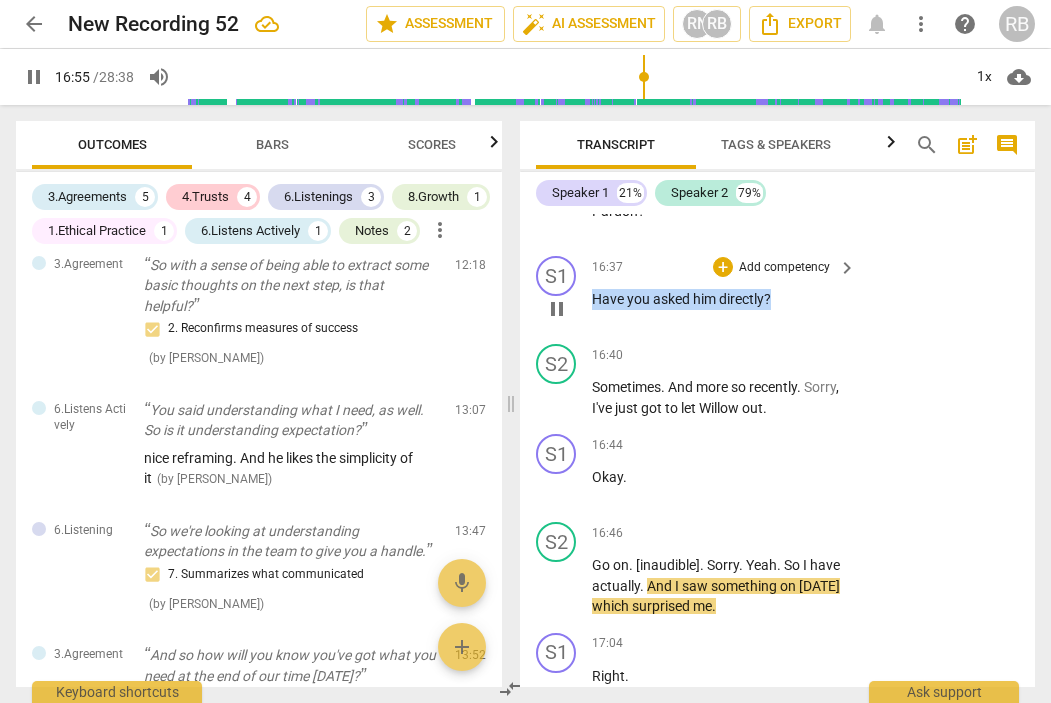 drag, startPoint x: 779, startPoint y: 319, endPoint x: 592, endPoint y: 319, distance: 187 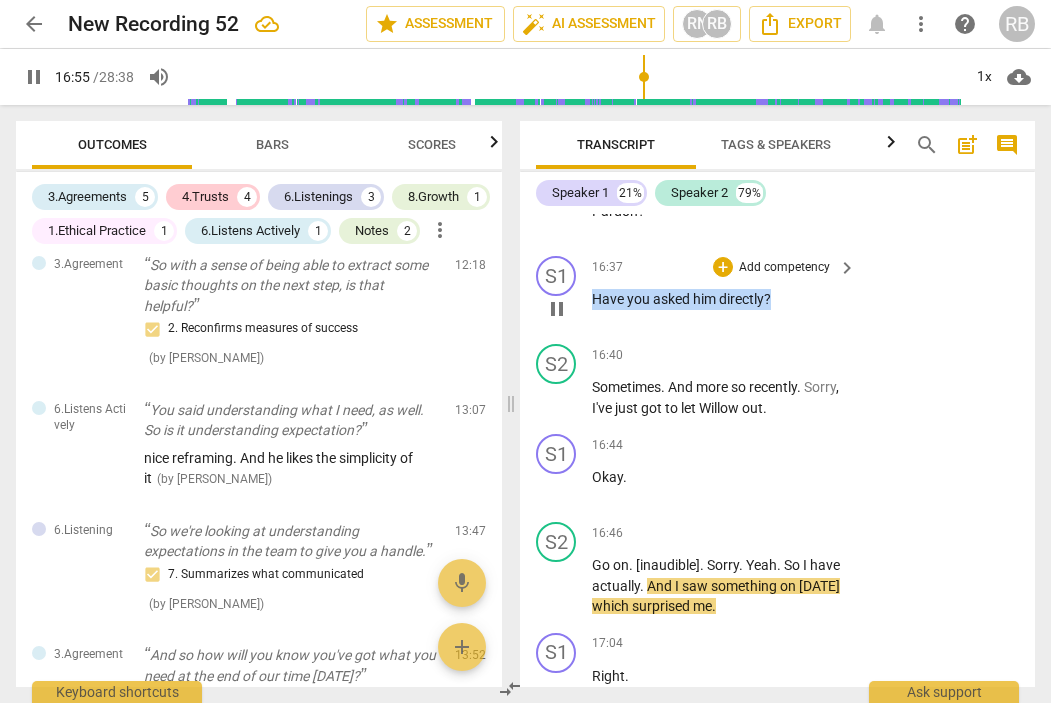 click on "Have   you   asked   him   directly ?" at bounding box center (719, 299) 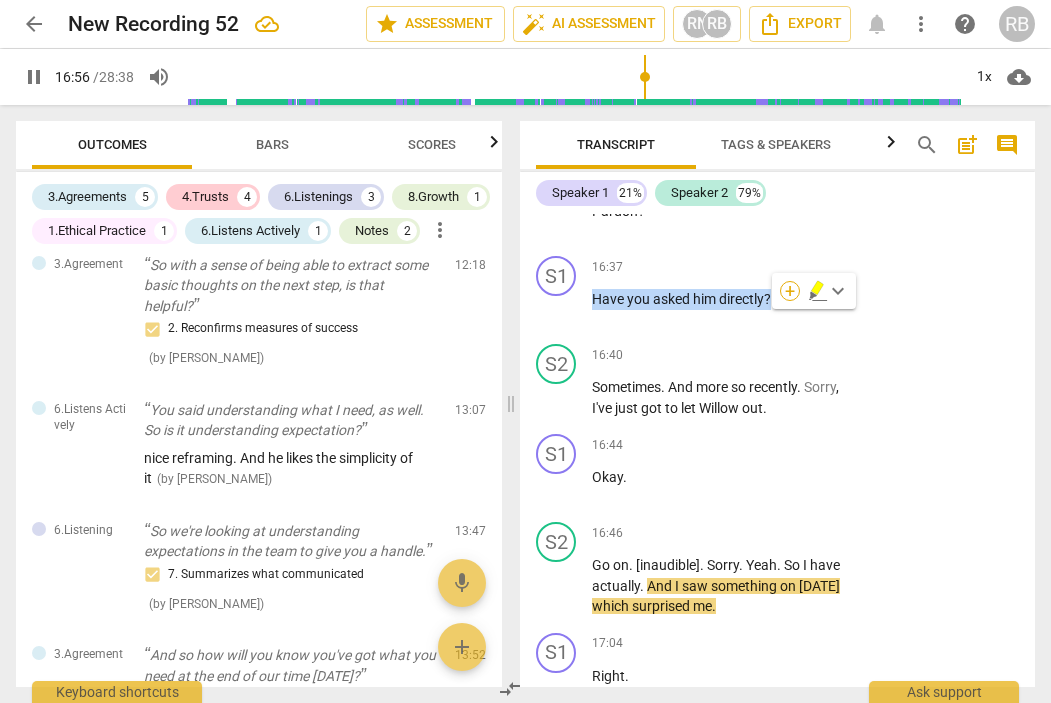 click on "+" at bounding box center (790, 291) 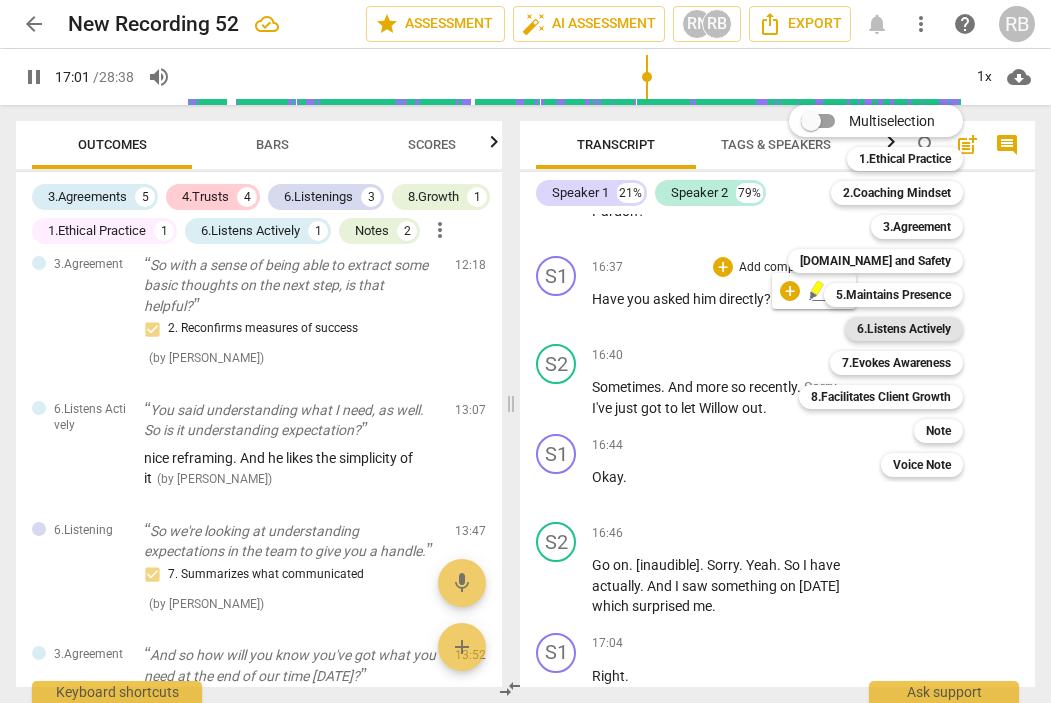 click on "6.Listens Actively" at bounding box center [904, 329] 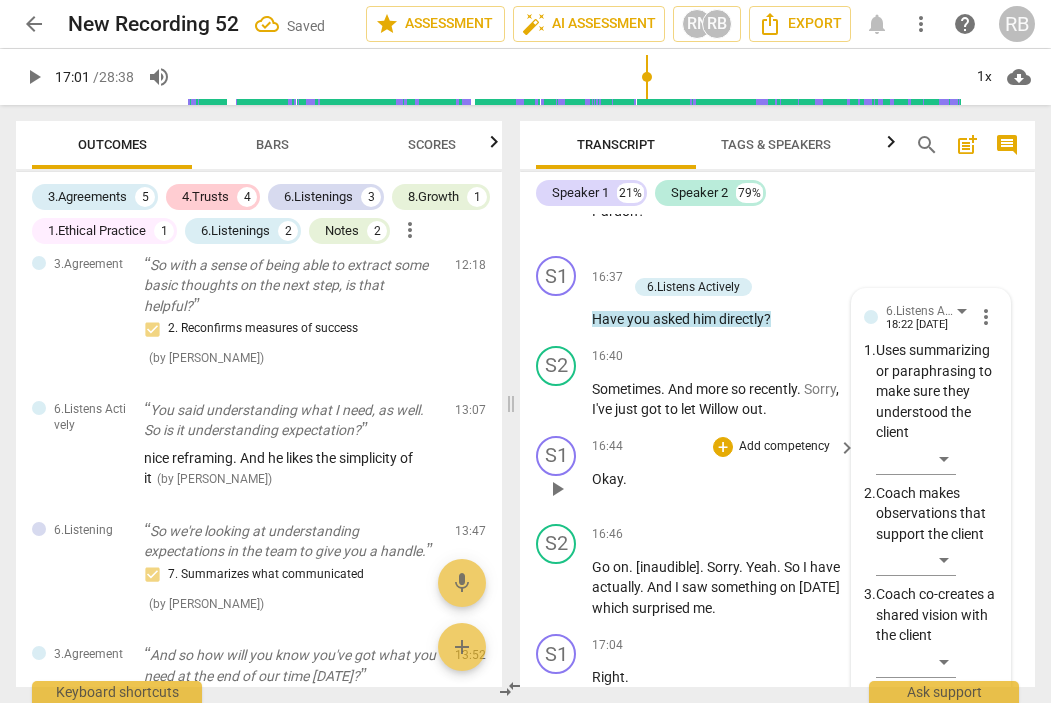 scroll, scrollTop: 11240, scrollLeft: 0, axis: vertical 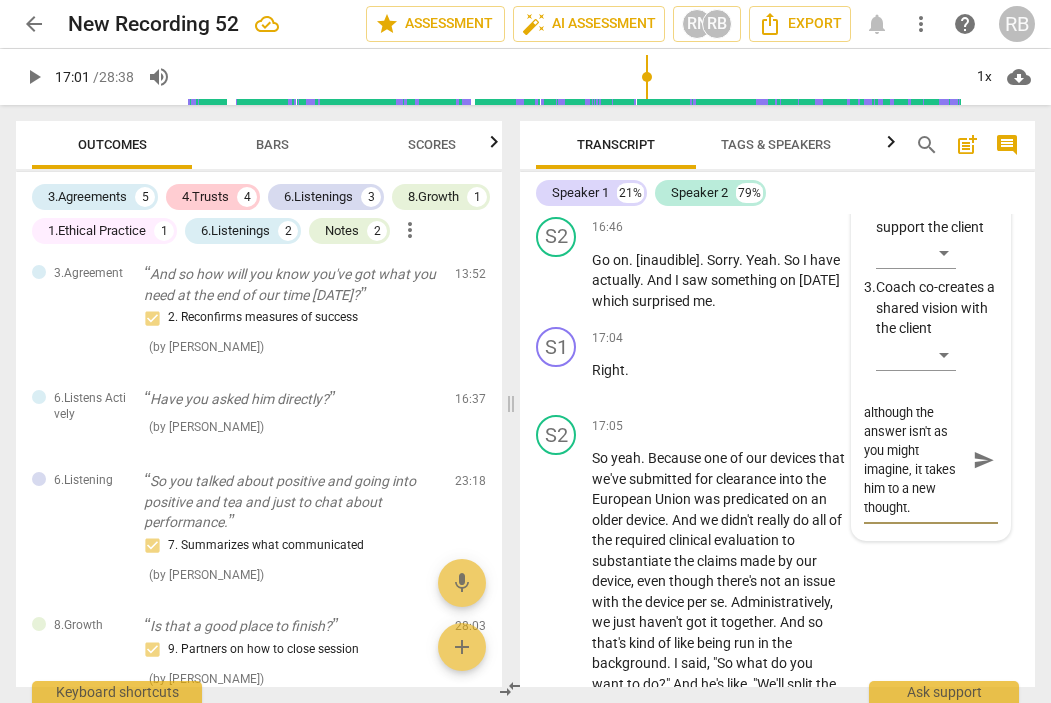 click on "send" at bounding box center (984, 460) 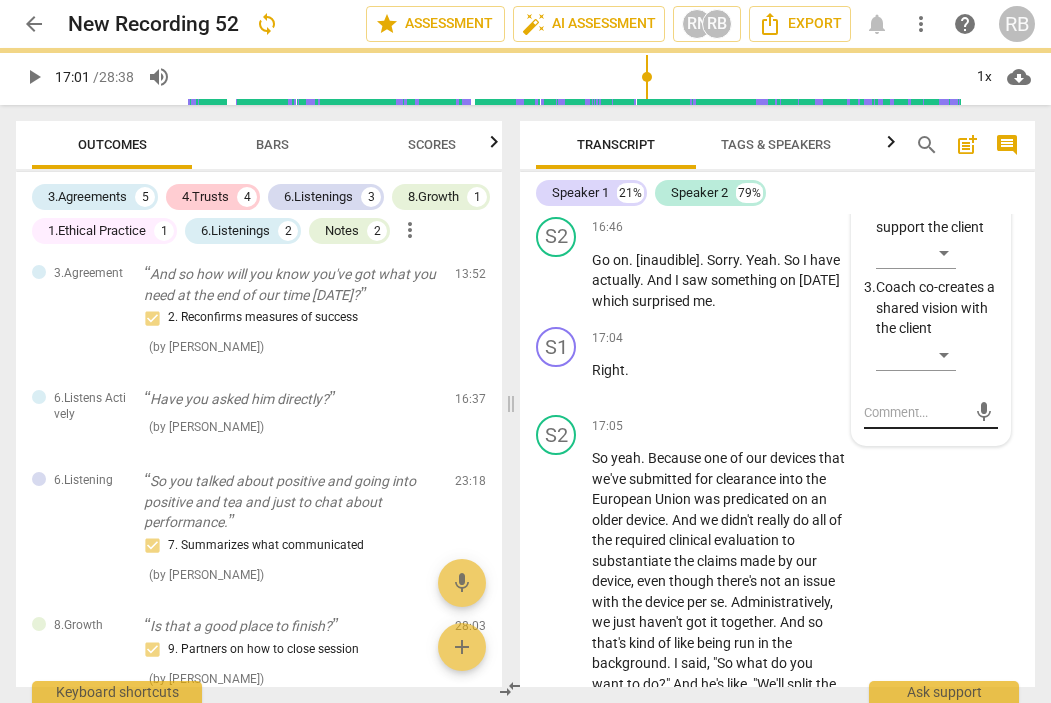 scroll, scrollTop: 0, scrollLeft: 0, axis: both 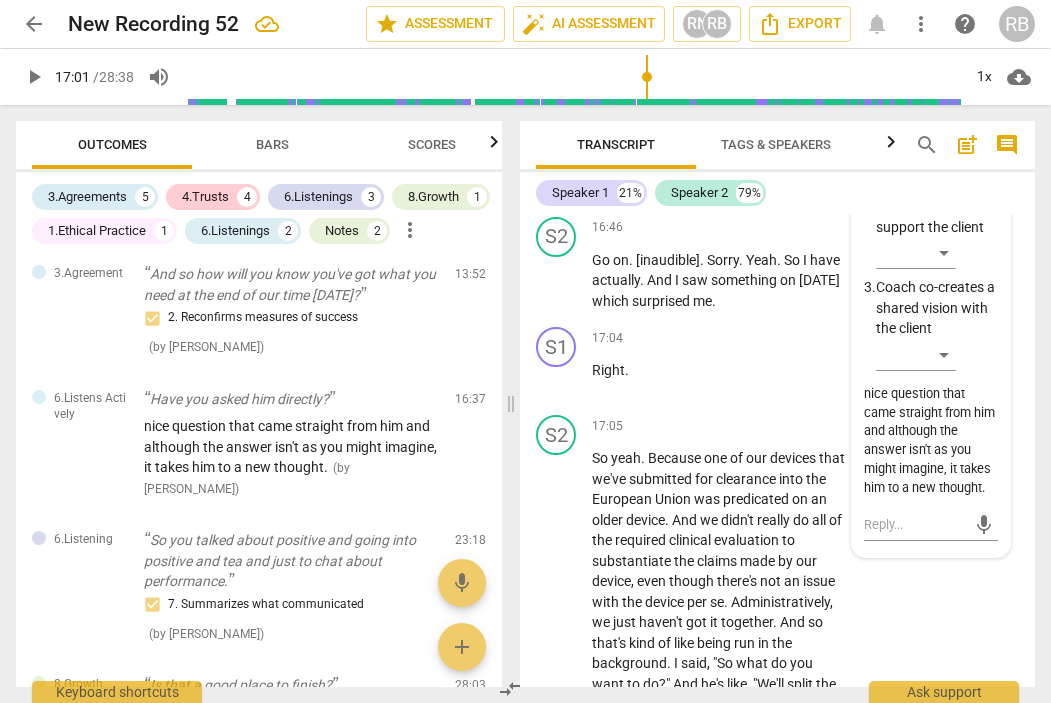 click on "play_arrow" at bounding box center [34, 77] 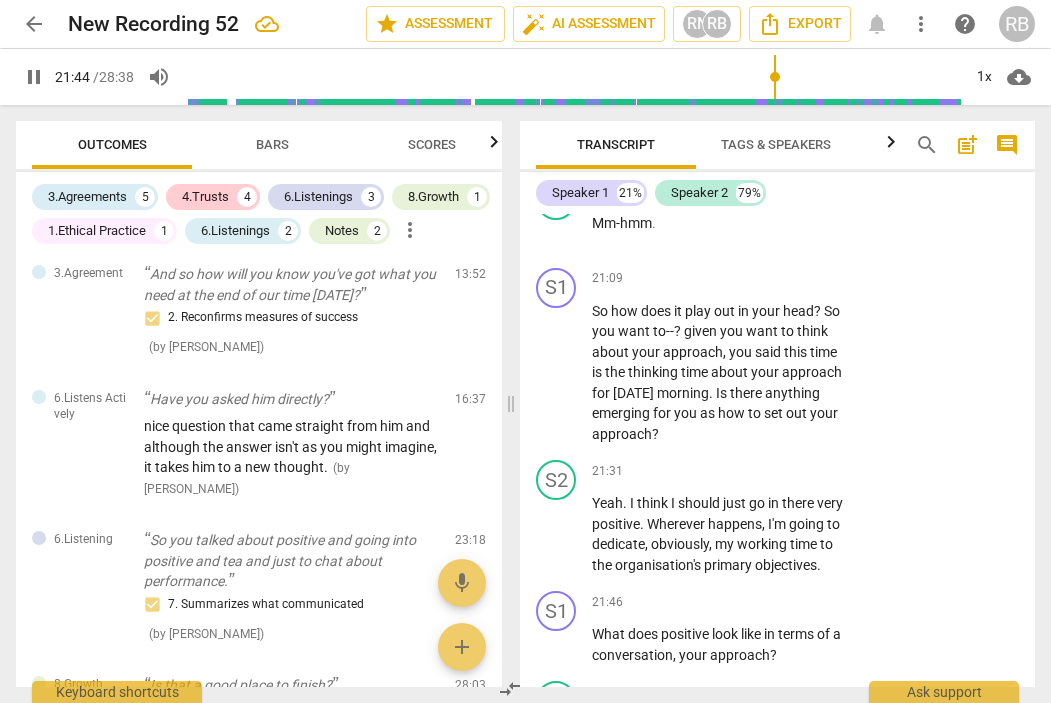 scroll, scrollTop: 13941, scrollLeft: 0, axis: vertical 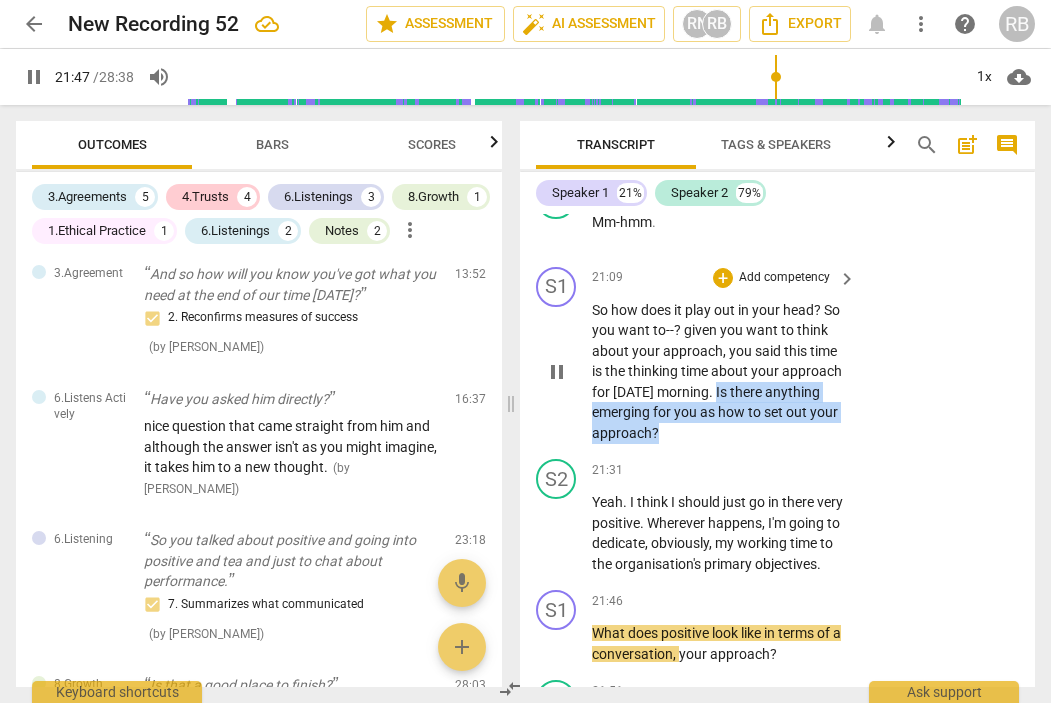 drag, startPoint x: 736, startPoint y: 449, endPoint x: 716, endPoint y: 487, distance: 42.941822 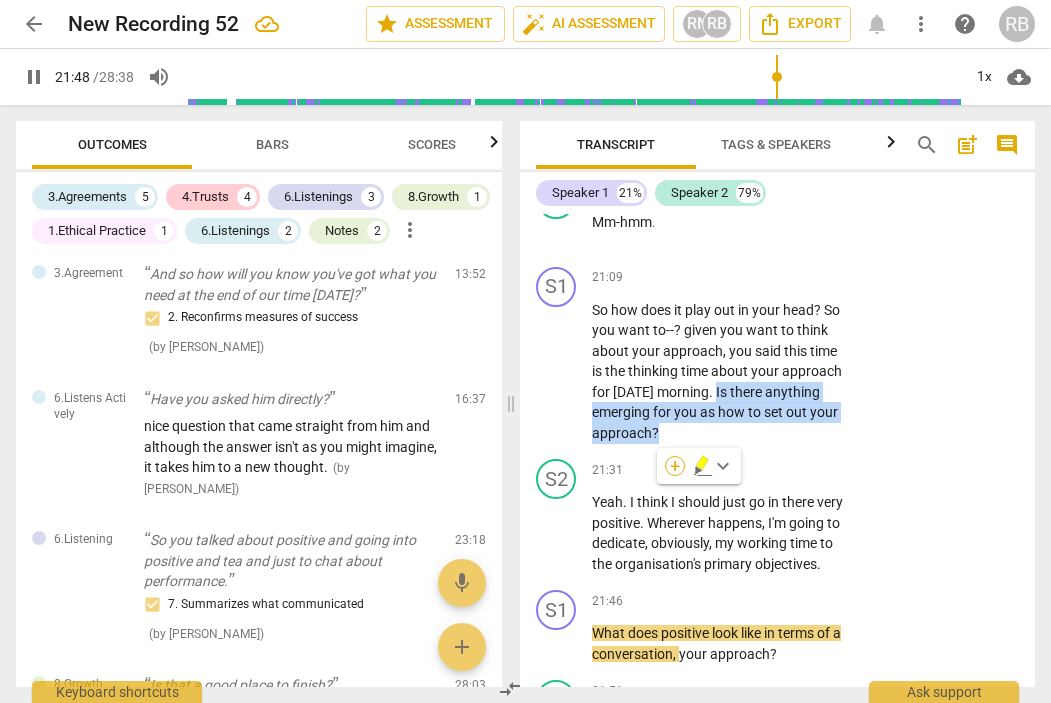 click on "+" at bounding box center [675, 466] 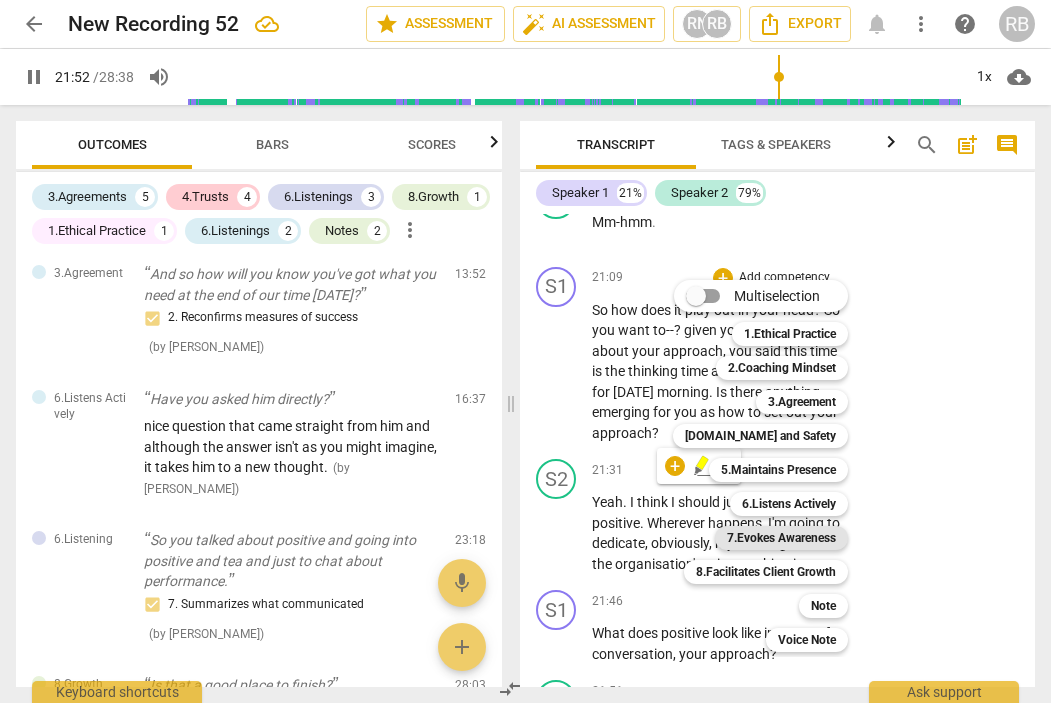 click on "7.Evokes Awareness" at bounding box center [781, 538] 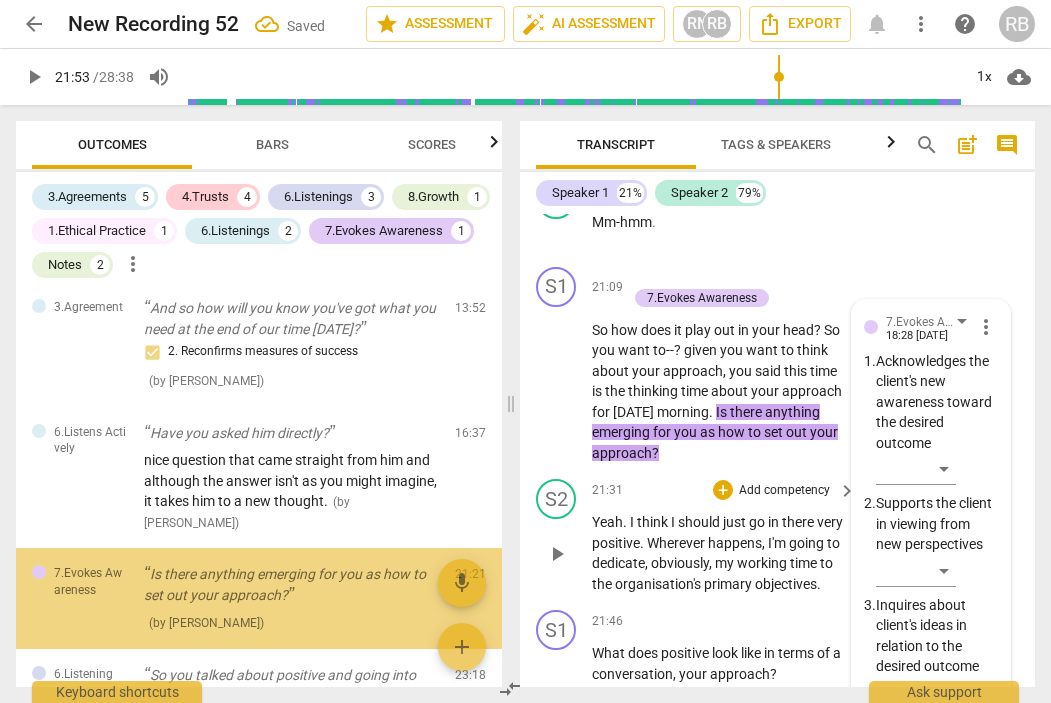scroll, scrollTop: 14320, scrollLeft: 0, axis: vertical 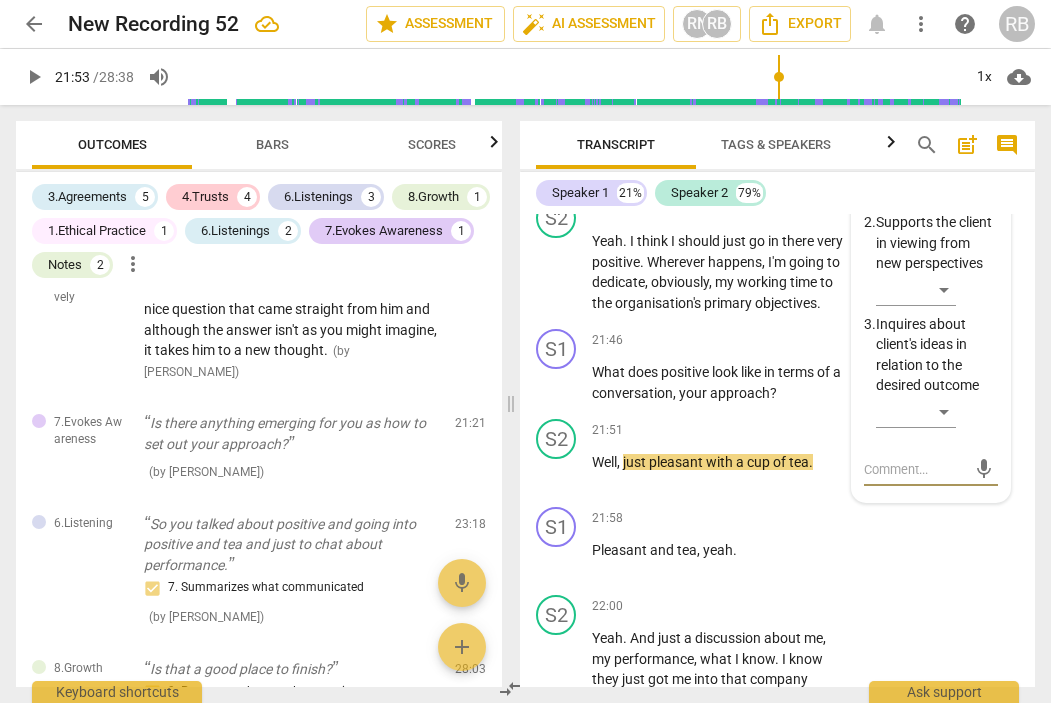 click at bounding box center [915, 469] 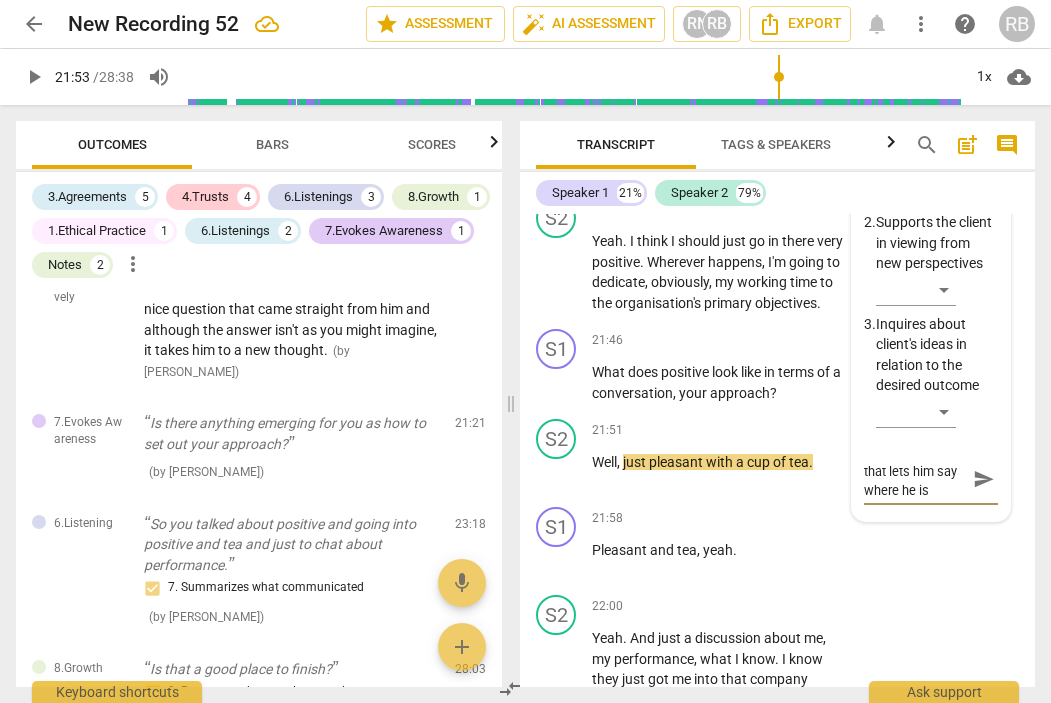 scroll, scrollTop: 0, scrollLeft: 0, axis: both 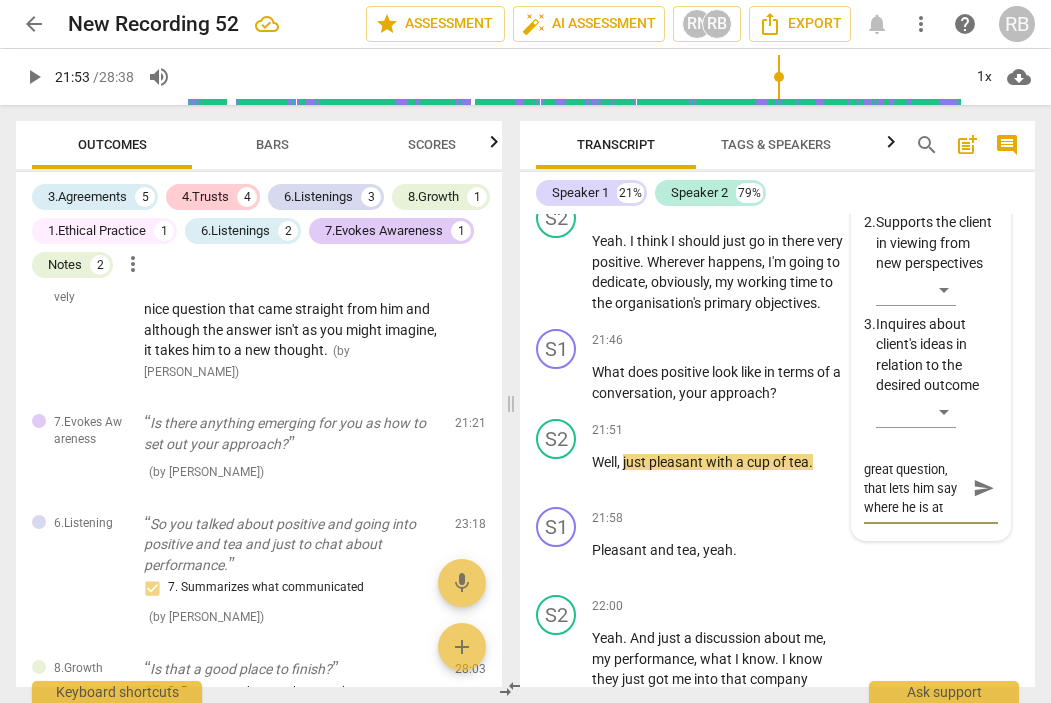 click on "send" at bounding box center [984, 488] 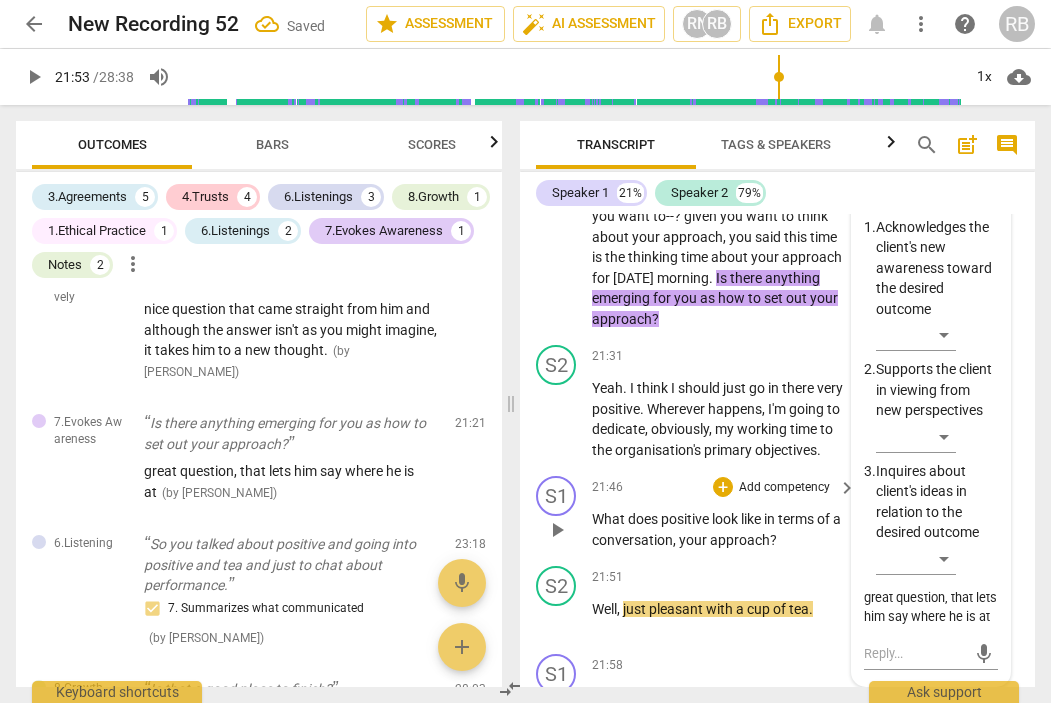 scroll, scrollTop: 13986, scrollLeft: 0, axis: vertical 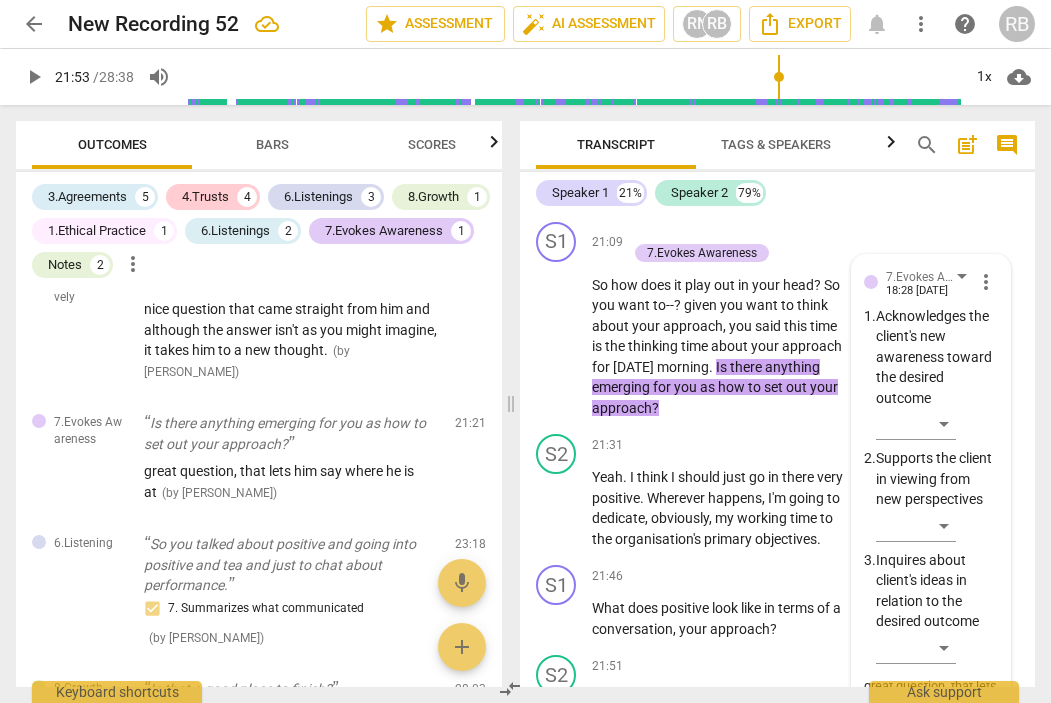 click on "play_arrow" at bounding box center [34, 77] 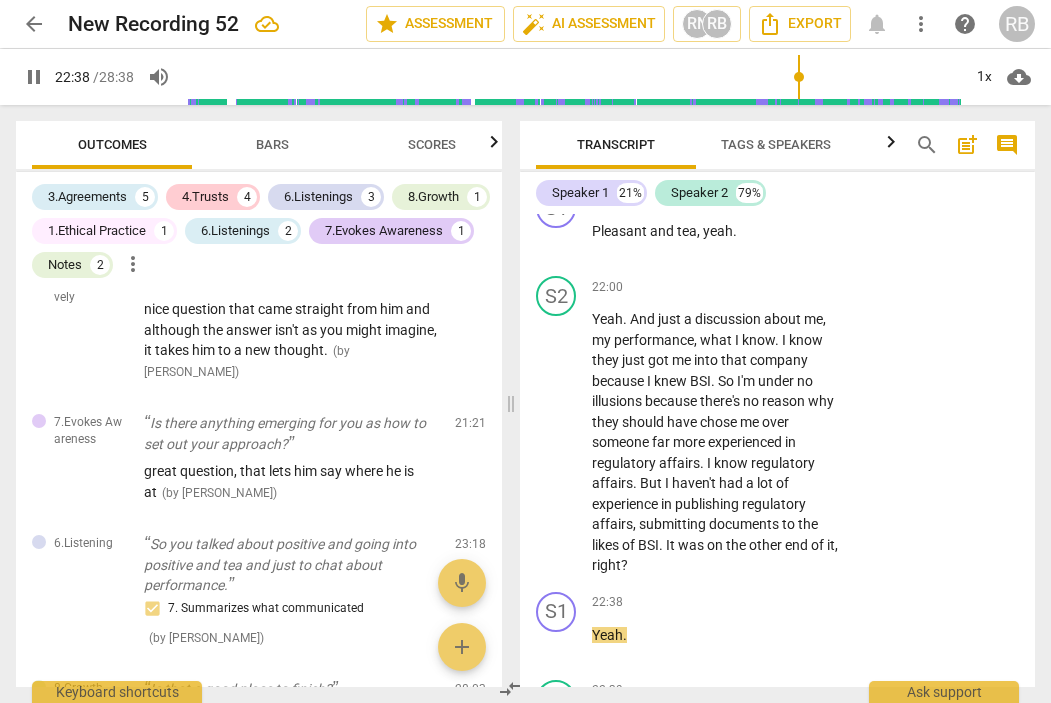 scroll, scrollTop: 15032, scrollLeft: 0, axis: vertical 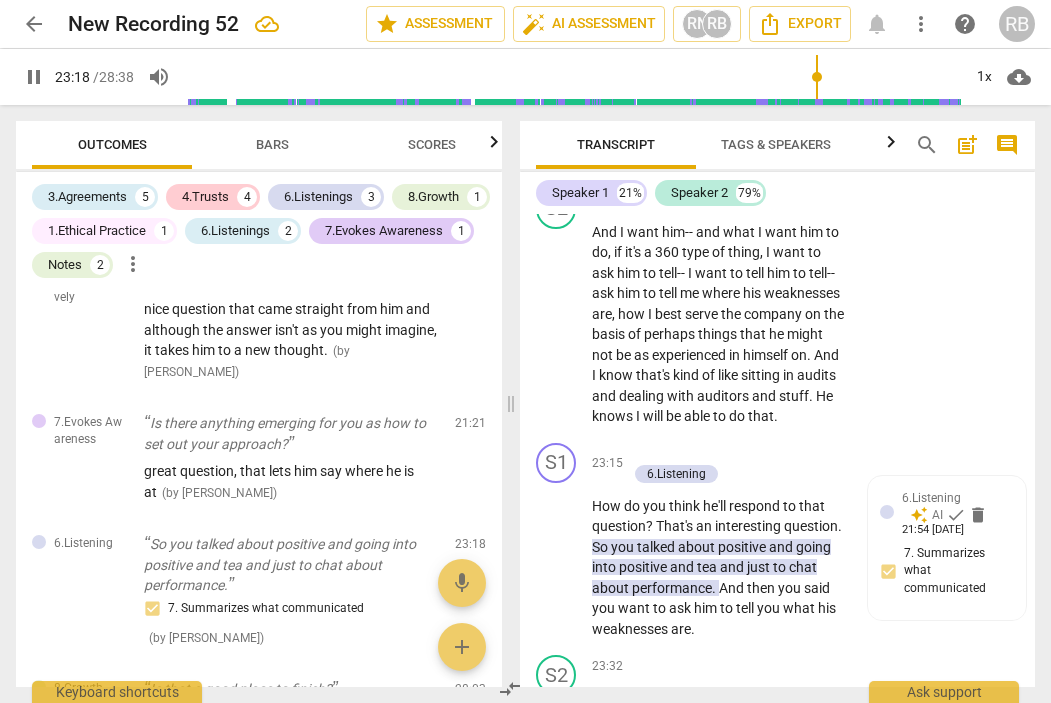 click on "pause" at bounding box center [34, 77] 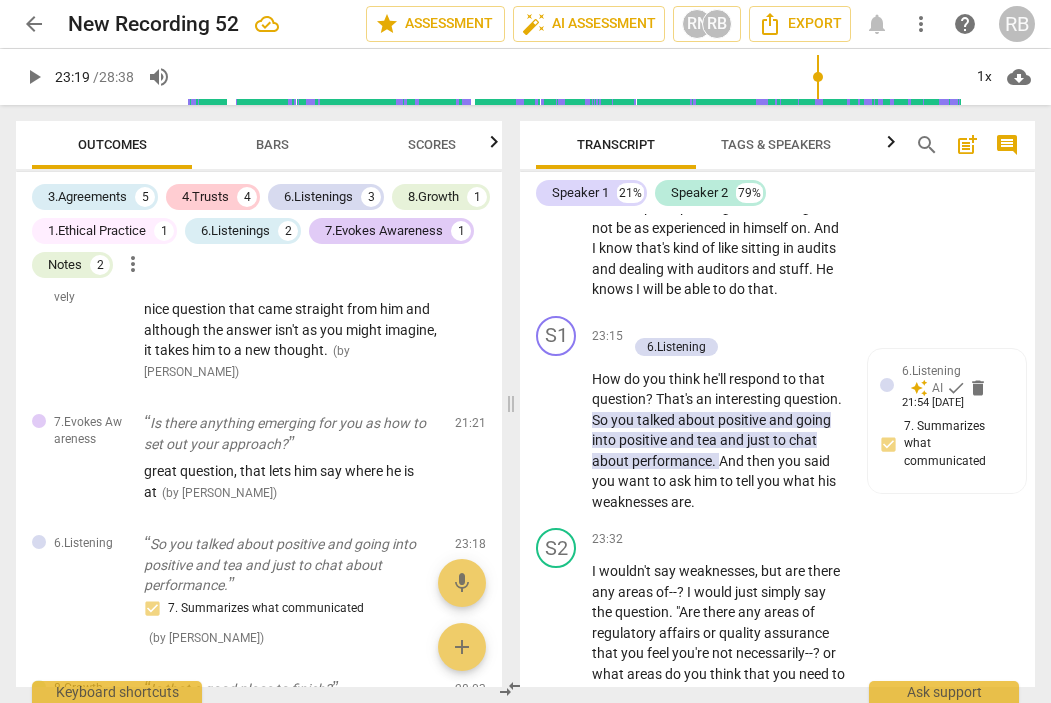 scroll, scrollTop: 15163, scrollLeft: 0, axis: vertical 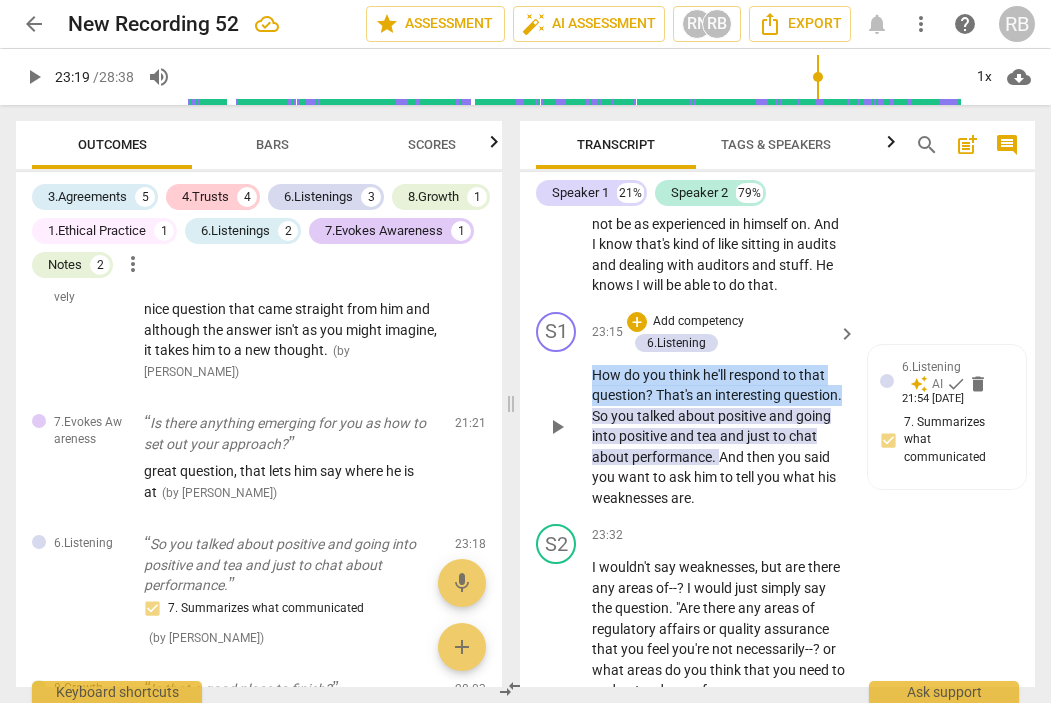drag, startPoint x: 649, startPoint y: 510, endPoint x: 590, endPoint y: 483, distance: 64.884514 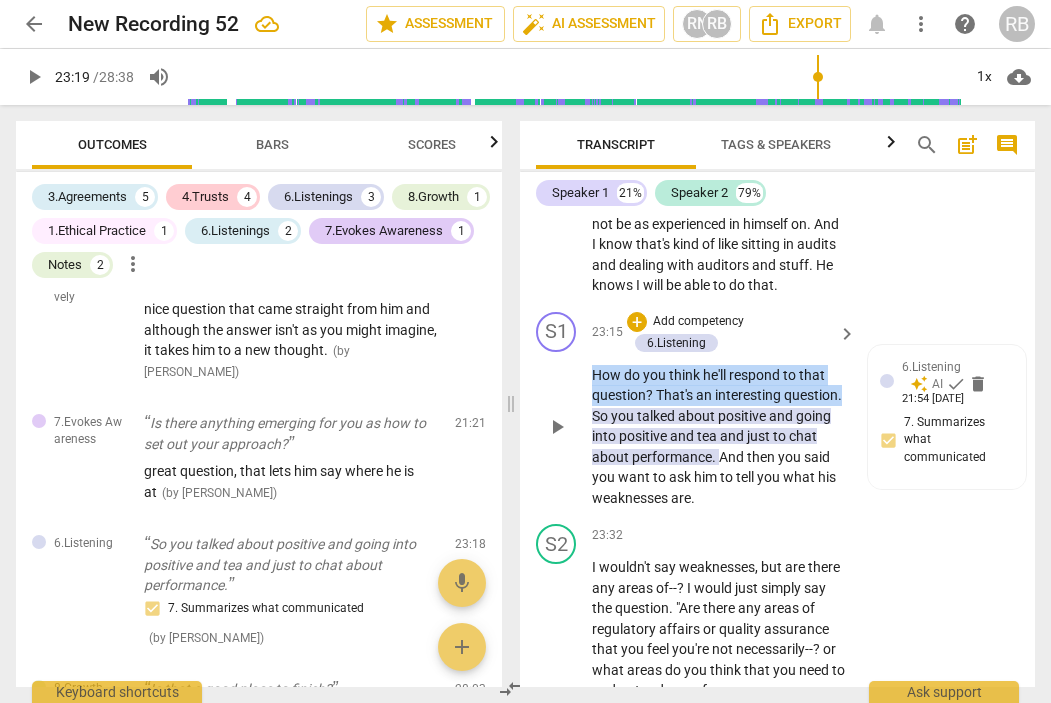 click on "S1 play_arrow pause 23:15 + Add competency 6.Listening keyboard_arrow_right How   do   you   think   he'll   respond   to   that   question ?   That's   an   interesting   question .   So   you   talked   about   positive   and   going   into   positive   and   tea   and   just   to   chat   about   performance .   And   then   you   said   you   want   to   ask   him   to   tell   you   what   his   weaknesses   are . 6.Listening auto_awesome AI check delete 21:54 [DATE] 7. Summarizes what communicated" at bounding box center [777, 410] 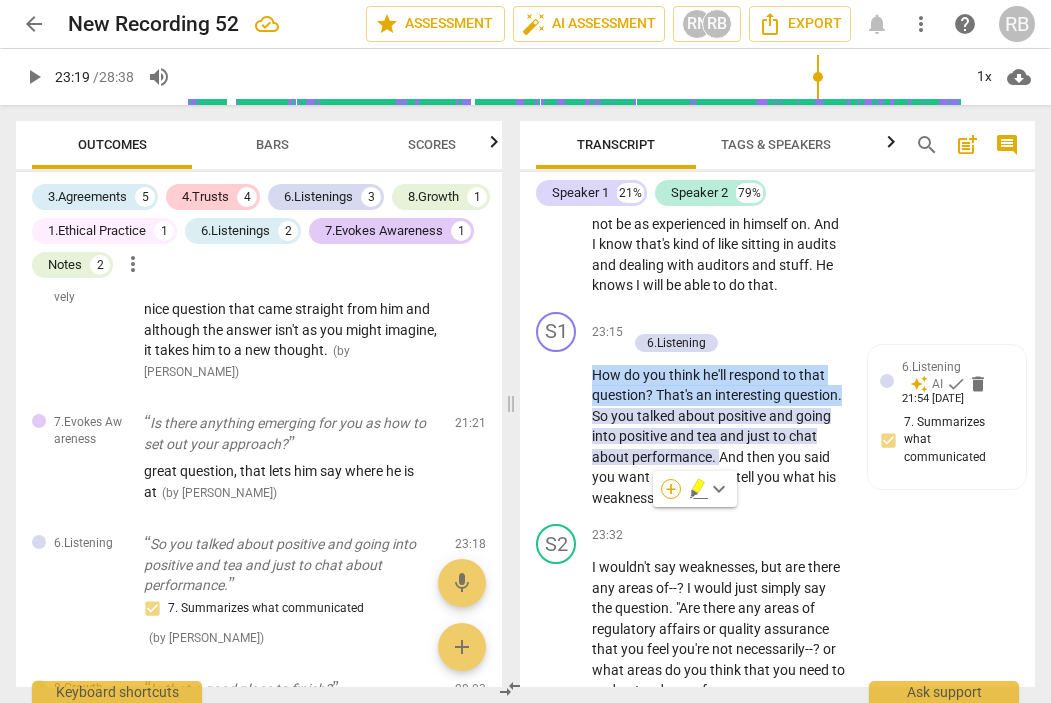 click on "+" at bounding box center (671, 489) 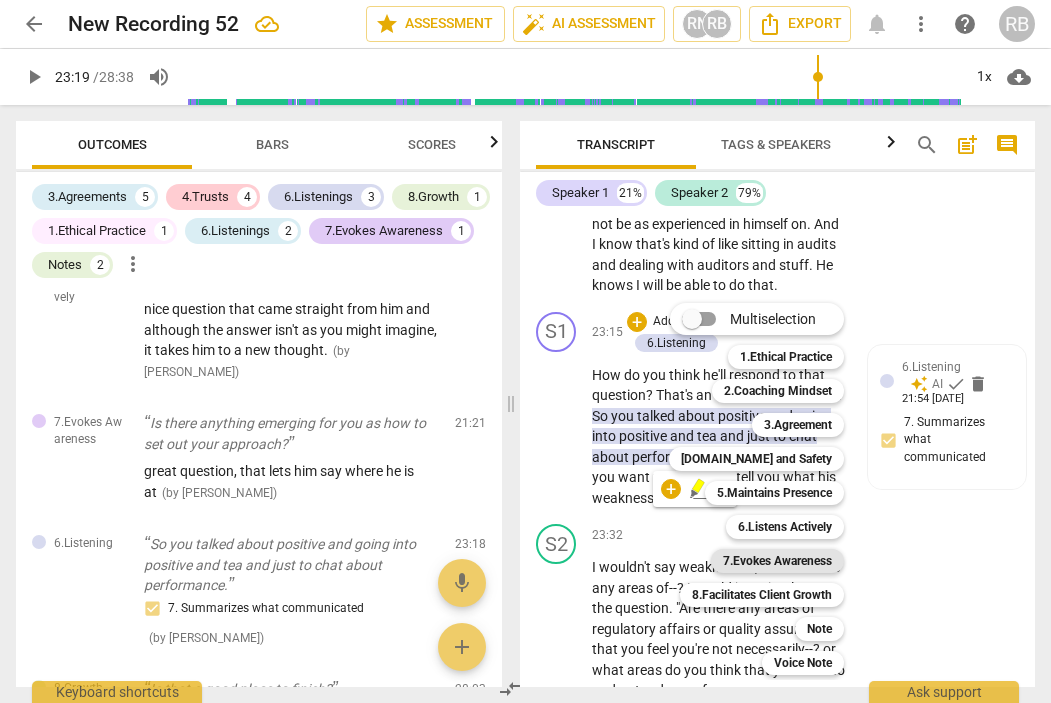 click on "7.Evokes Awareness" at bounding box center [777, 561] 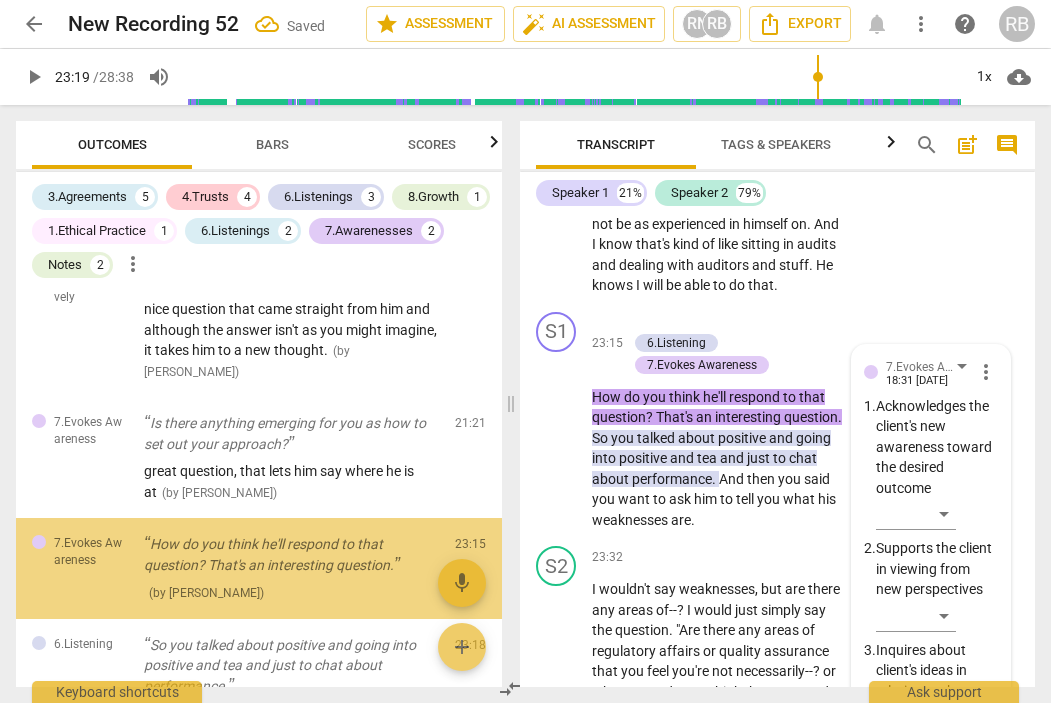 scroll, scrollTop: 15628, scrollLeft: 0, axis: vertical 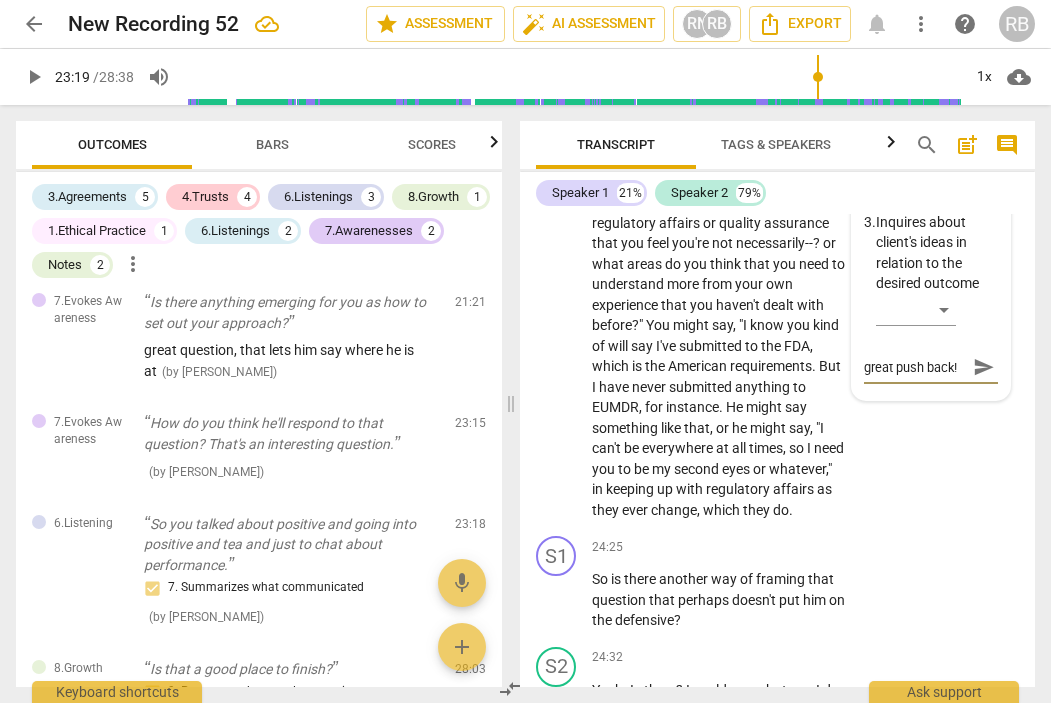 click on "send" at bounding box center [984, 367] 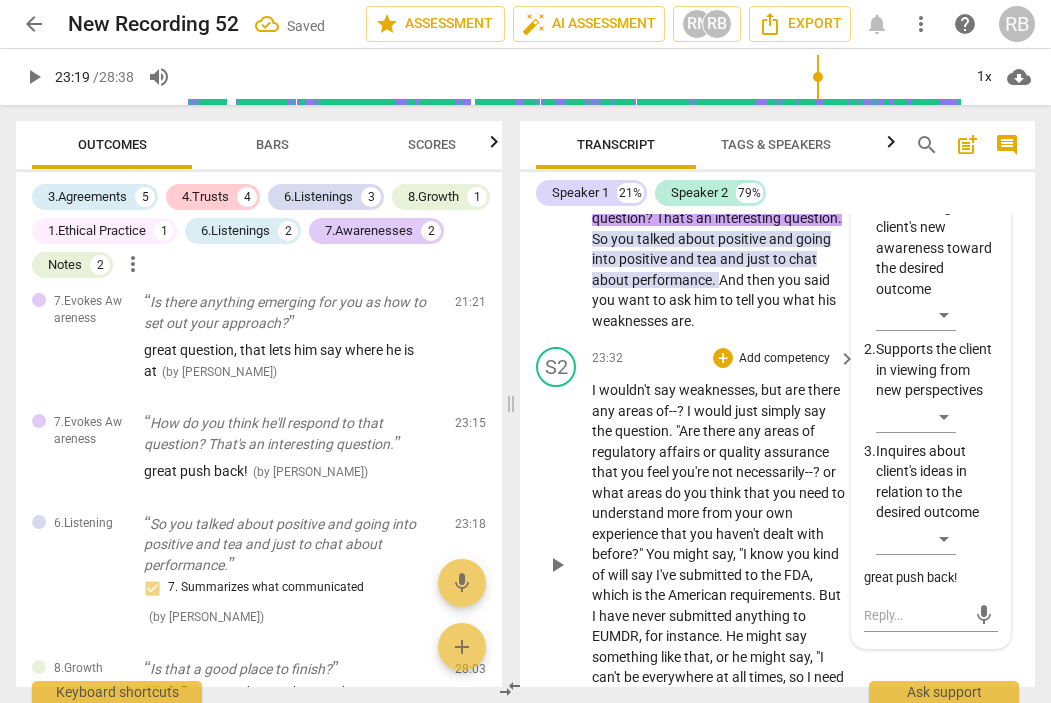 scroll, scrollTop: 15359, scrollLeft: 0, axis: vertical 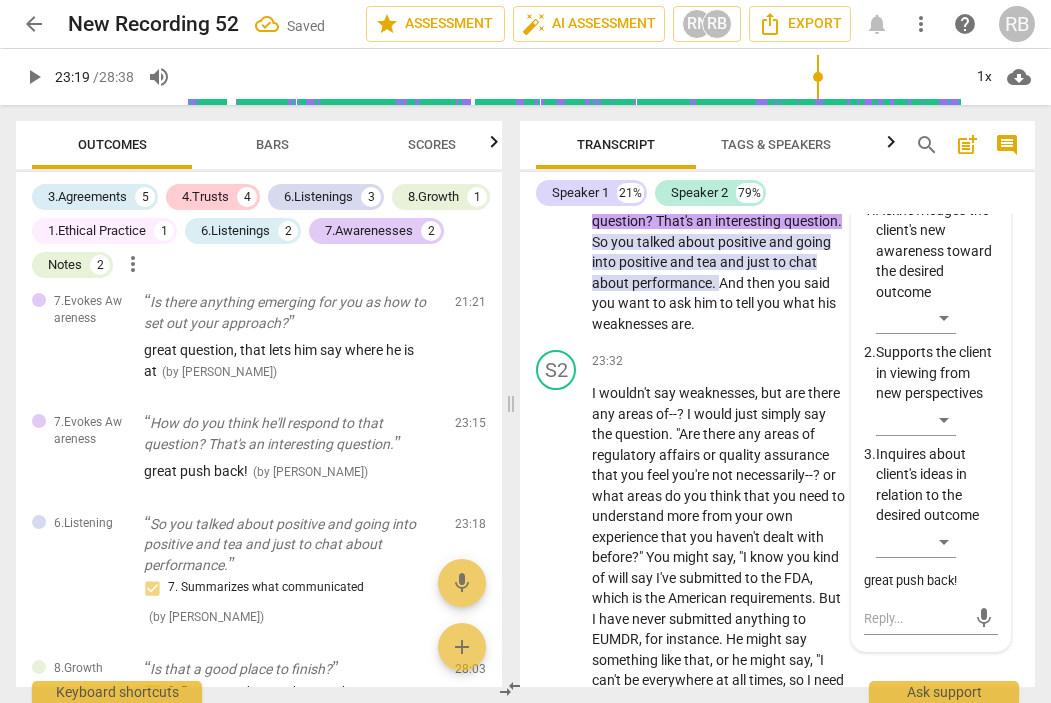 click on "play_arrow" at bounding box center [34, 77] 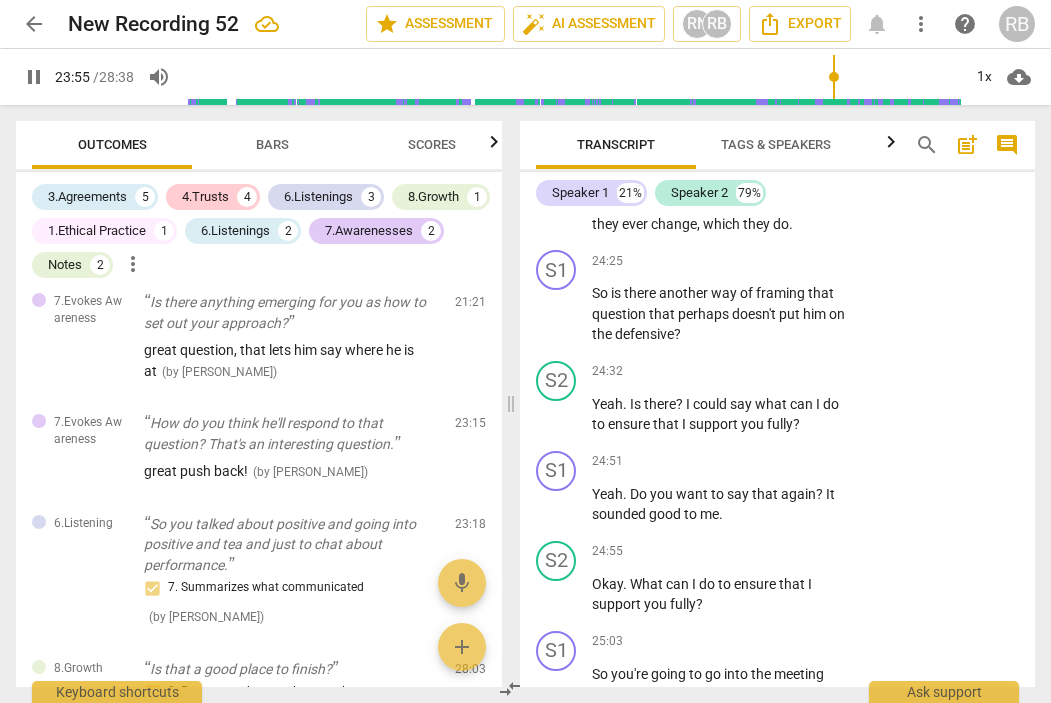 scroll, scrollTop: 15906, scrollLeft: 0, axis: vertical 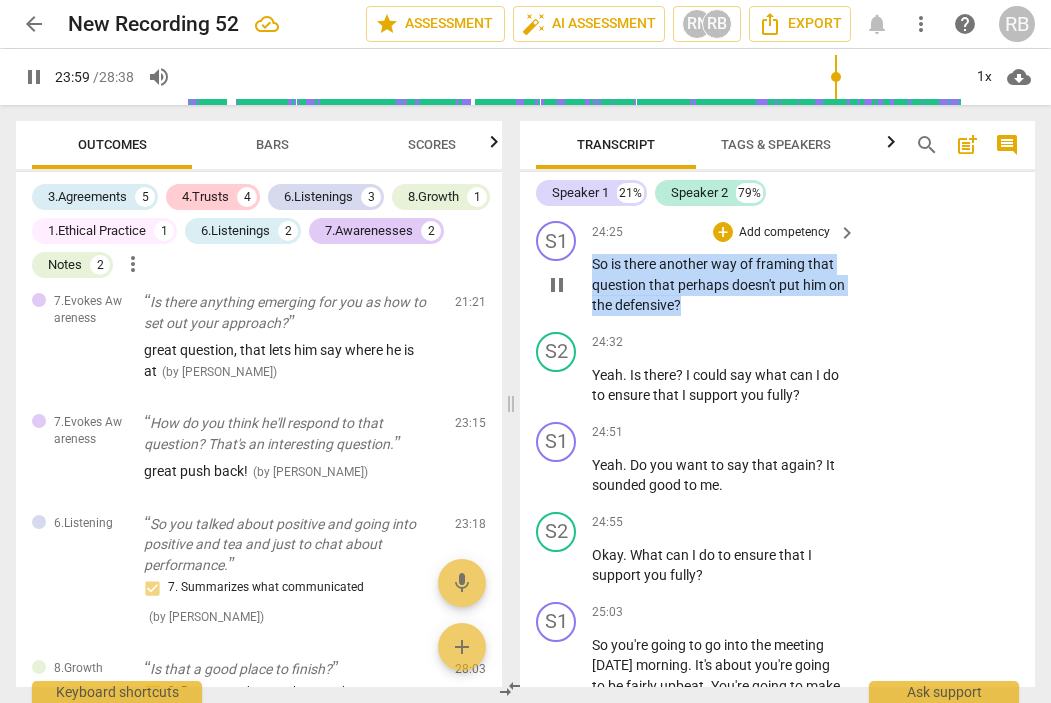 drag, startPoint x: 722, startPoint y: 427, endPoint x: 588, endPoint y: 394, distance: 138.00362 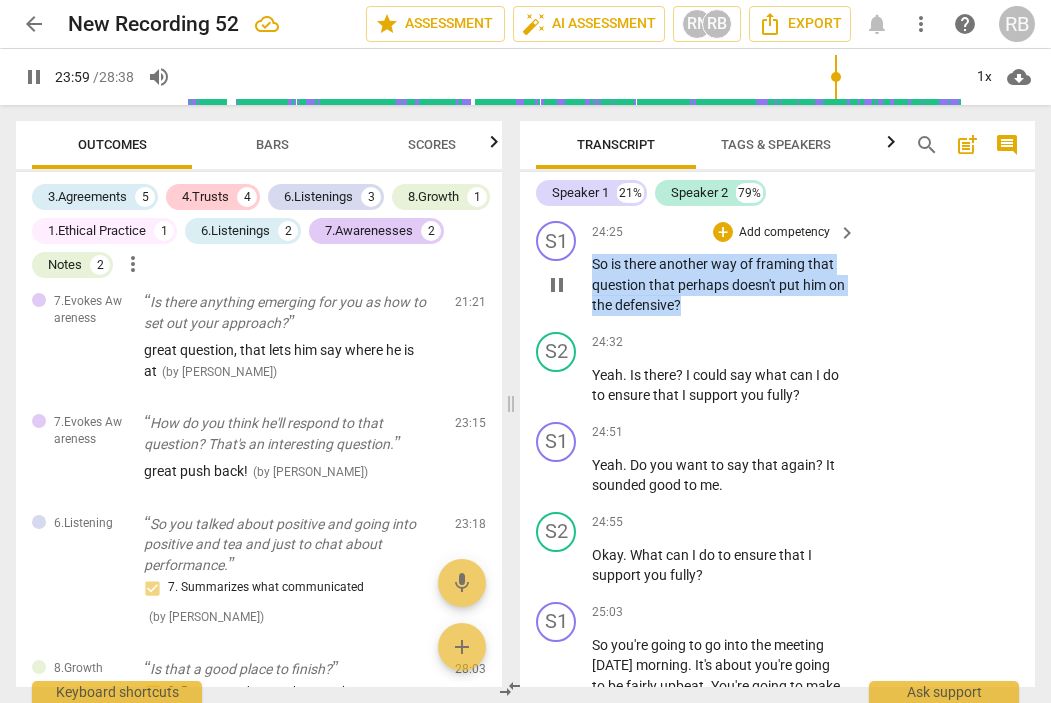 click on "S1 play_arrow pause 24:25 + Add competency keyboard_arrow_right So   is   there   another   way   of   framing   that   question   that   perhaps   doesn't   put   him   on   the   defensive ?" at bounding box center [777, 268] 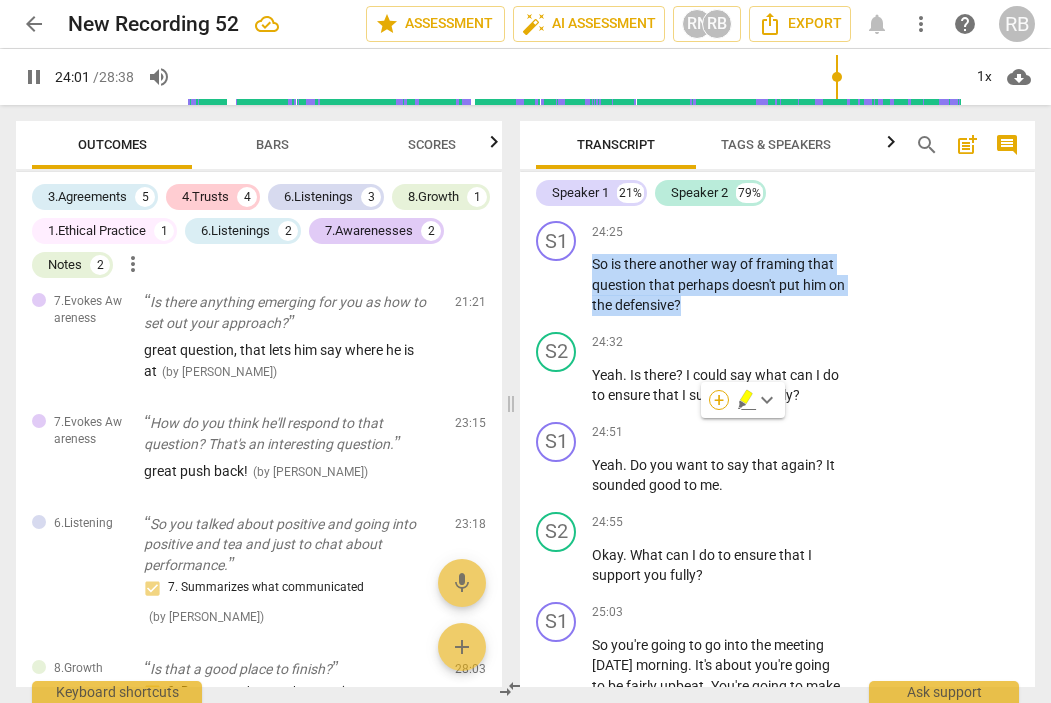 click on "+" at bounding box center (719, 400) 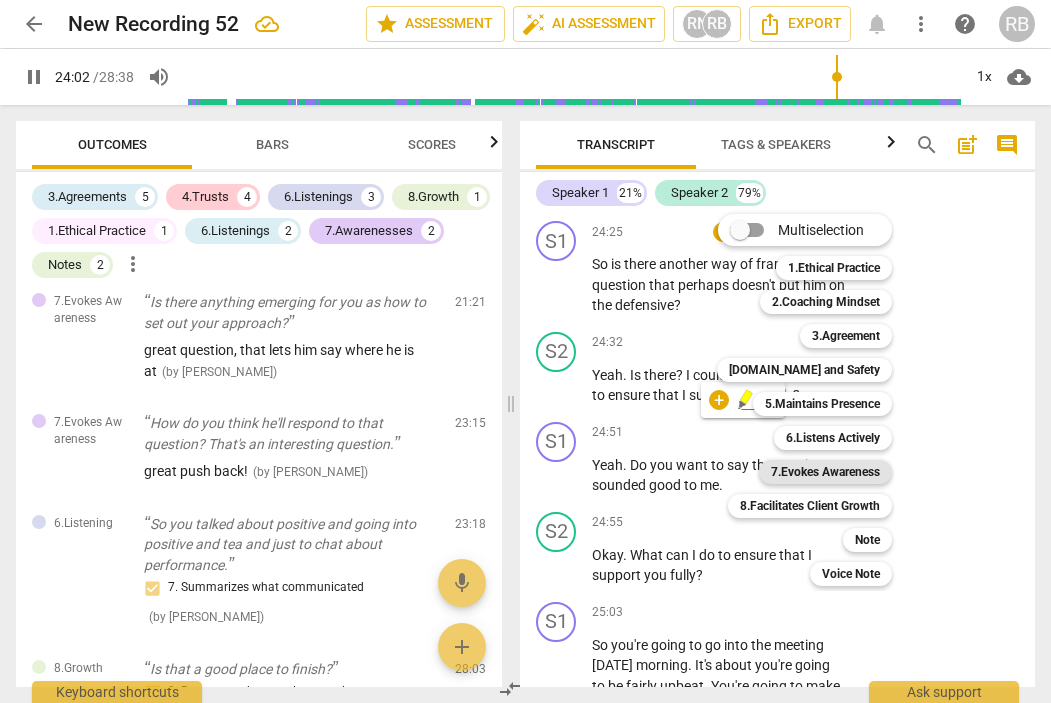 click on "7.Evokes Awareness" at bounding box center (825, 472) 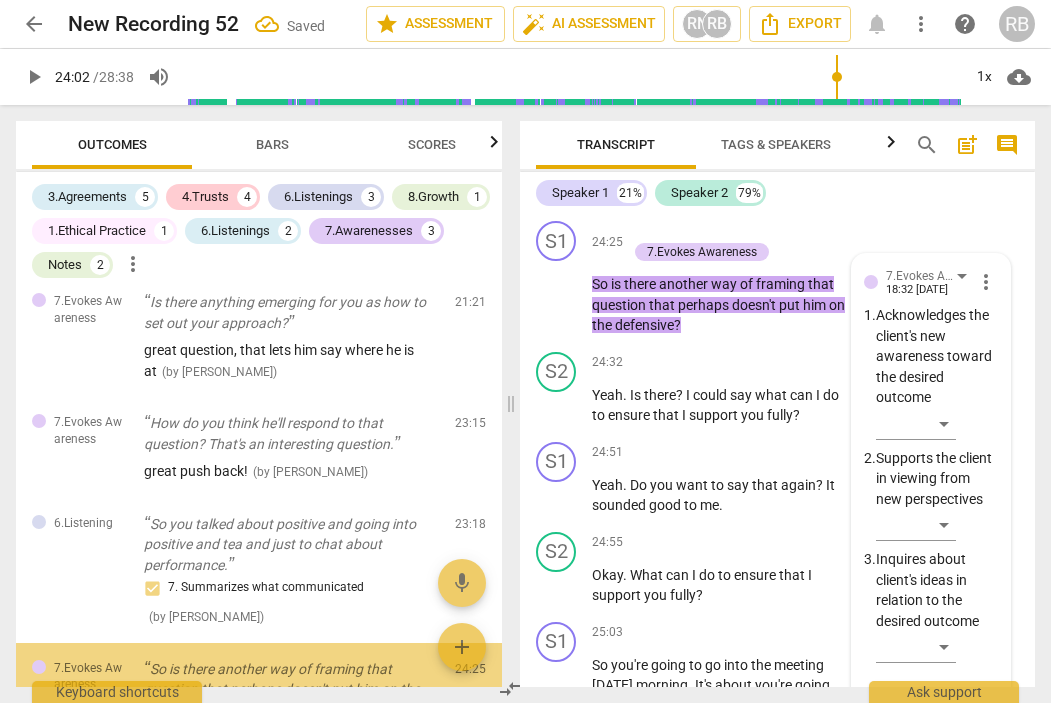 scroll, scrollTop: 16301, scrollLeft: 0, axis: vertical 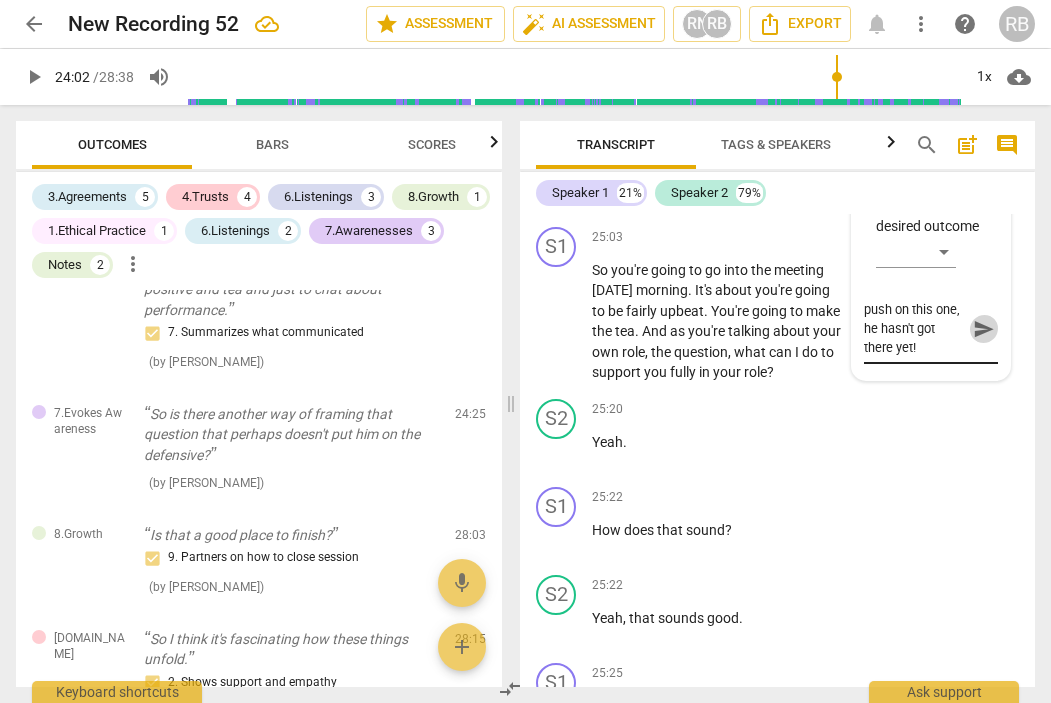 click on "send" at bounding box center [984, 329] 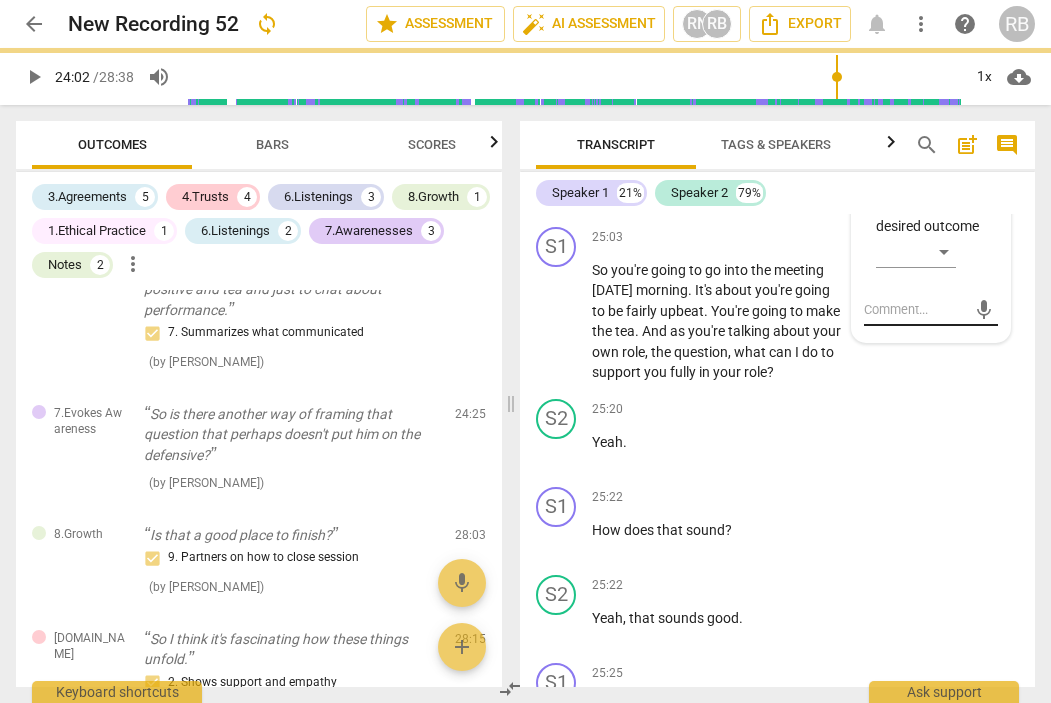 scroll, scrollTop: 0, scrollLeft: 0, axis: both 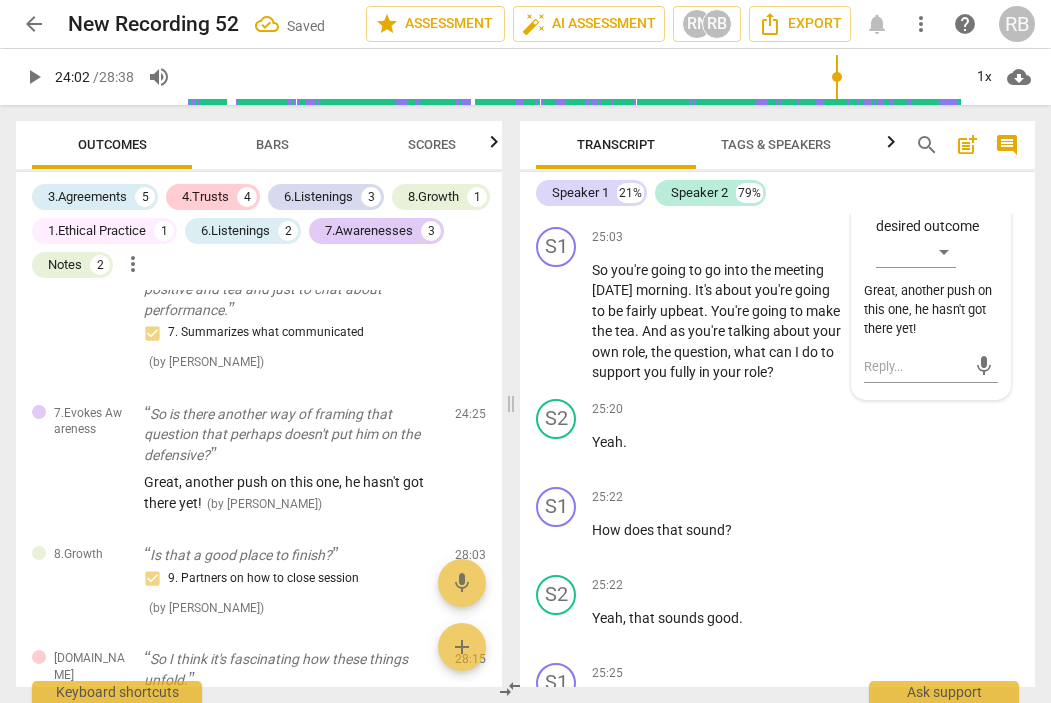 click on "play_arrow" at bounding box center [34, 77] 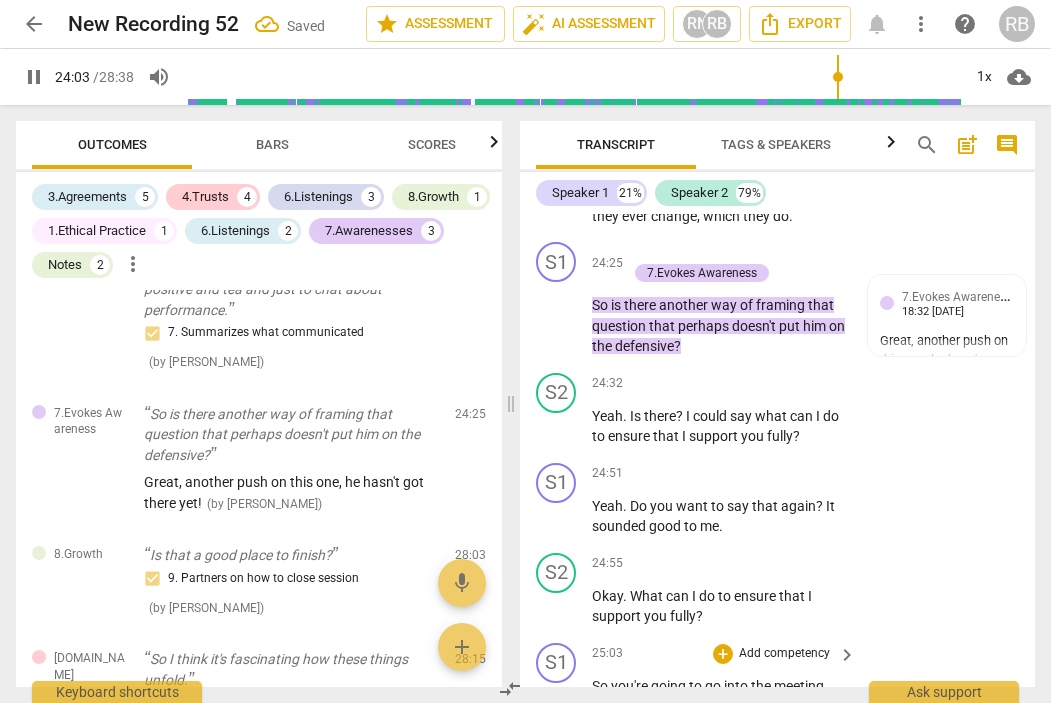 scroll, scrollTop: 15833, scrollLeft: 0, axis: vertical 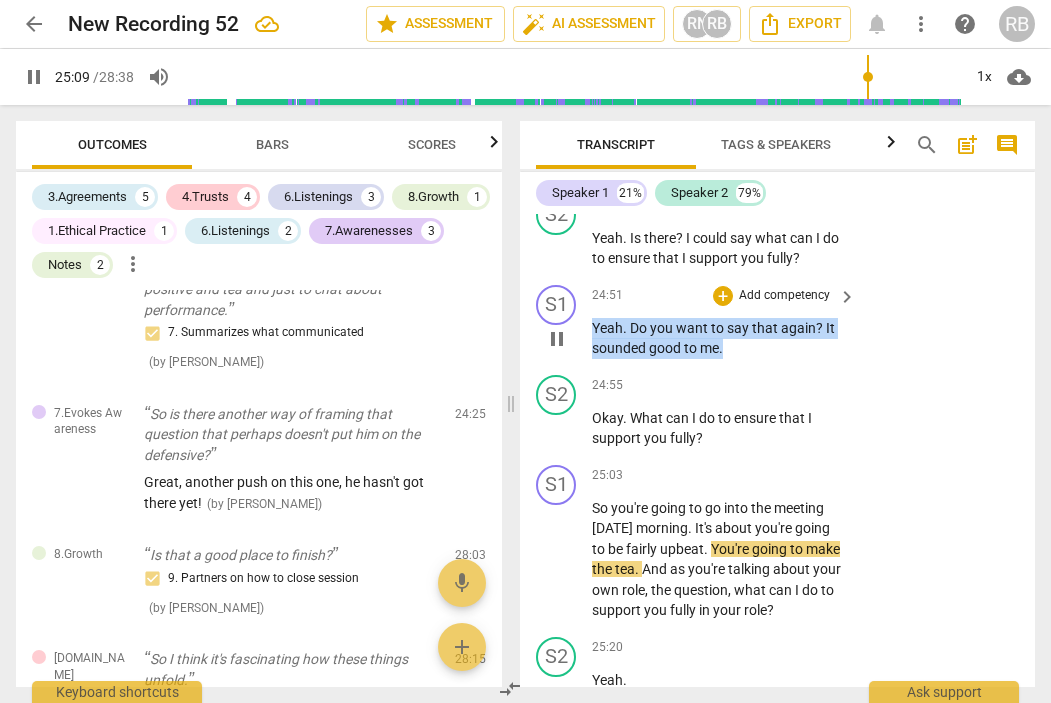 drag, startPoint x: 736, startPoint y: 464, endPoint x: 590, endPoint y: 451, distance: 146.57762 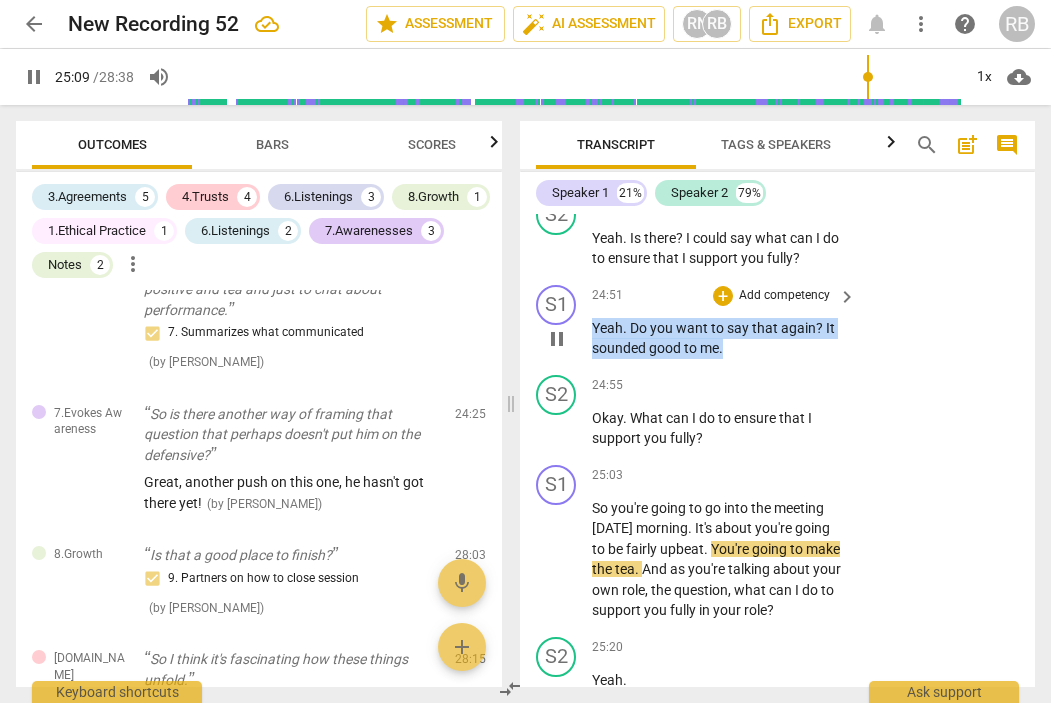 click on "S1 play_arrow pause 24:51 + Add competency keyboard_arrow_right Yeah .   Do   you   want   to   say   that   again ?   It   sounded   good   to   me ." at bounding box center [777, 322] 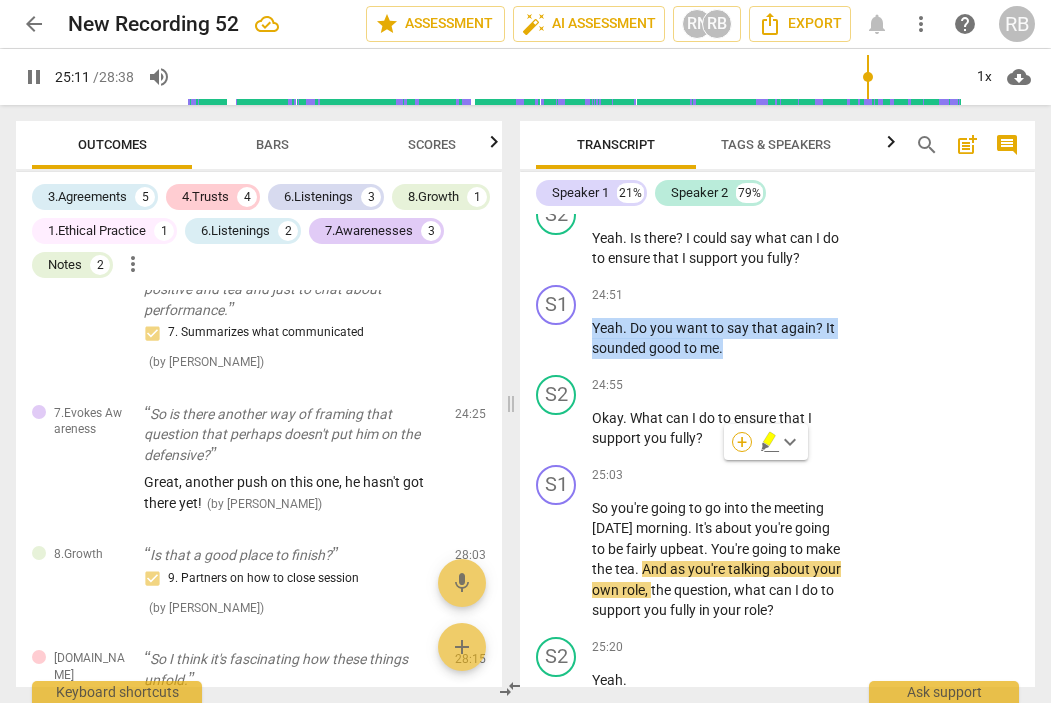 click on "+" at bounding box center [742, 442] 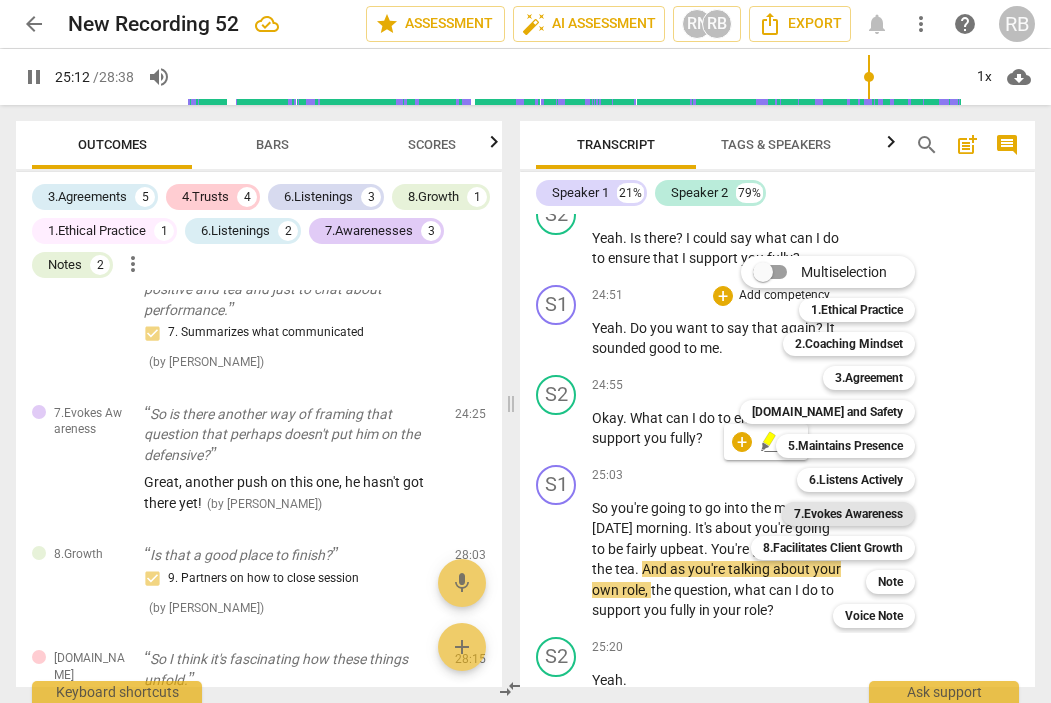 click on "7.Evokes Awareness" at bounding box center [848, 514] 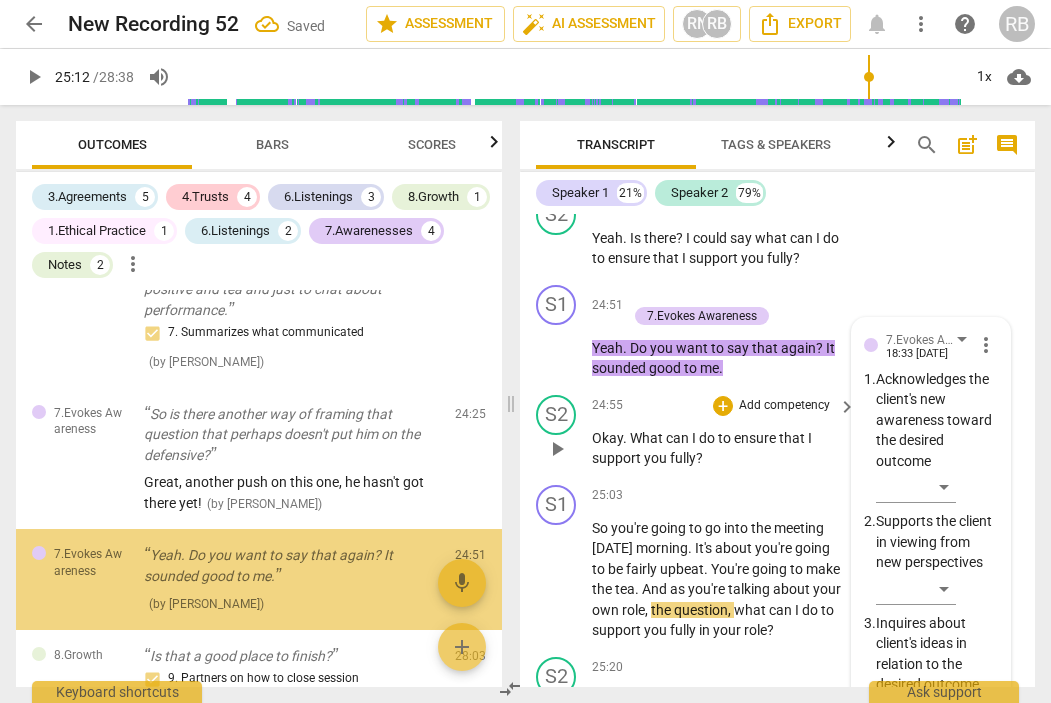 scroll, scrollTop: 16521, scrollLeft: 0, axis: vertical 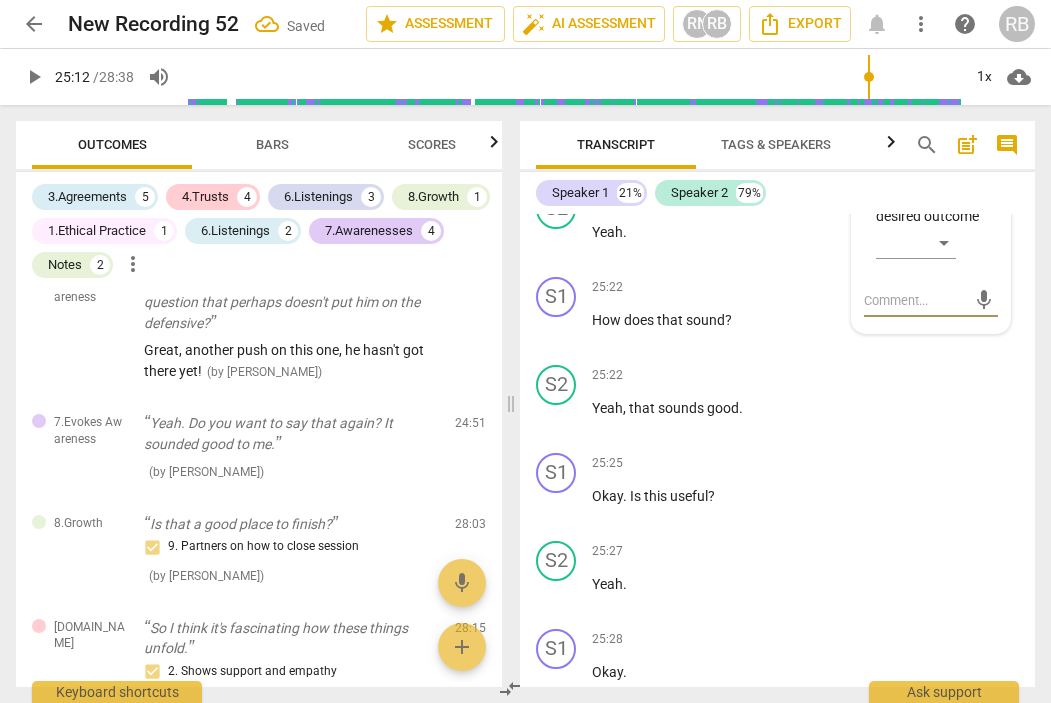 click on "play_arrow" at bounding box center (34, 77) 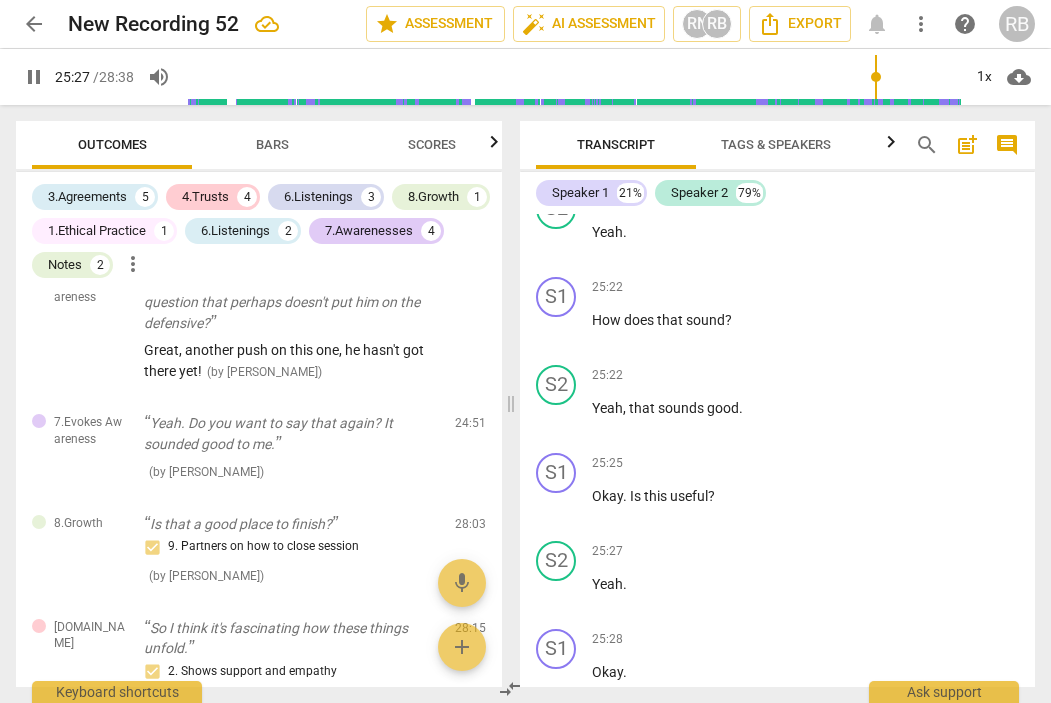 scroll, scrollTop: 17033, scrollLeft: 0, axis: vertical 